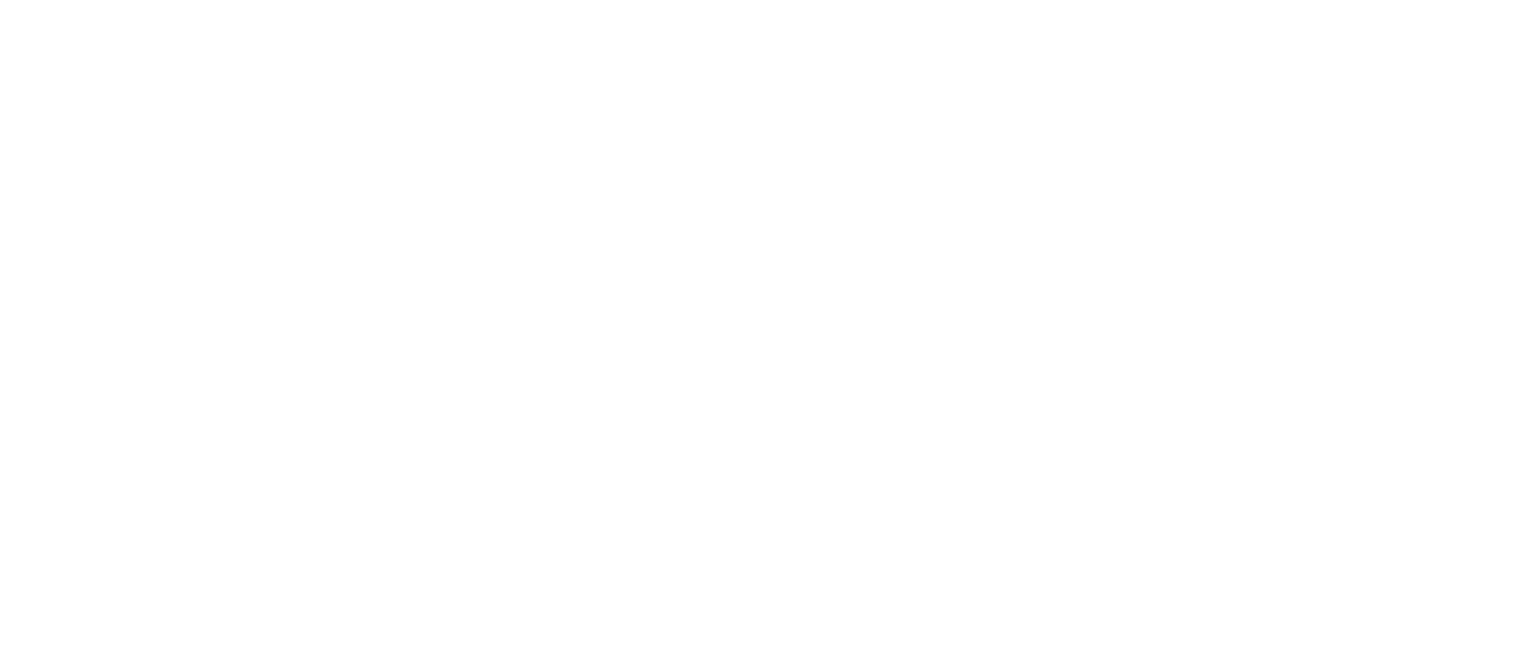 scroll, scrollTop: 0, scrollLeft: 0, axis: both 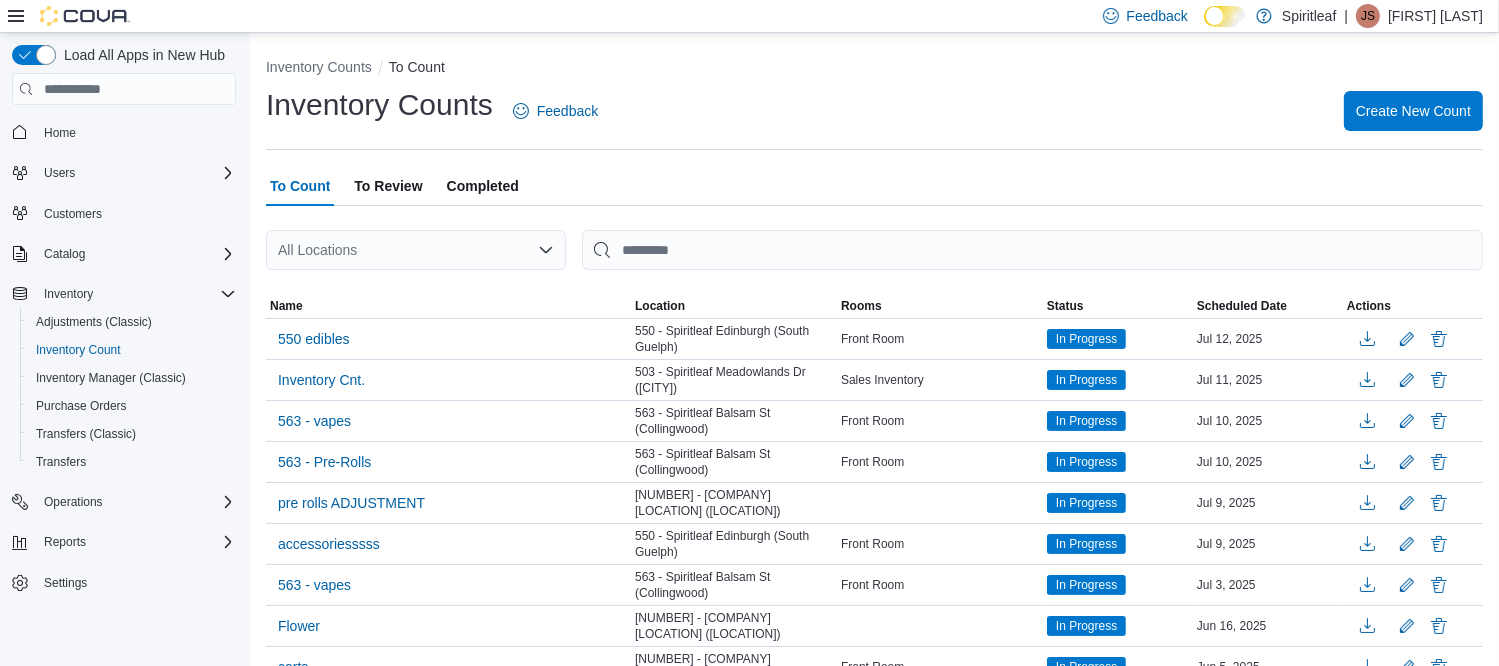 click on "All Locations" at bounding box center (416, 250) 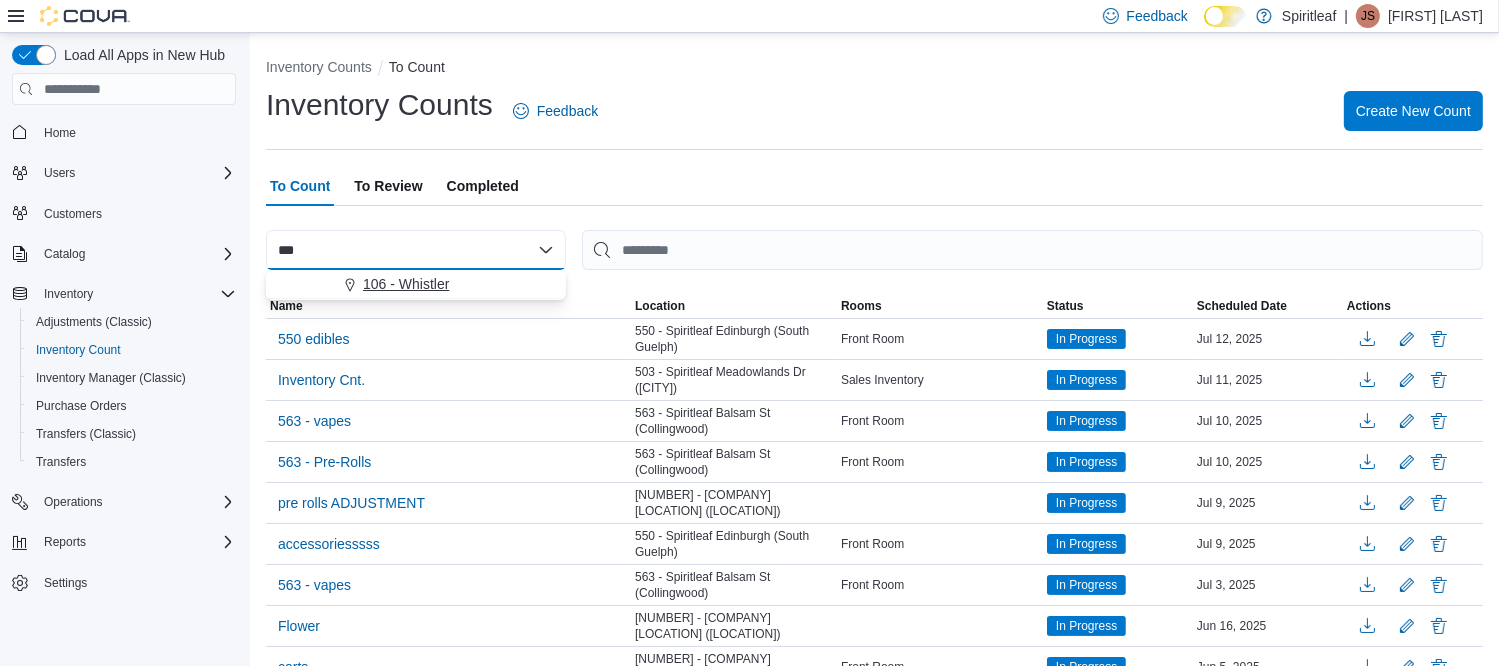 type on "***" 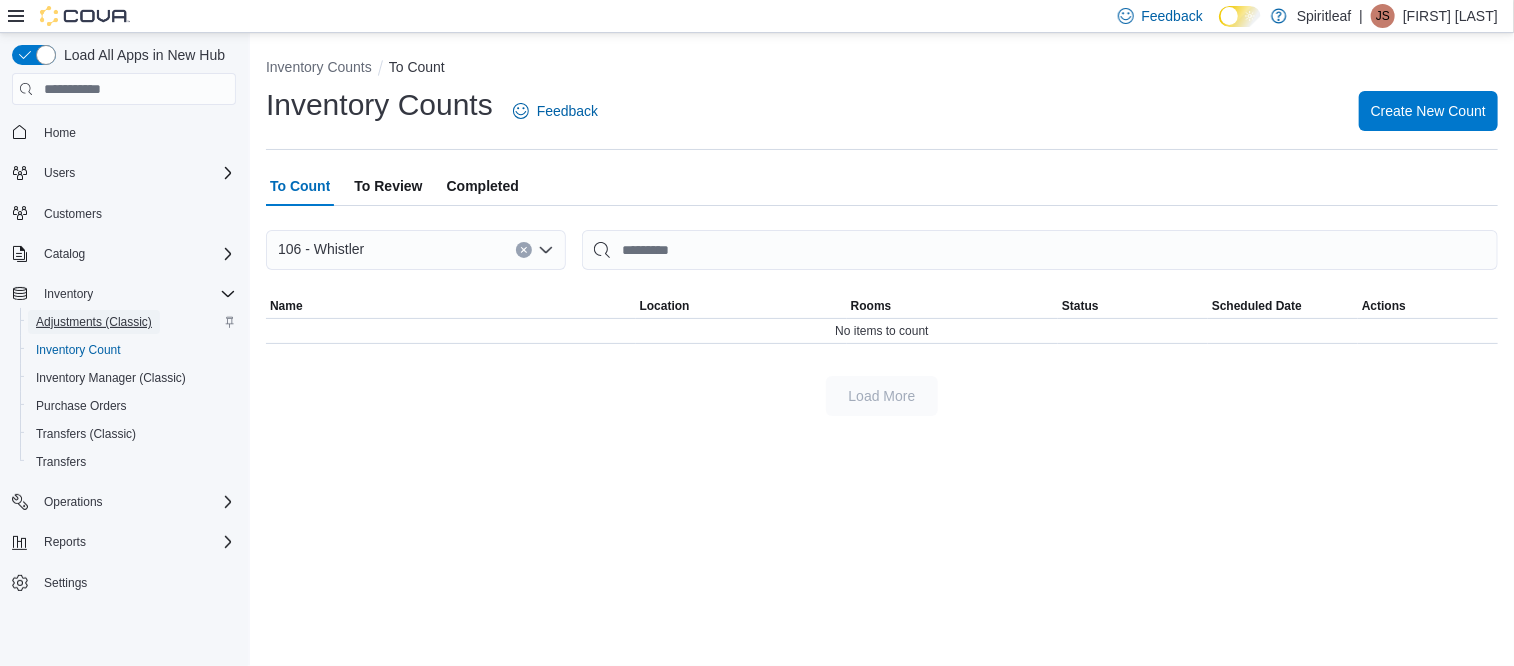click on "Adjustments (Classic)" at bounding box center [94, 322] 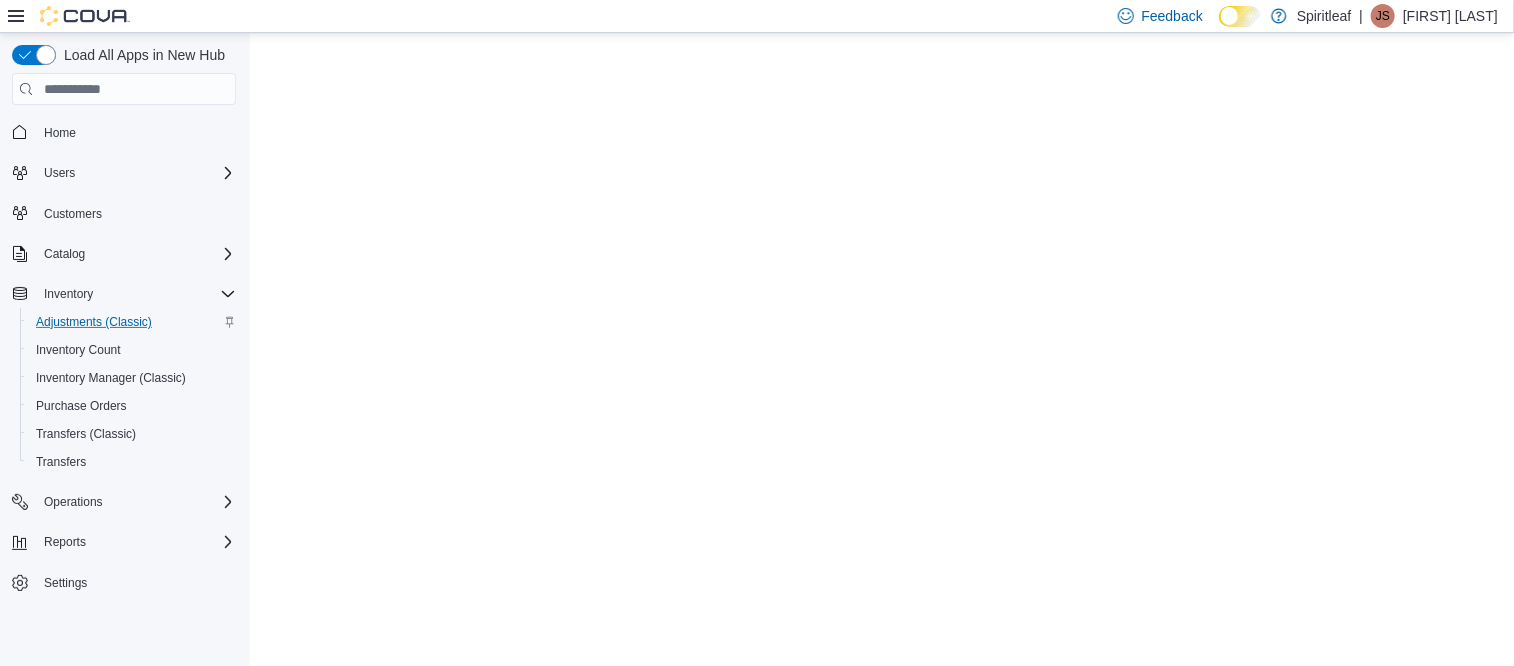 scroll, scrollTop: 0, scrollLeft: 0, axis: both 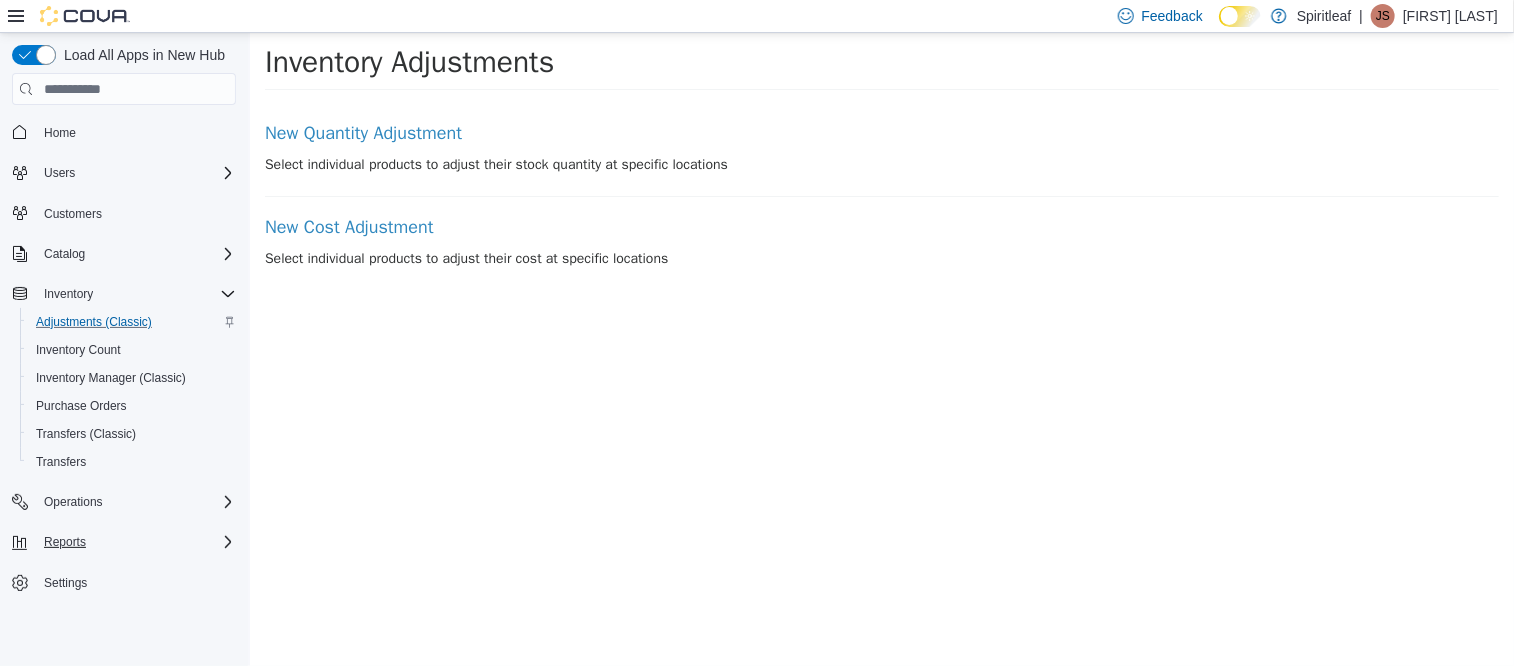 click on "Reports" at bounding box center (136, 542) 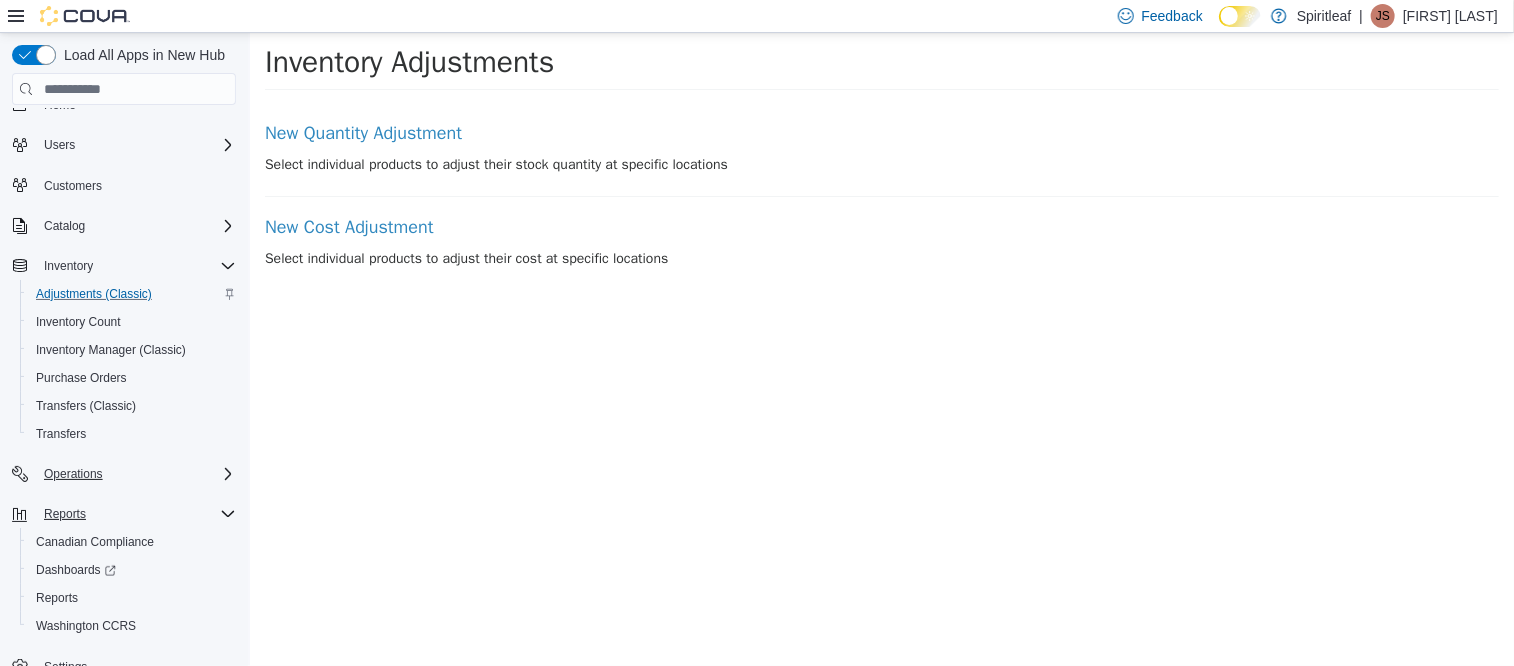 scroll, scrollTop: 0, scrollLeft: 0, axis: both 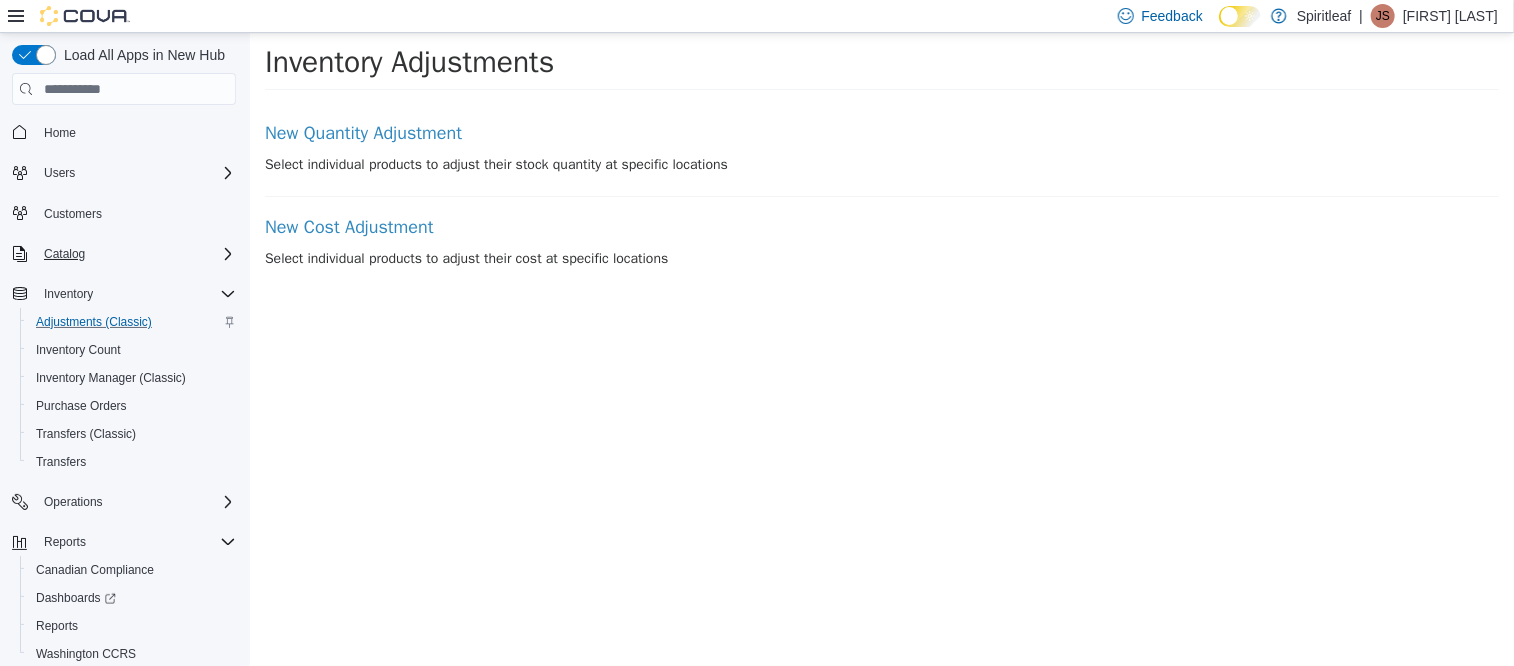 click 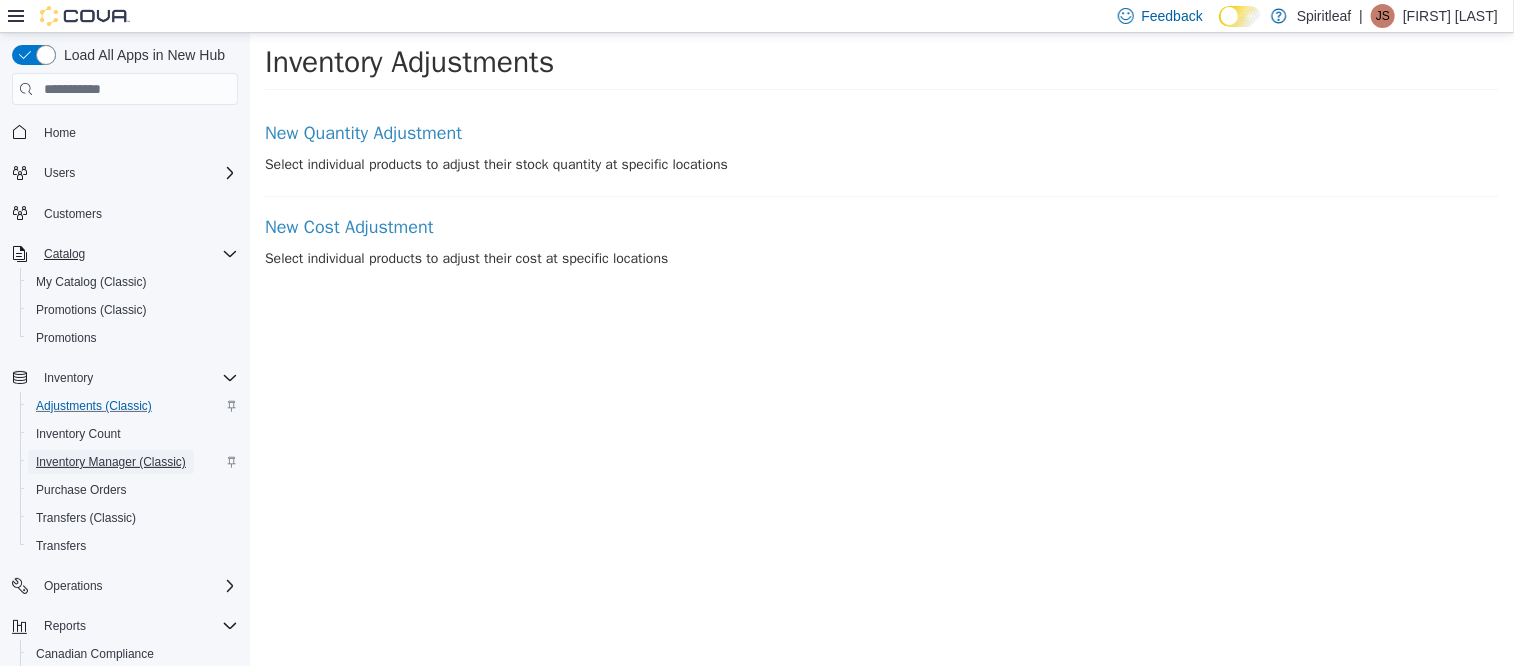 click on "Inventory Manager (Classic)" at bounding box center [111, 462] 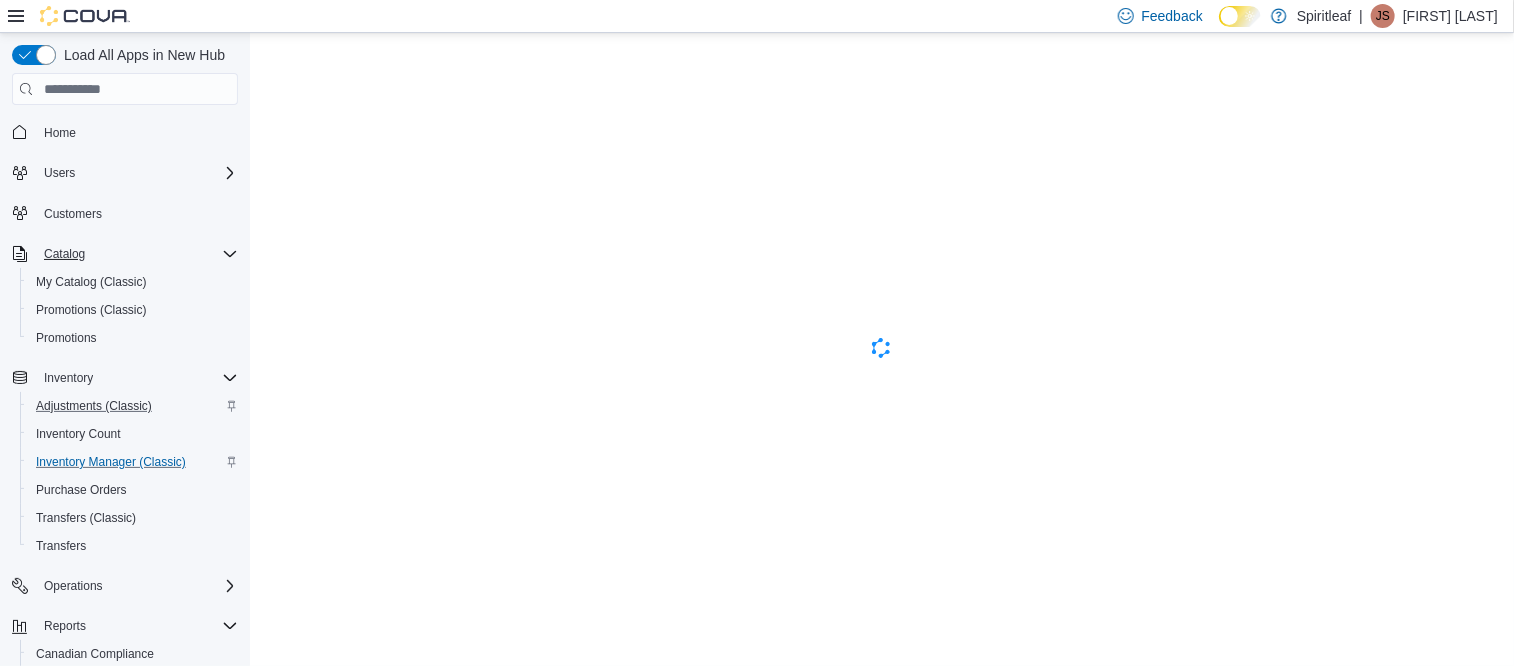 scroll, scrollTop: 0, scrollLeft: 0, axis: both 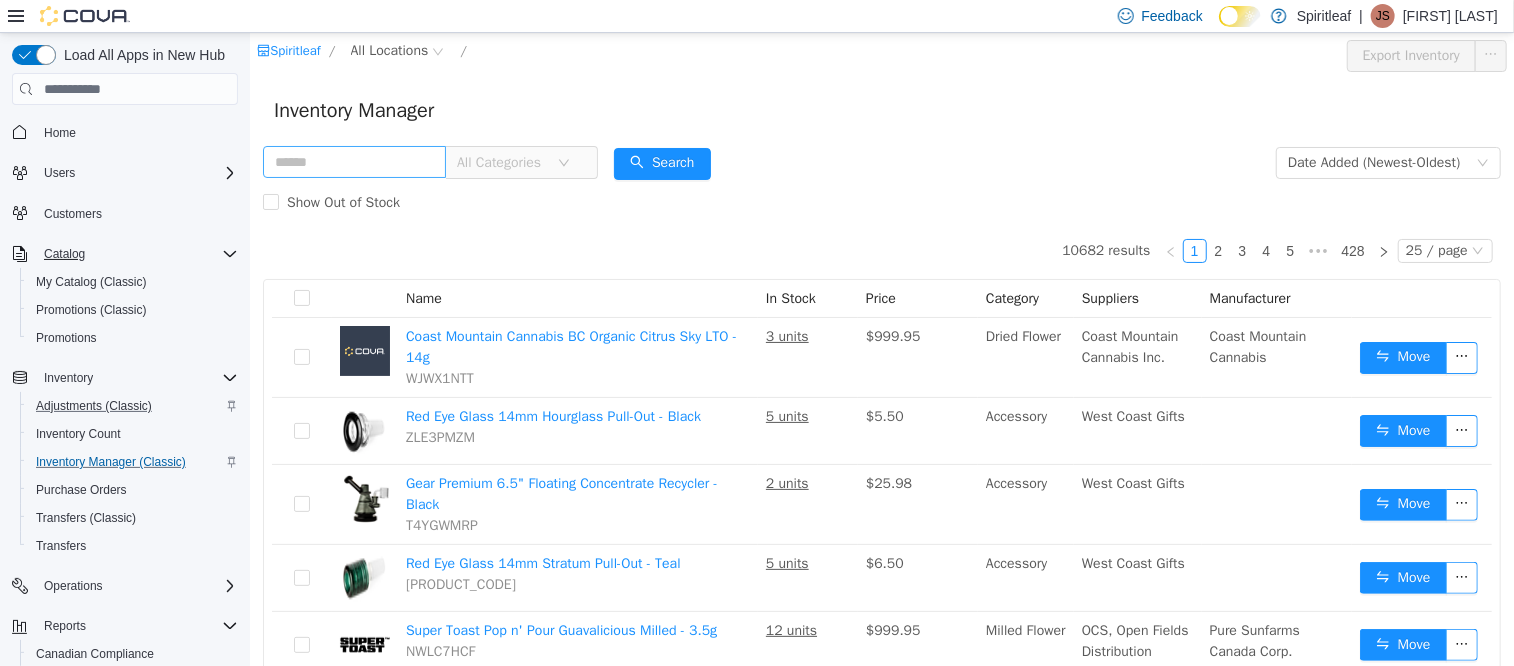 click at bounding box center (353, 162) 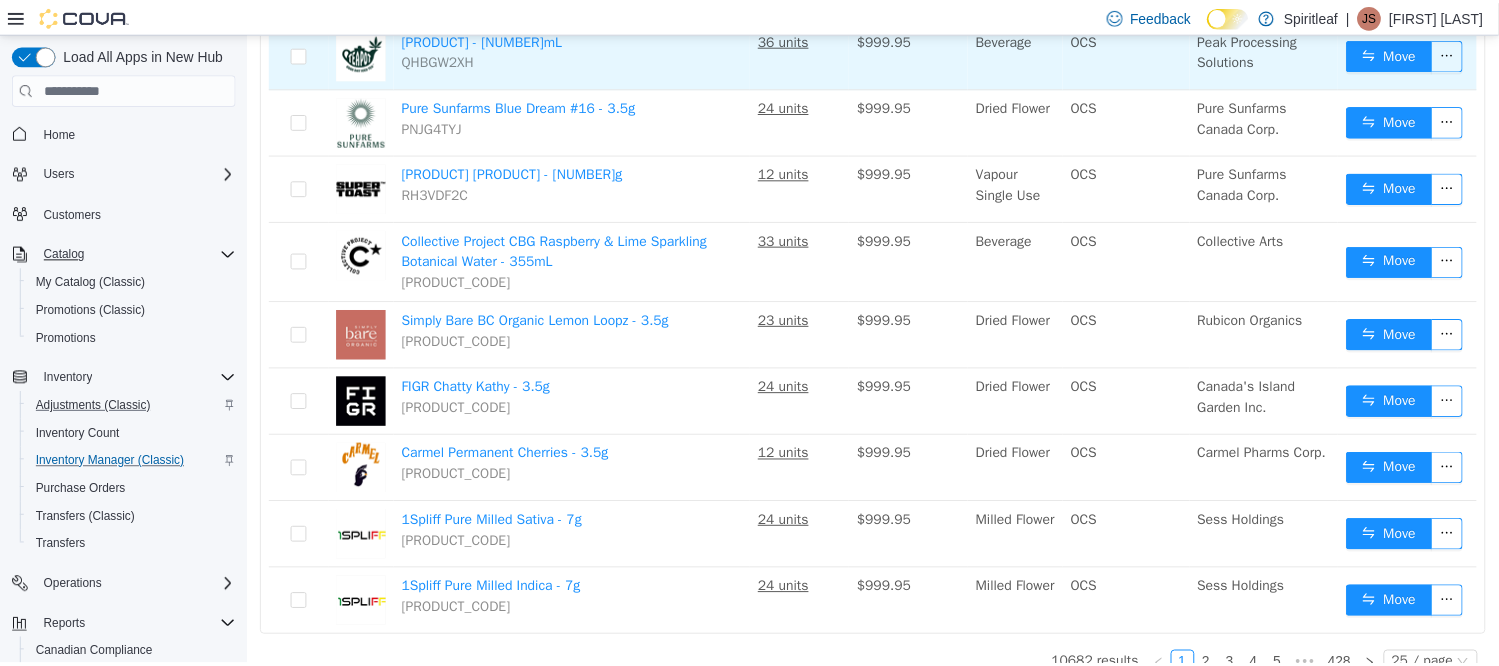 scroll, scrollTop: 1431, scrollLeft: 0, axis: vertical 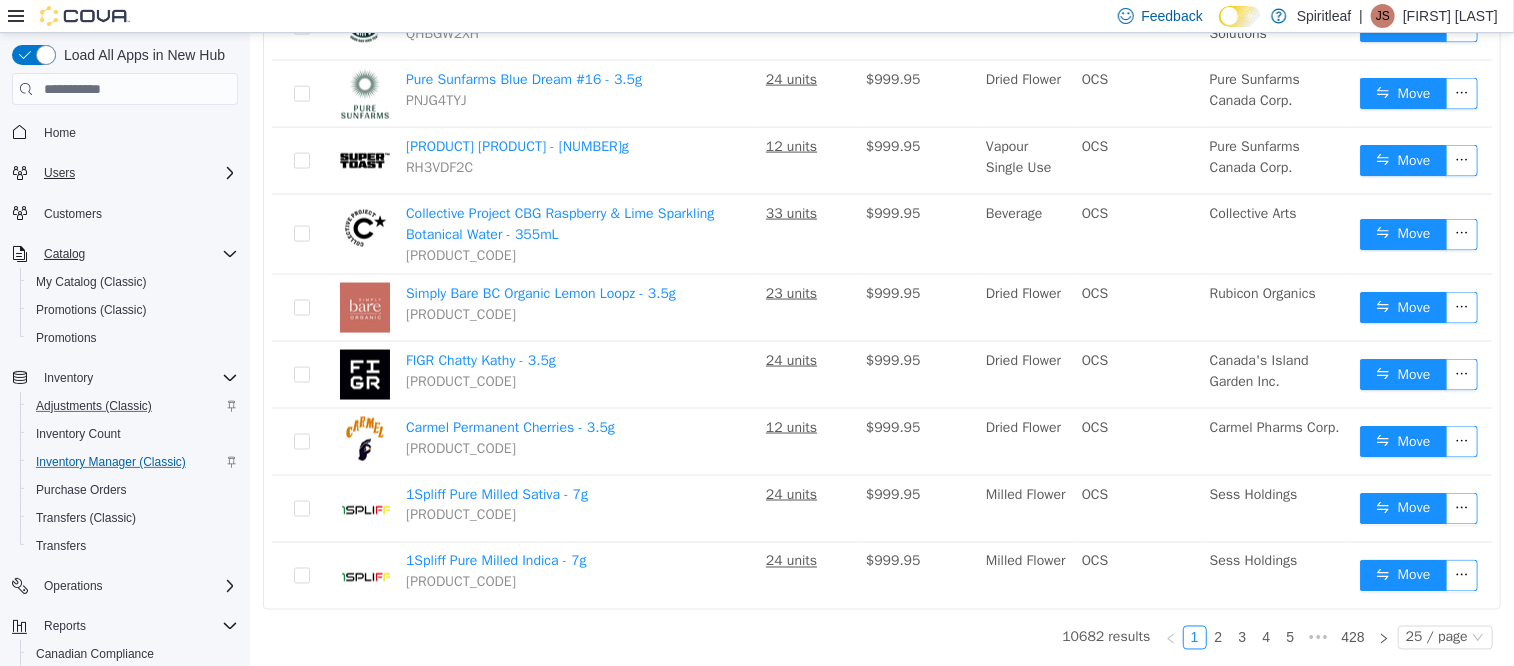 click on "Users" at bounding box center [137, 173] 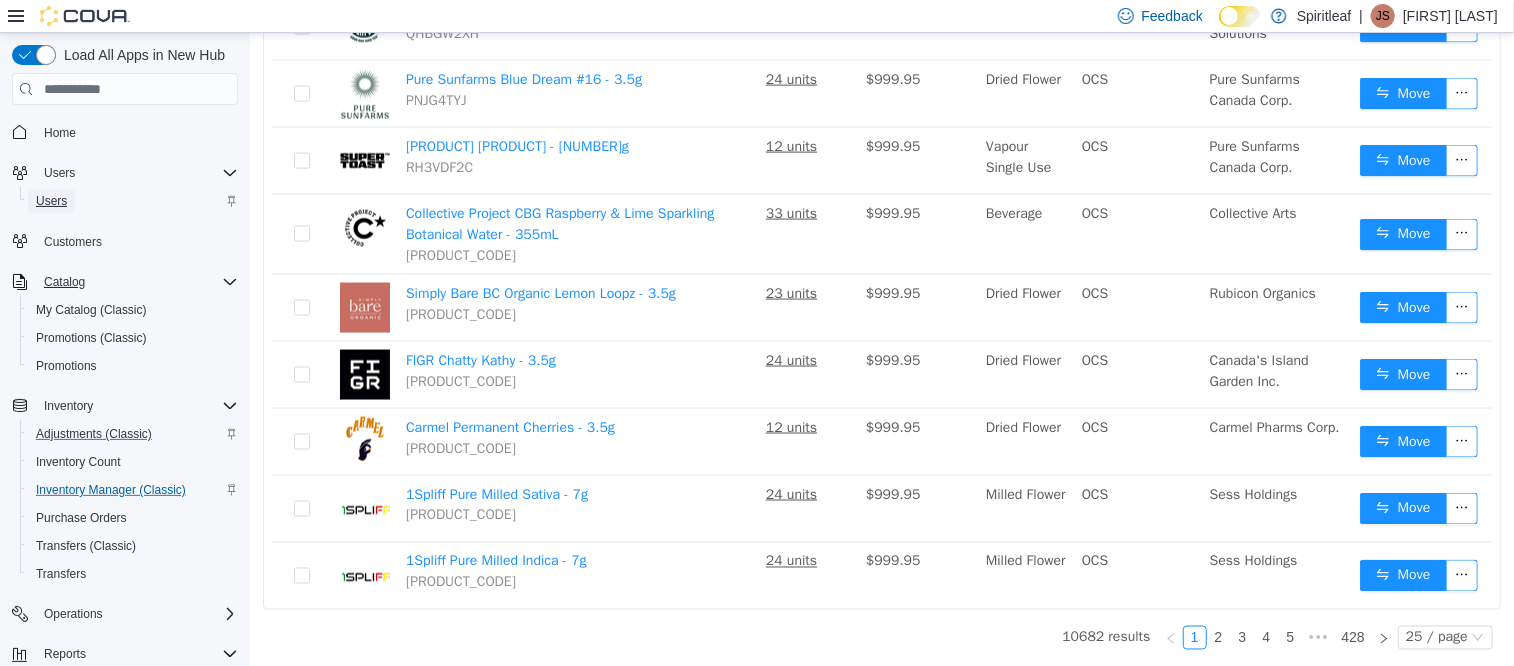 click on "Users" at bounding box center (51, 201) 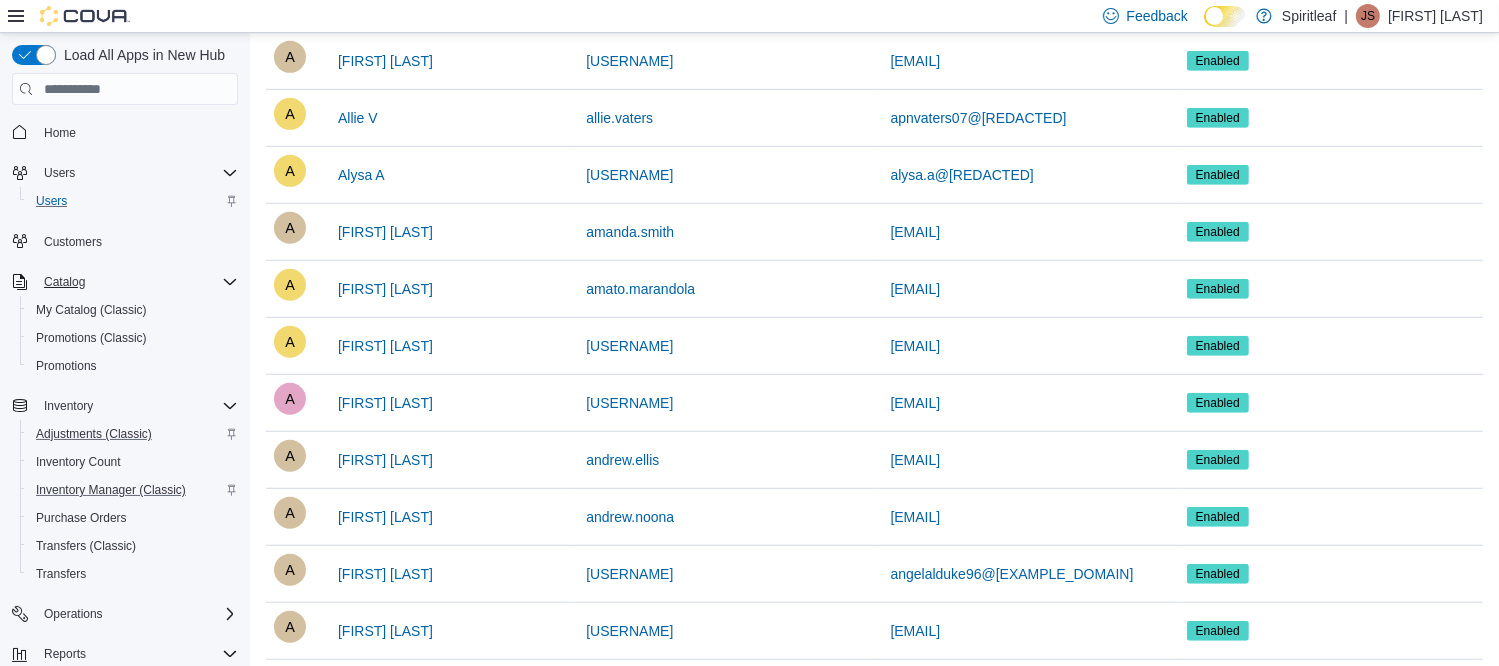 scroll, scrollTop: 1328, scrollLeft: 0, axis: vertical 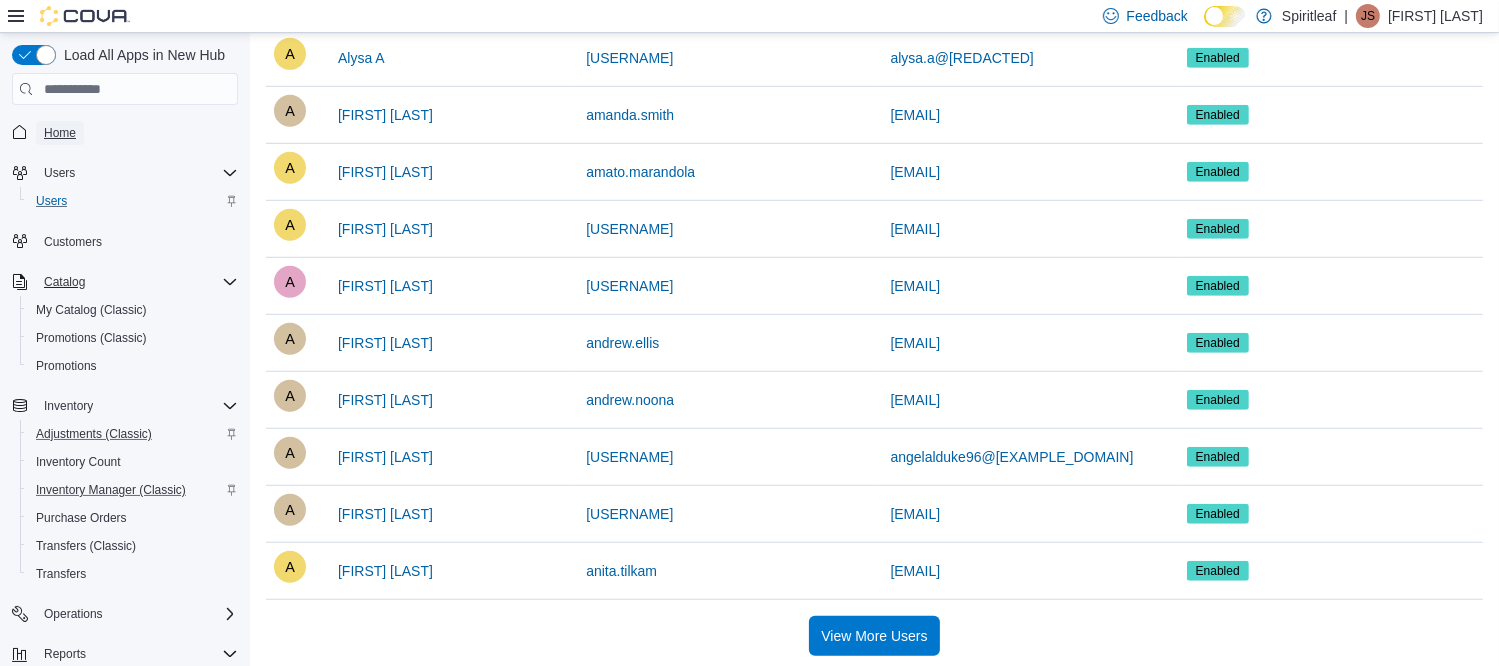 click on "Home" at bounding box center (60, 133) 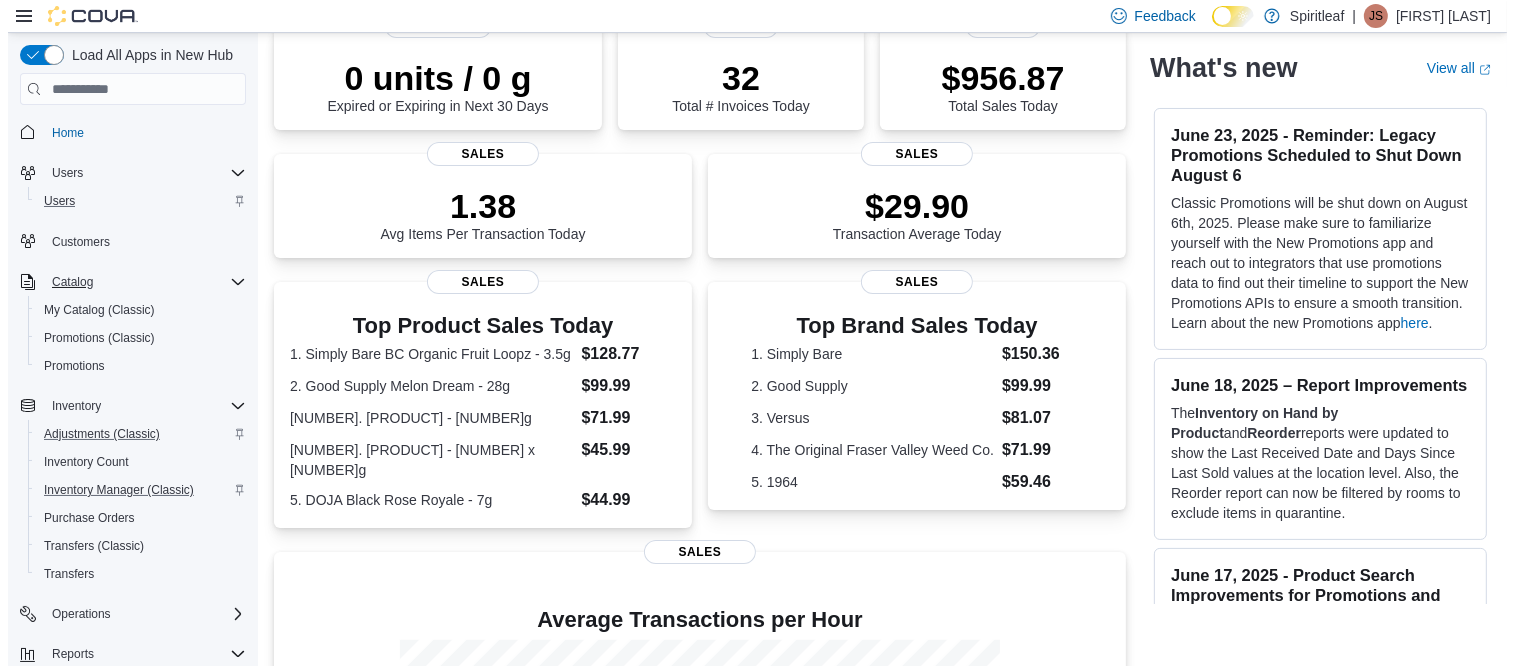scroll, scrollTop: 0, scrollLeft: 0, axis: both 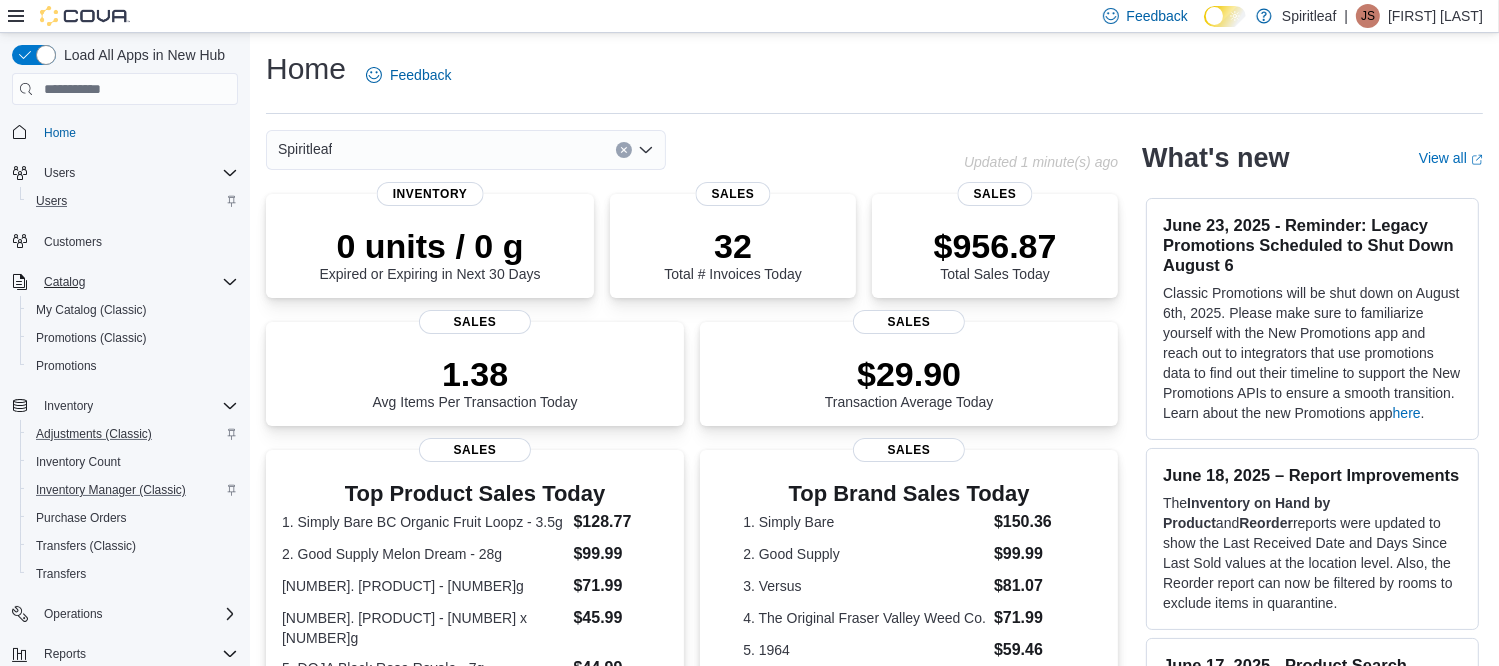 click 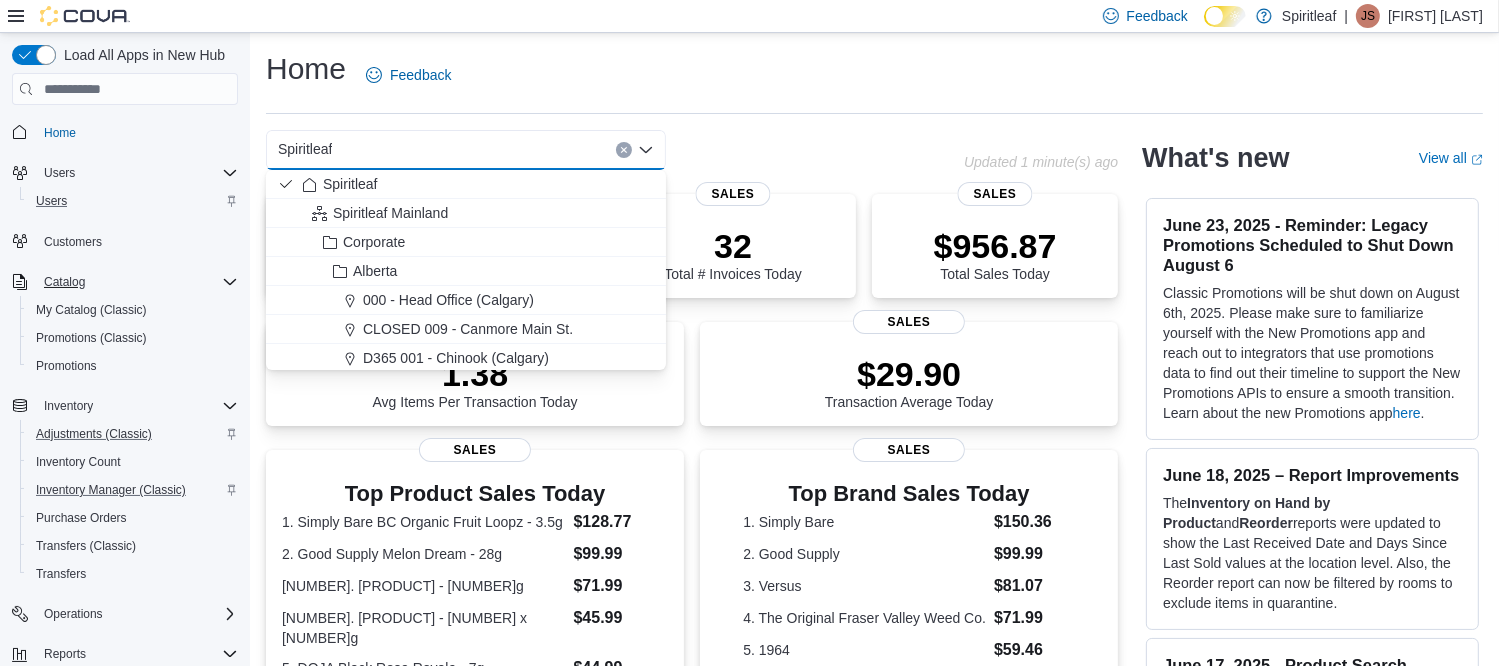 click on "Spiritleaf Combo box. Selected. Spiritleaf. Press Backspace to delete Spiritleaf. Combo box input. Select a Location. Type some text or, to display a list of choices, press Down Arrow. To exit the list of choices, press Escape." at bounding box center [466, 150] 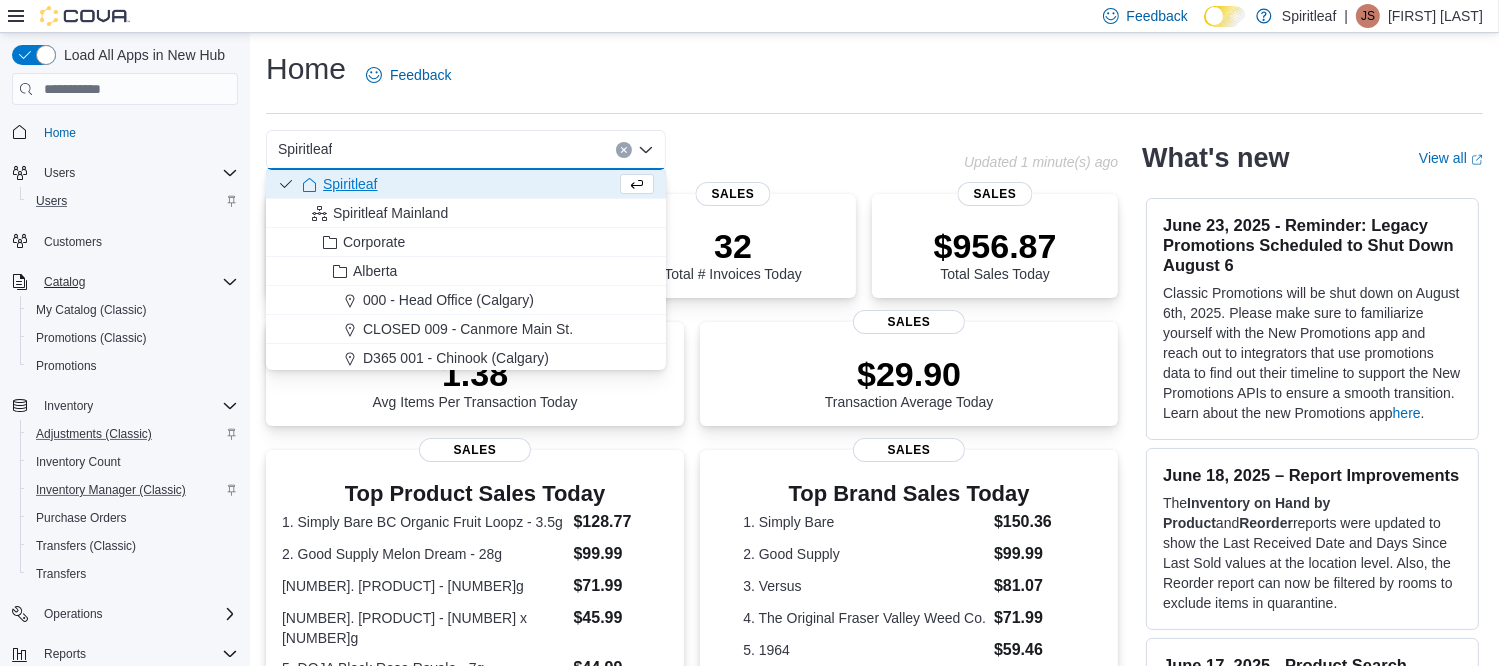 click on "Spiritleaf" at bounding box center [466, 150] 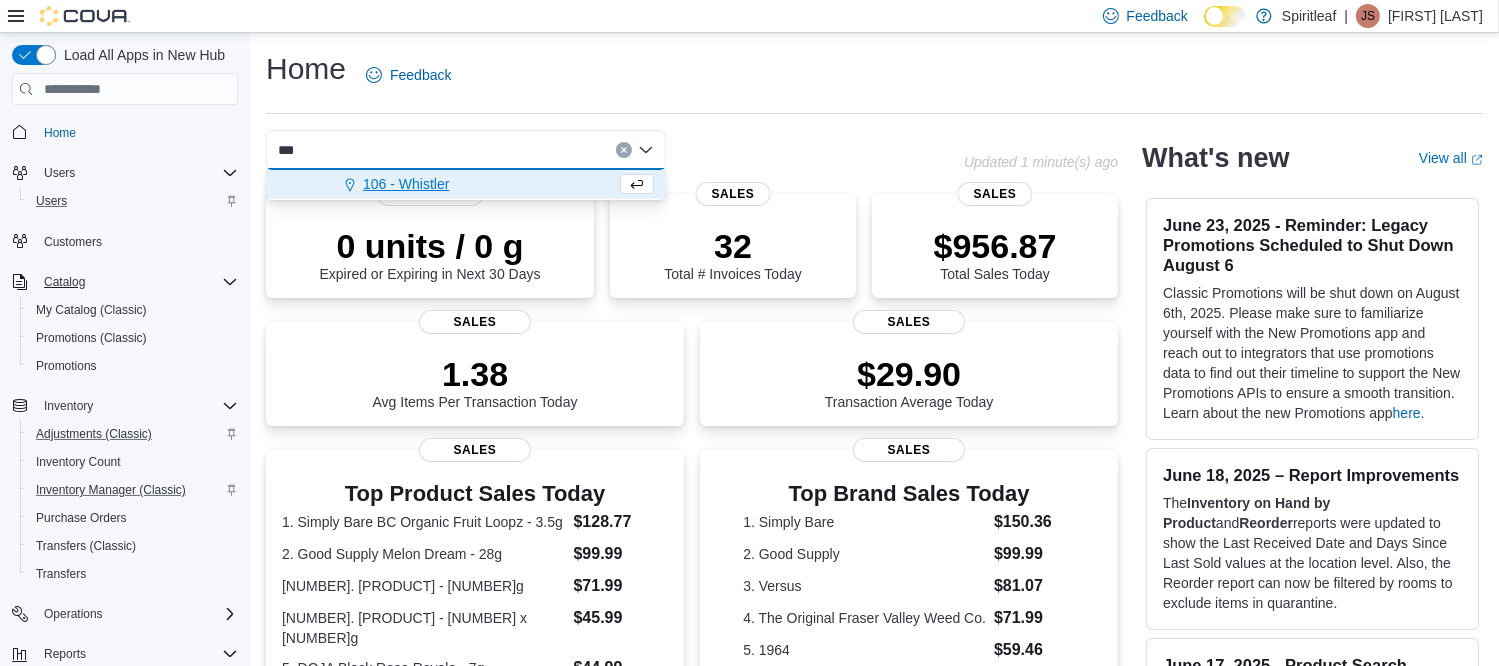 type on "***" 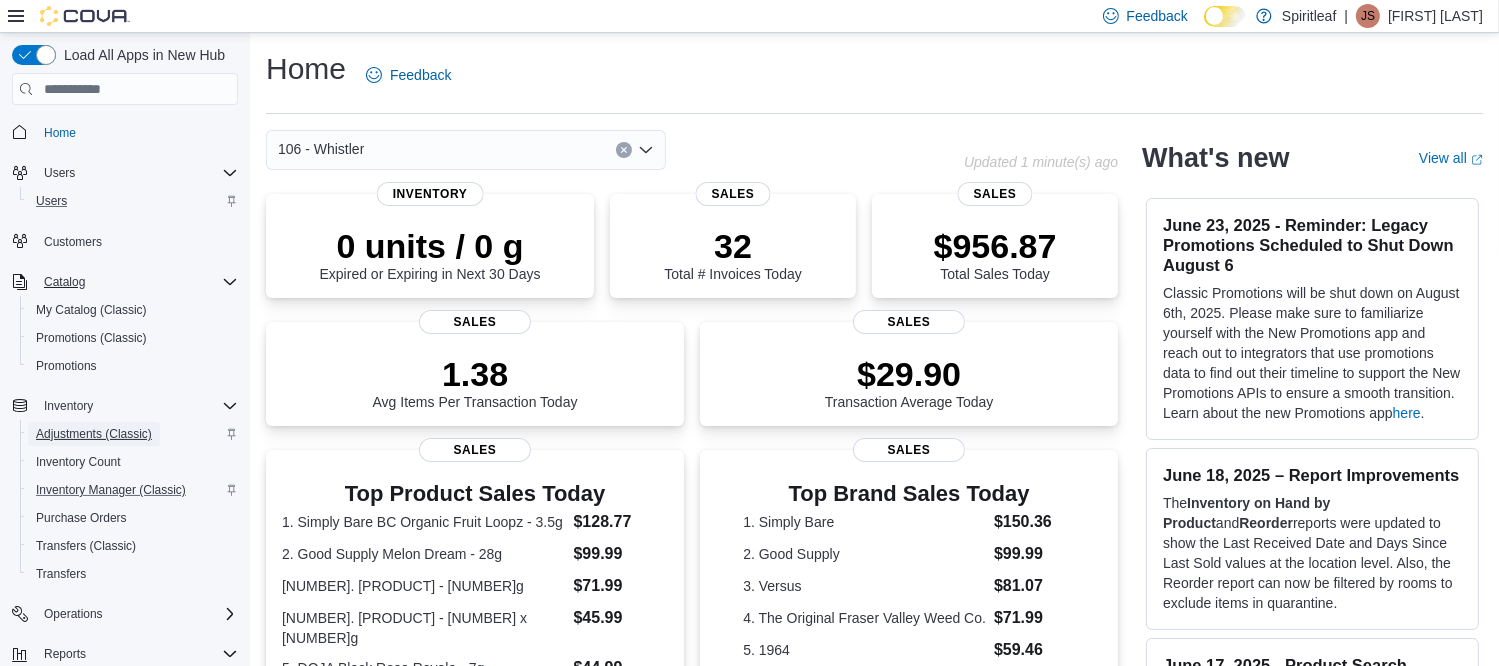 click on "Adjustments (Classic)" at bounding box center [94, 434] 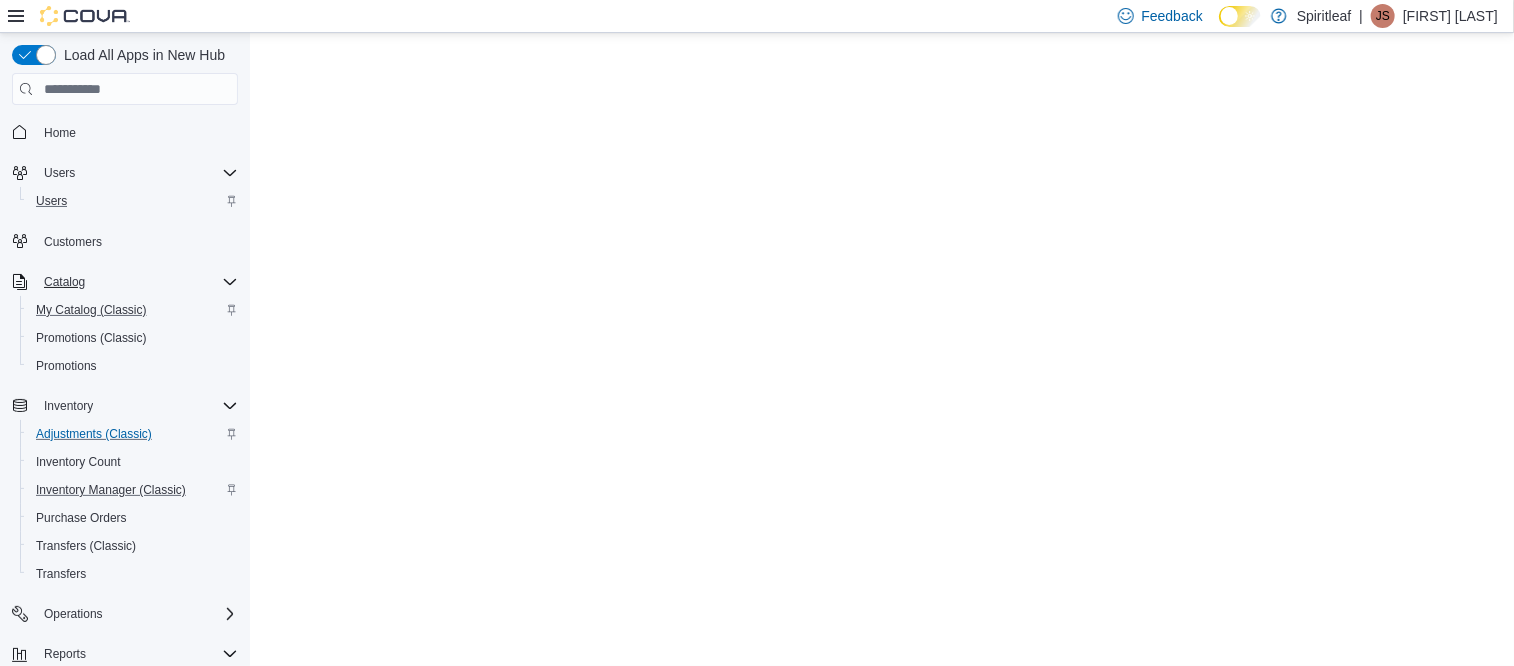 scroll, scrollTop: 0, scrollLeft: 0, axis: both 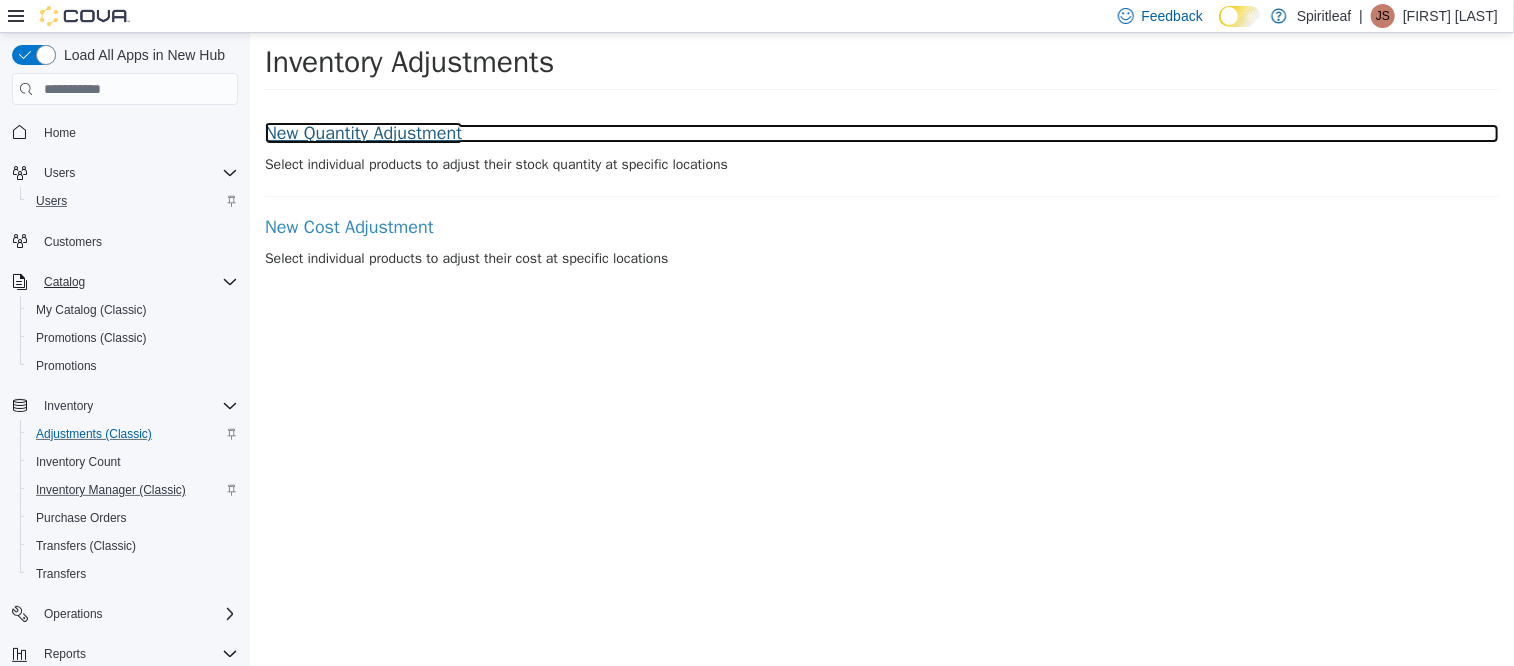click on "New Quantity Adjustment" at bounding box center (881, 134) 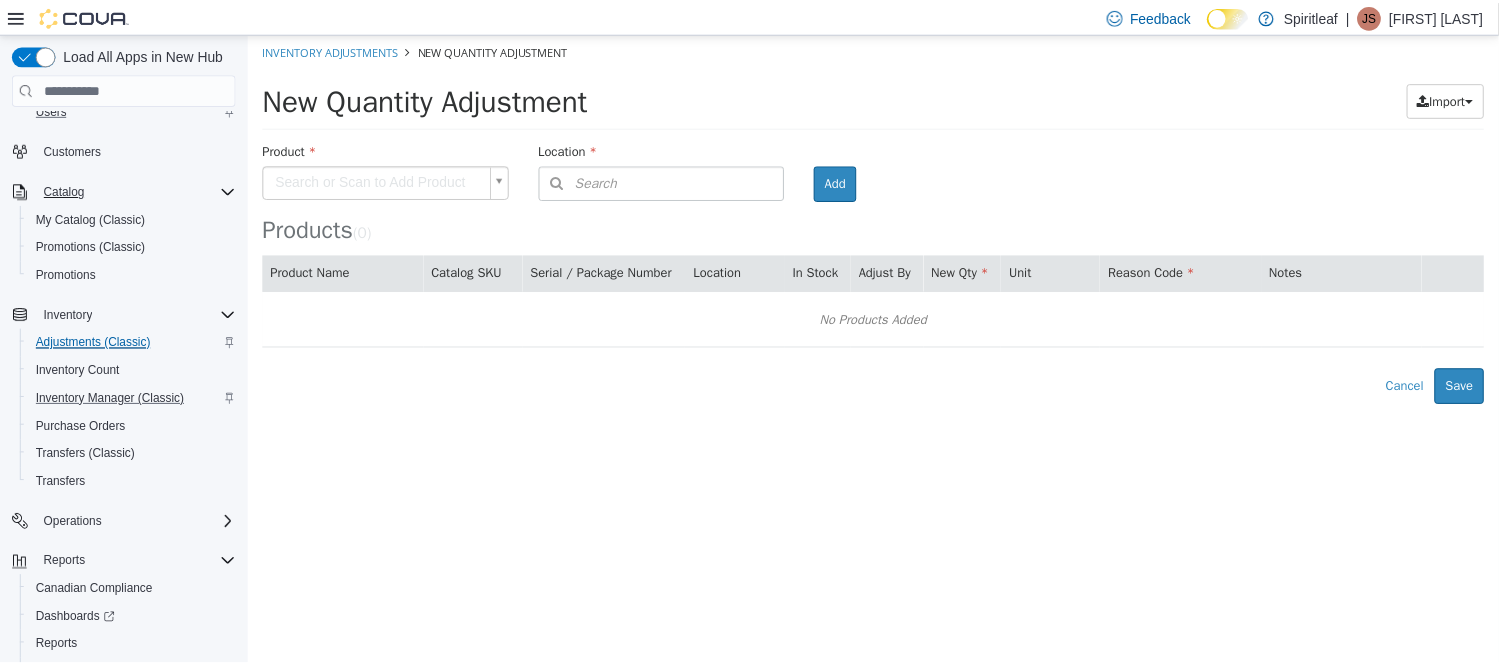 scroll, scrollTop: 170, scrollLeft: 0, axis: vertical 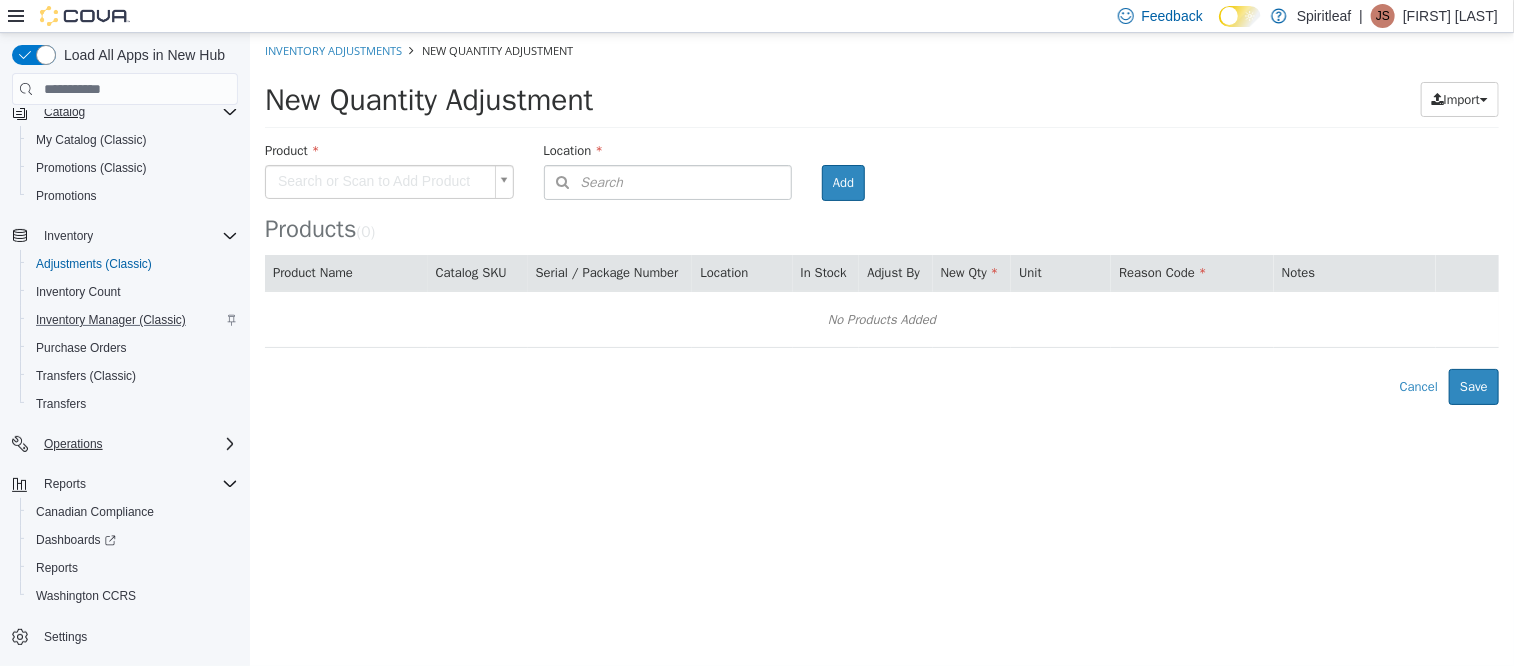 click on "Operations" at bounding box center (137, 444) 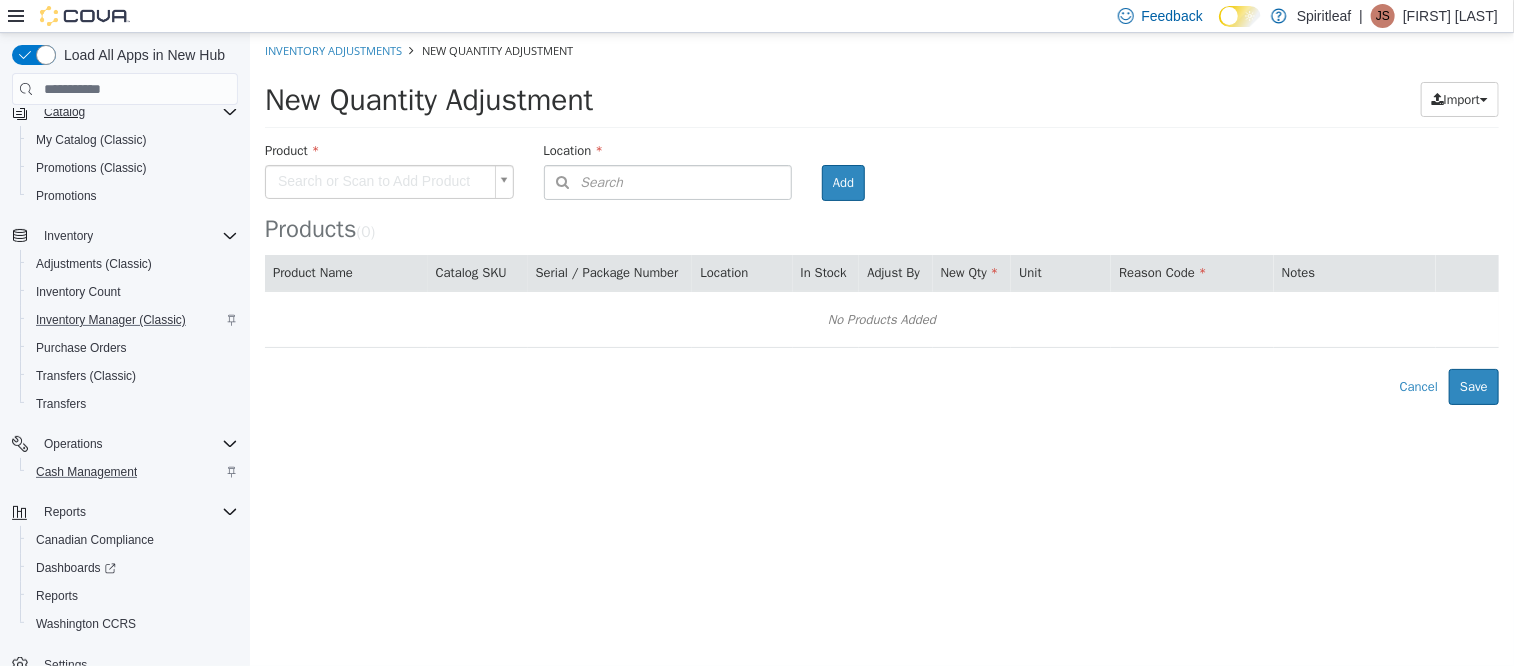 click on "Cash Management" at bounding box center [133, 472] 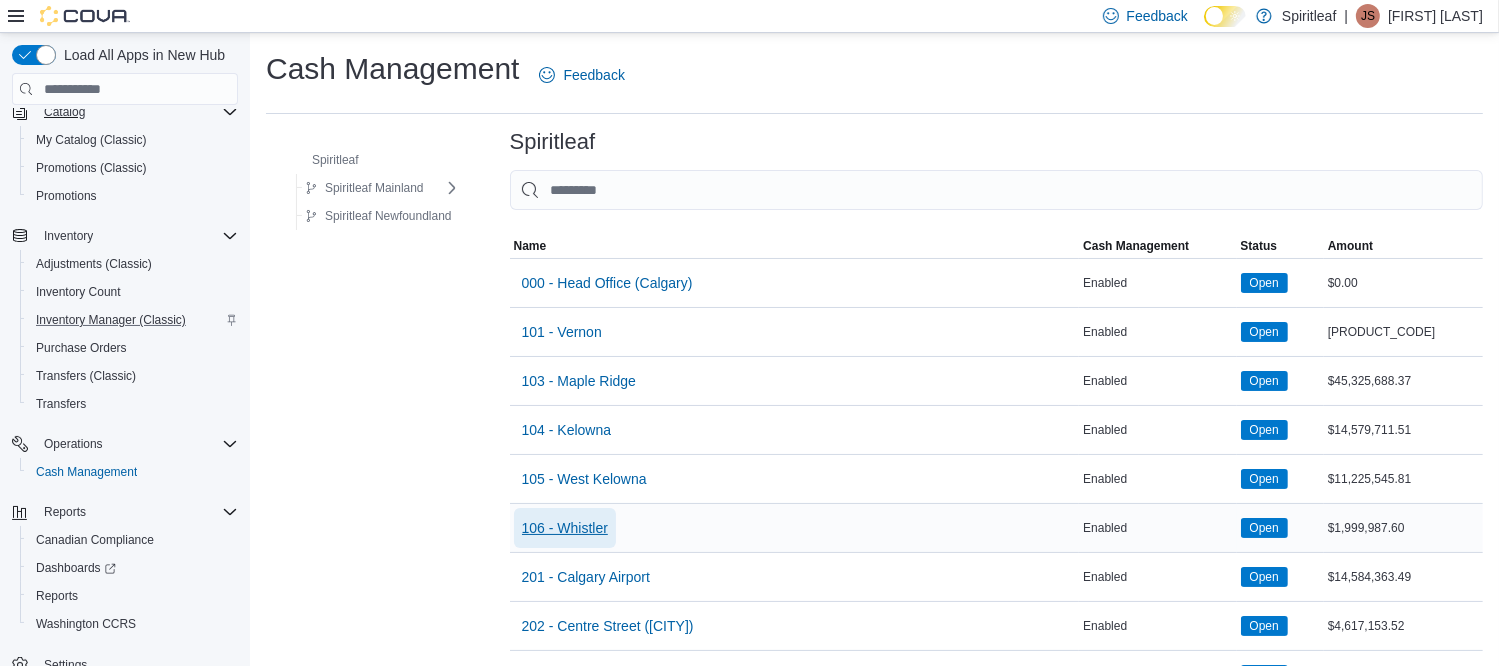 click on "106 - Whistler" at bounding box center [565, 528] 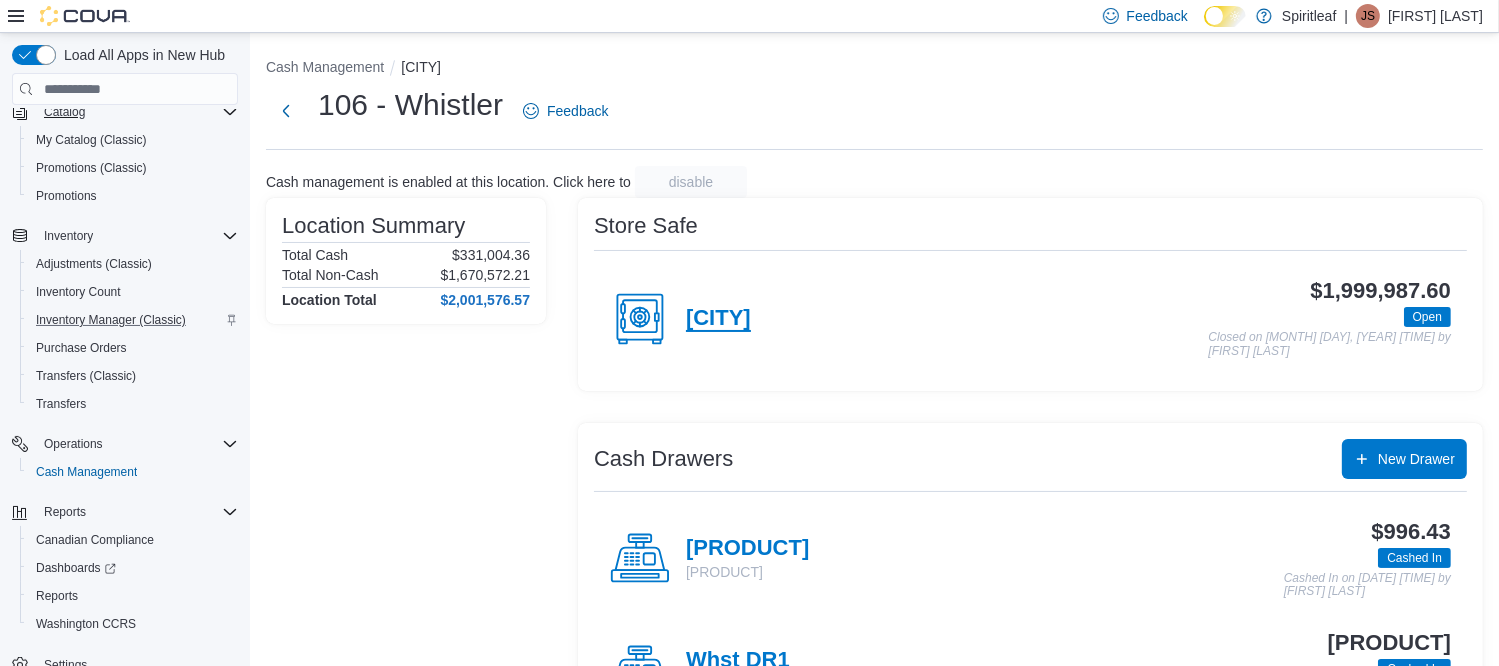 click on "[CITY]" at bounding box center (718, 319) 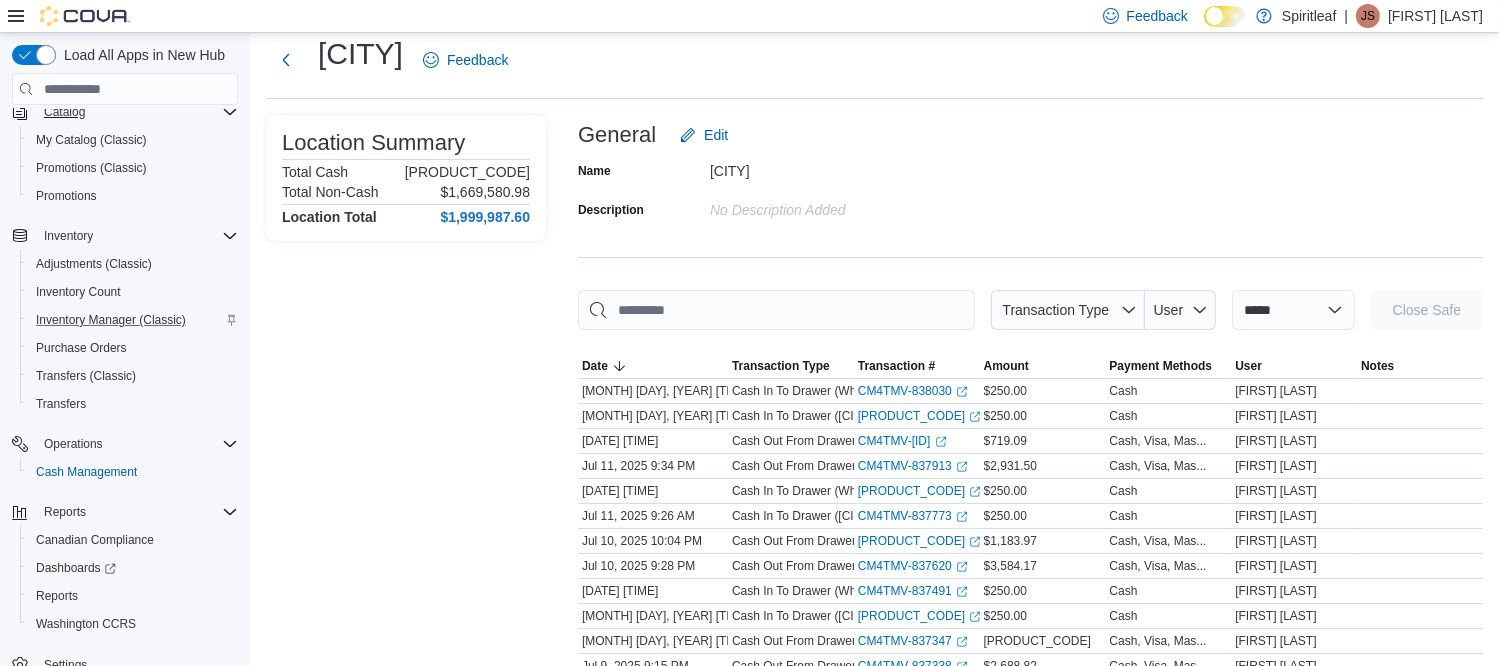 scroll, scrollTop: 0, scrollLeft: 0, axis: both 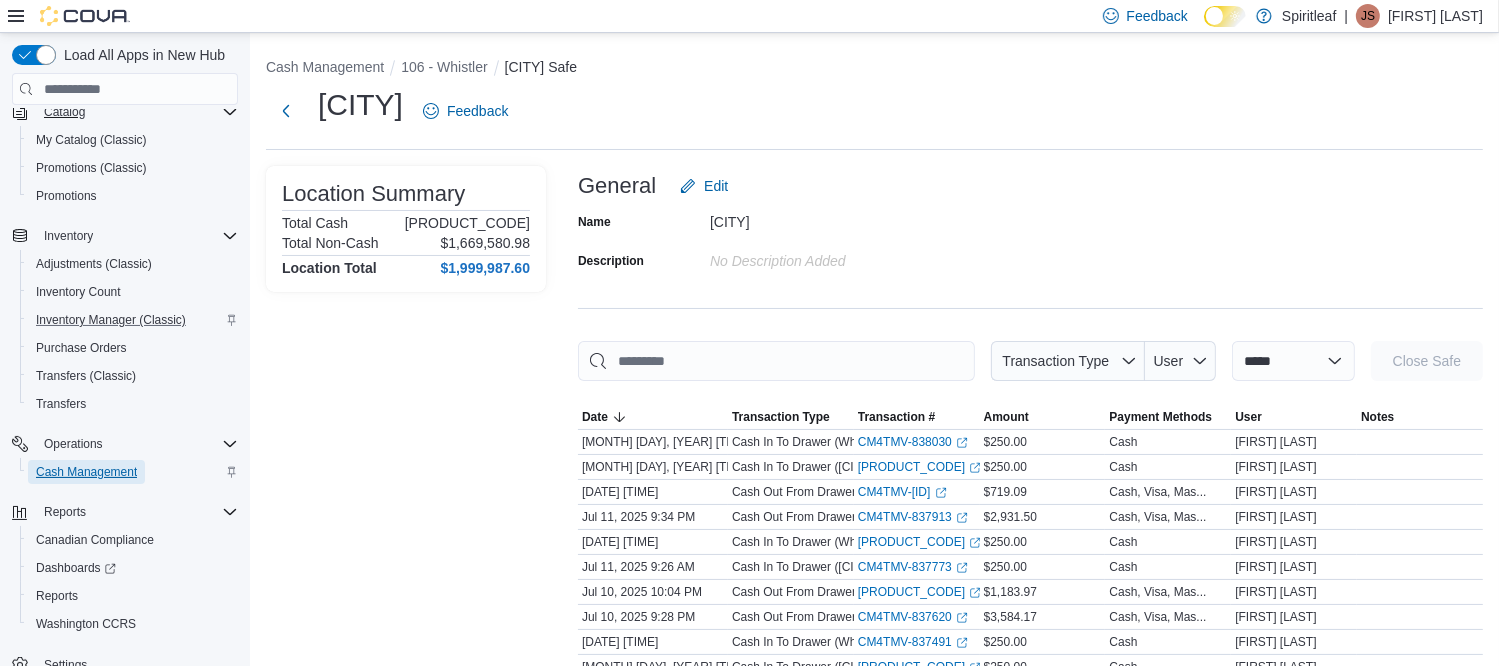 click on "Cash Management" at bounding box center (86, 472) 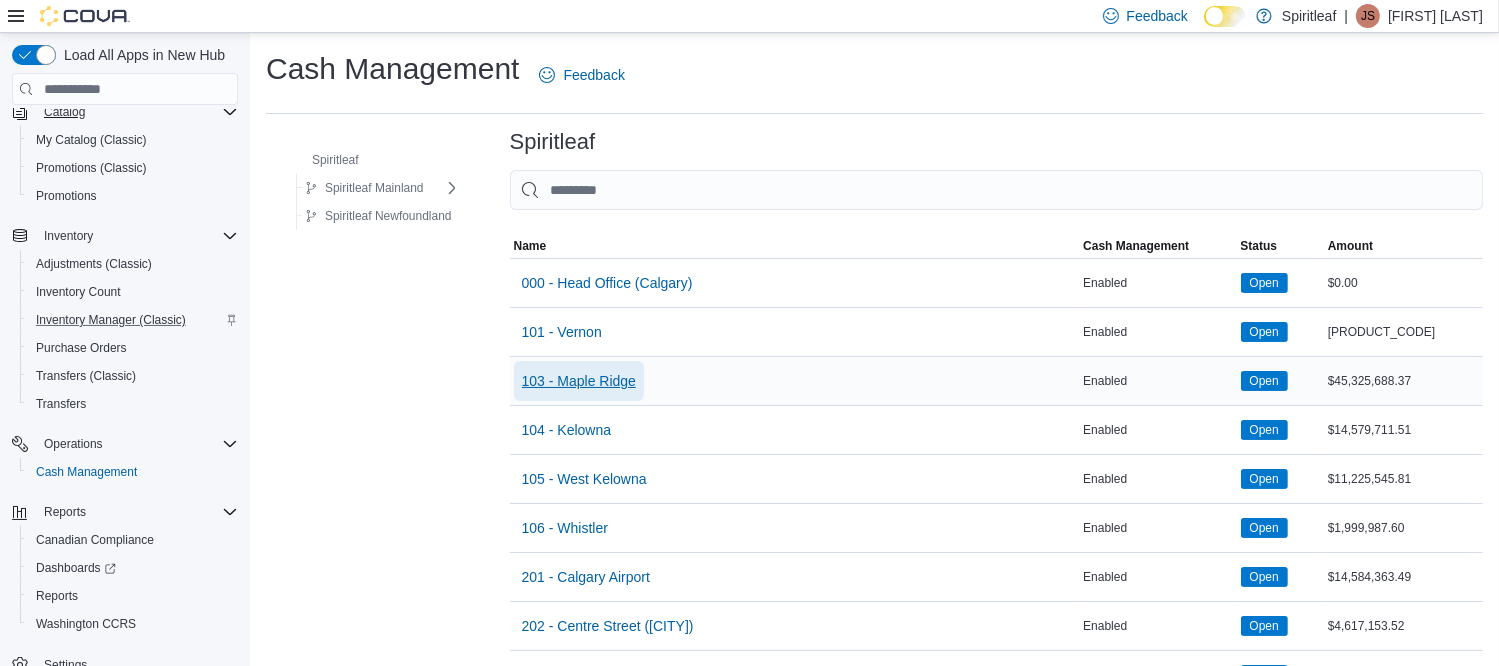 click on "103 - Maple Ridge" at bounding box center [579, 381] 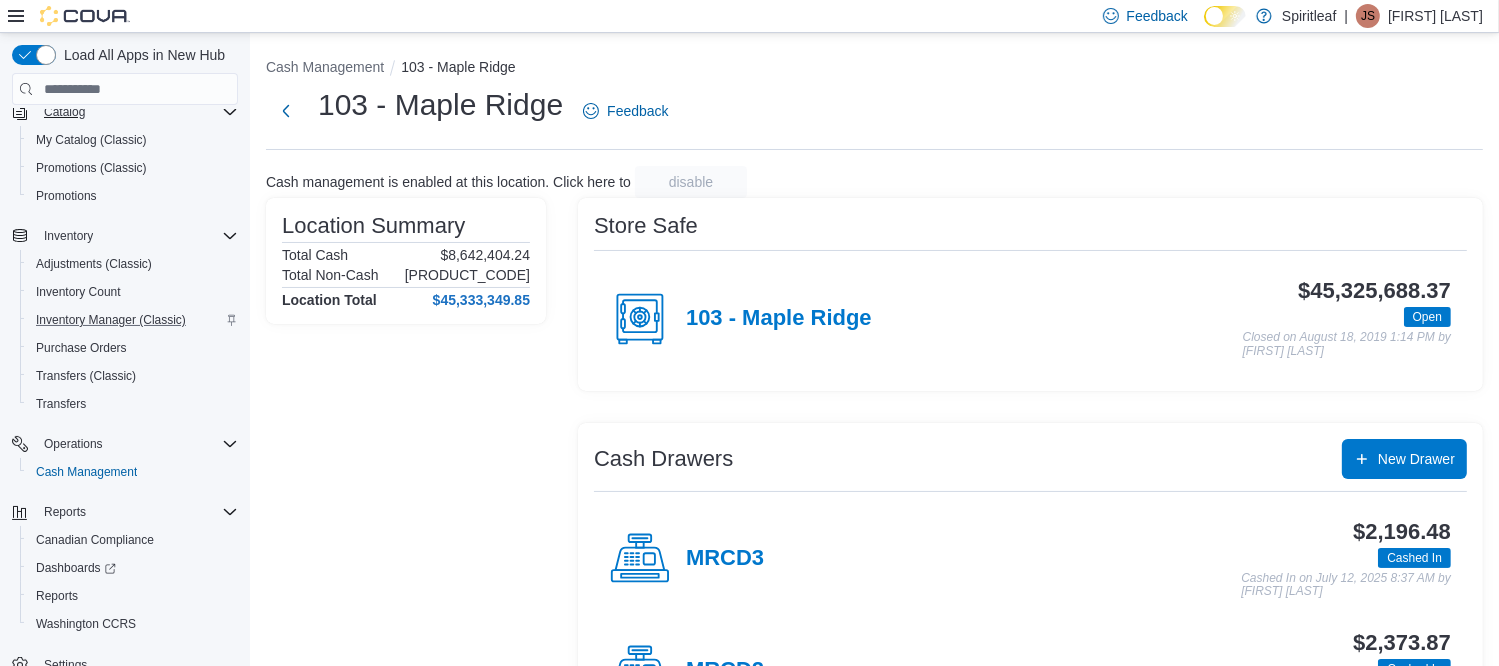 scroll, scrollTop: 0, scrollLeft: 0, axis: both 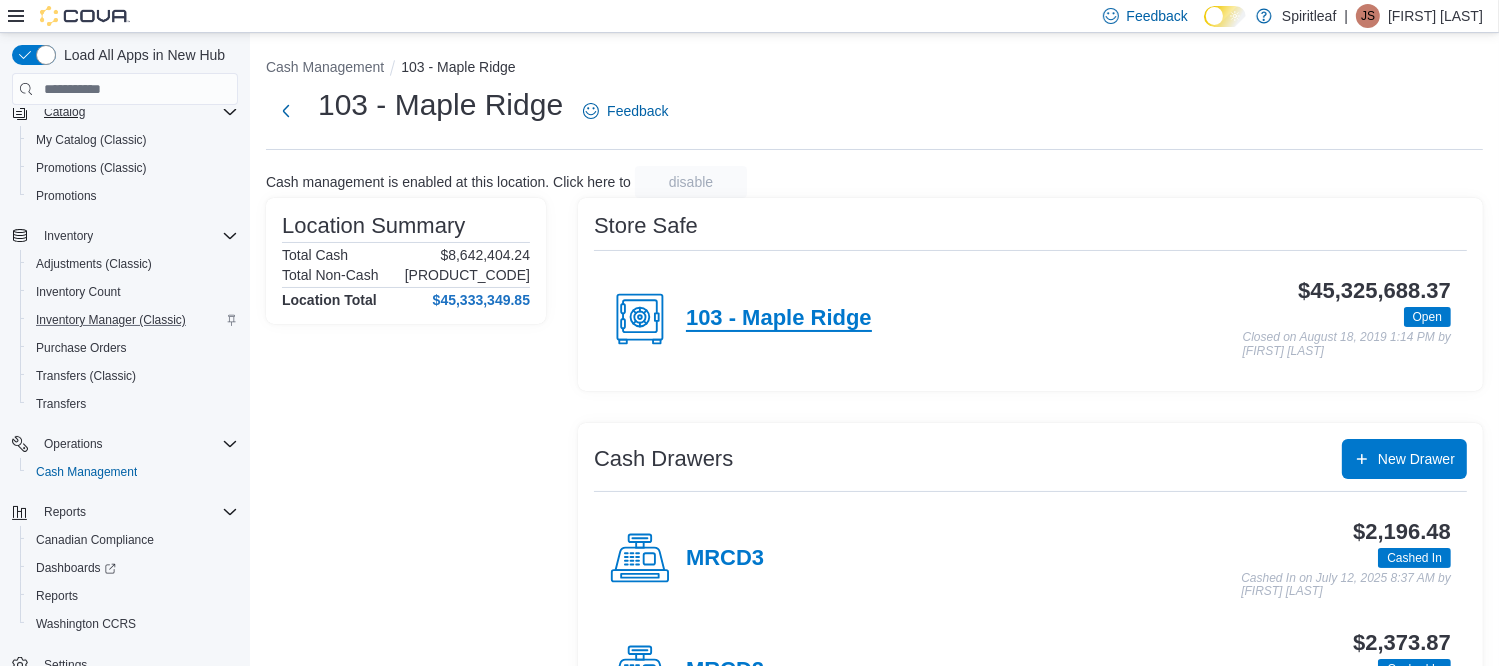 click on "103 - Maple Ridge" at bounding box center (779, 319) 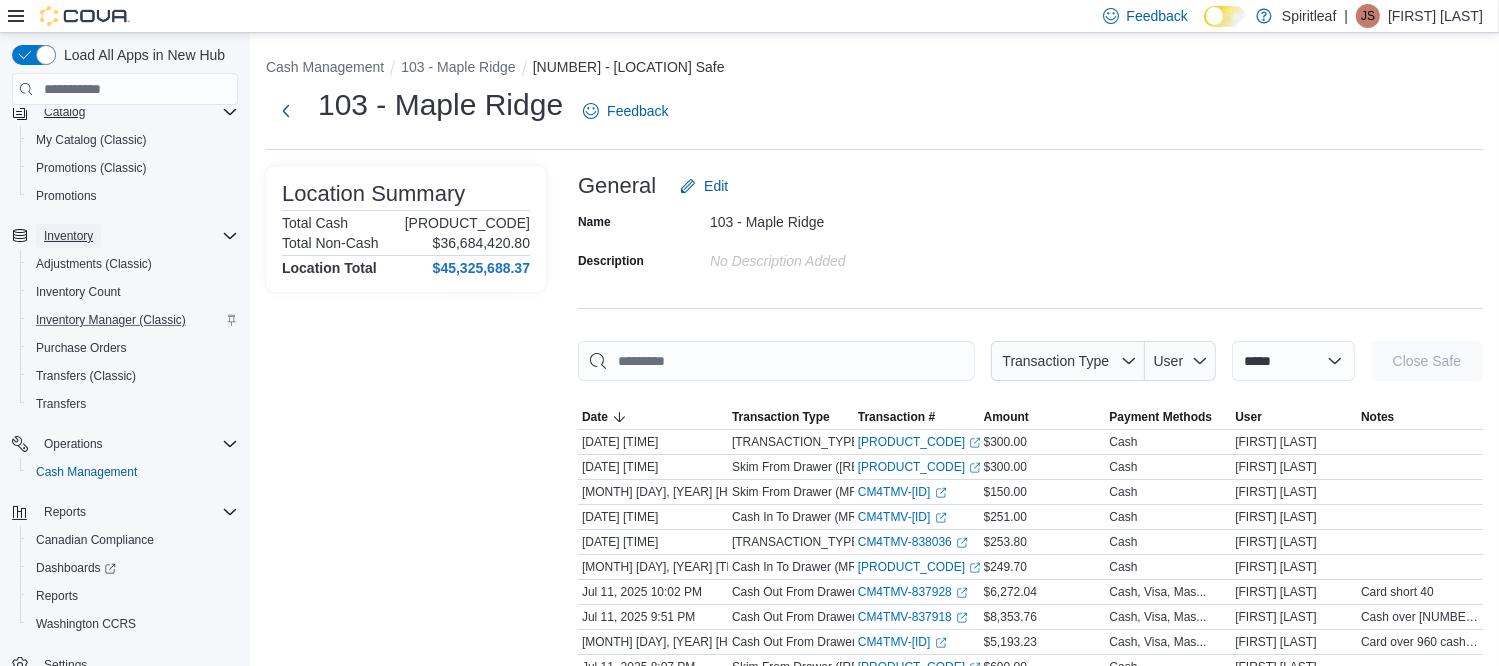 click on "Inventory" at bounding box center [68, 236] 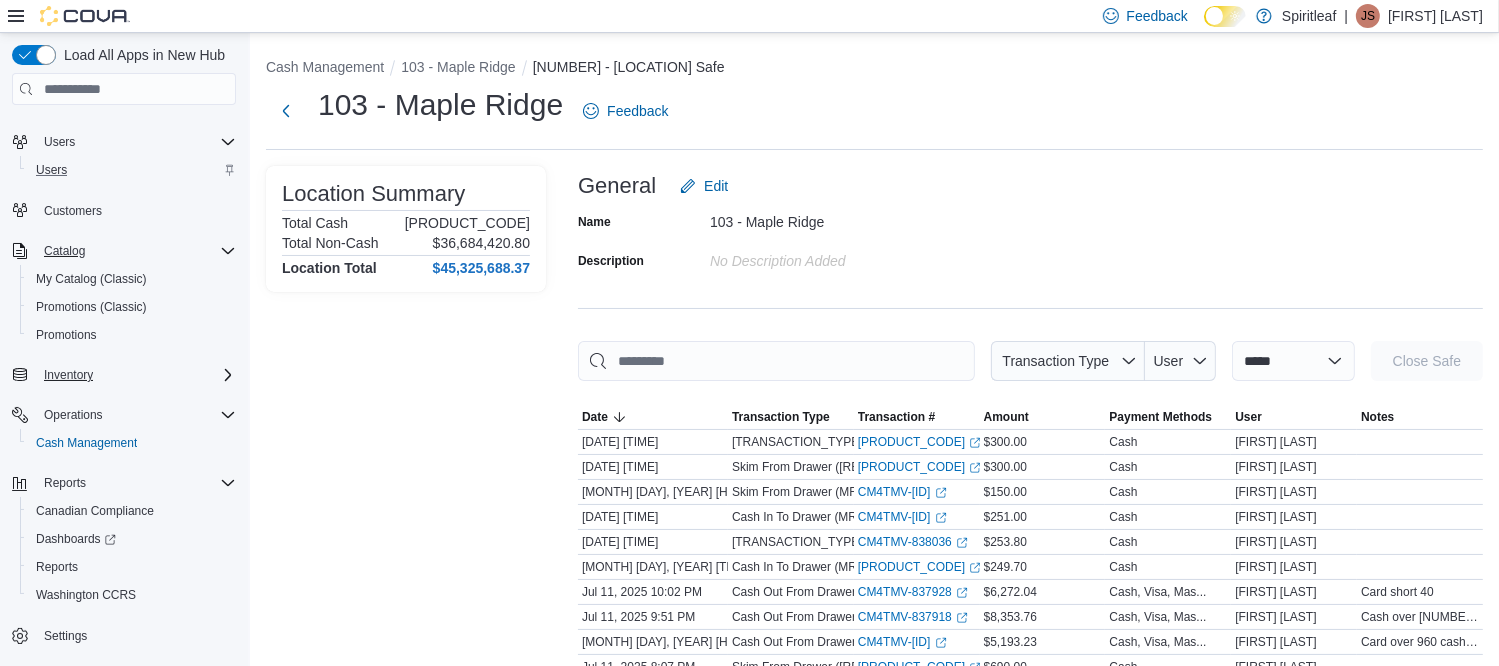 scroll, scrollTop: 30, scrollLeft: 0, axis: vertical 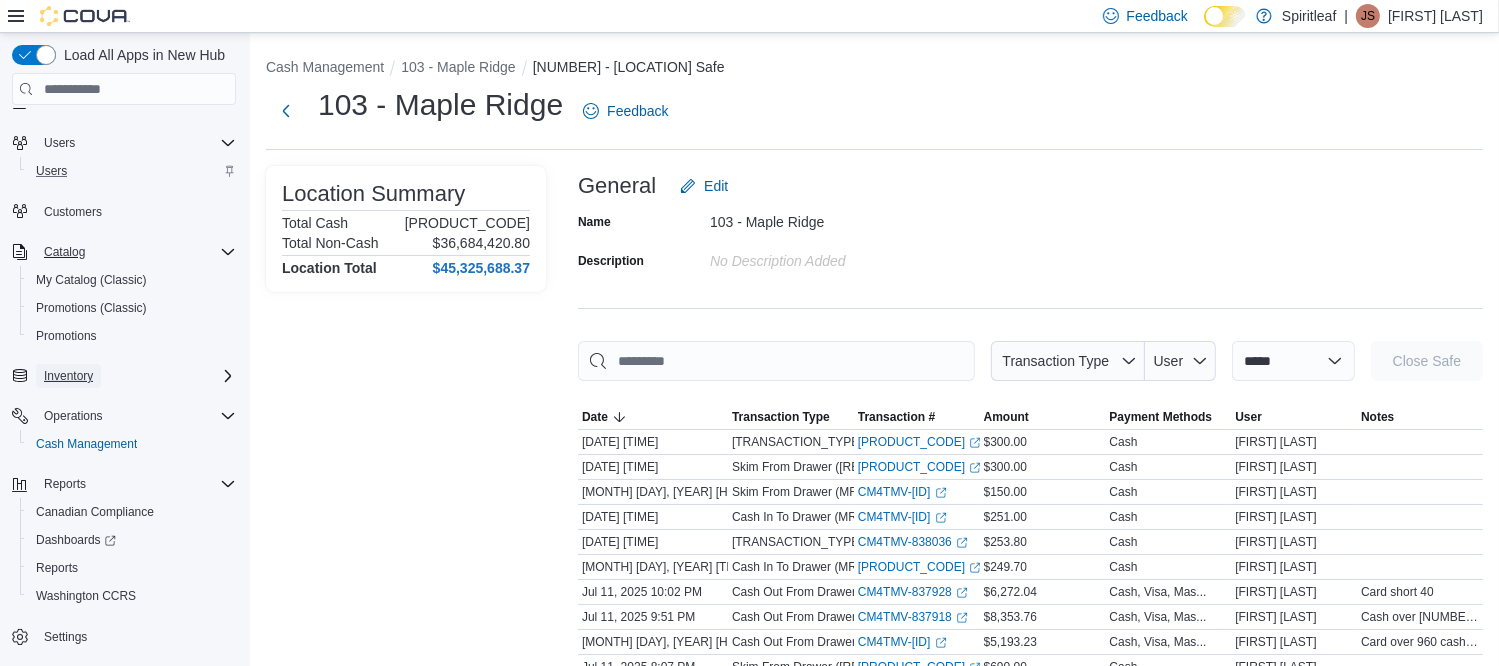 click on "Inventory" at bounding box center (68, 376) 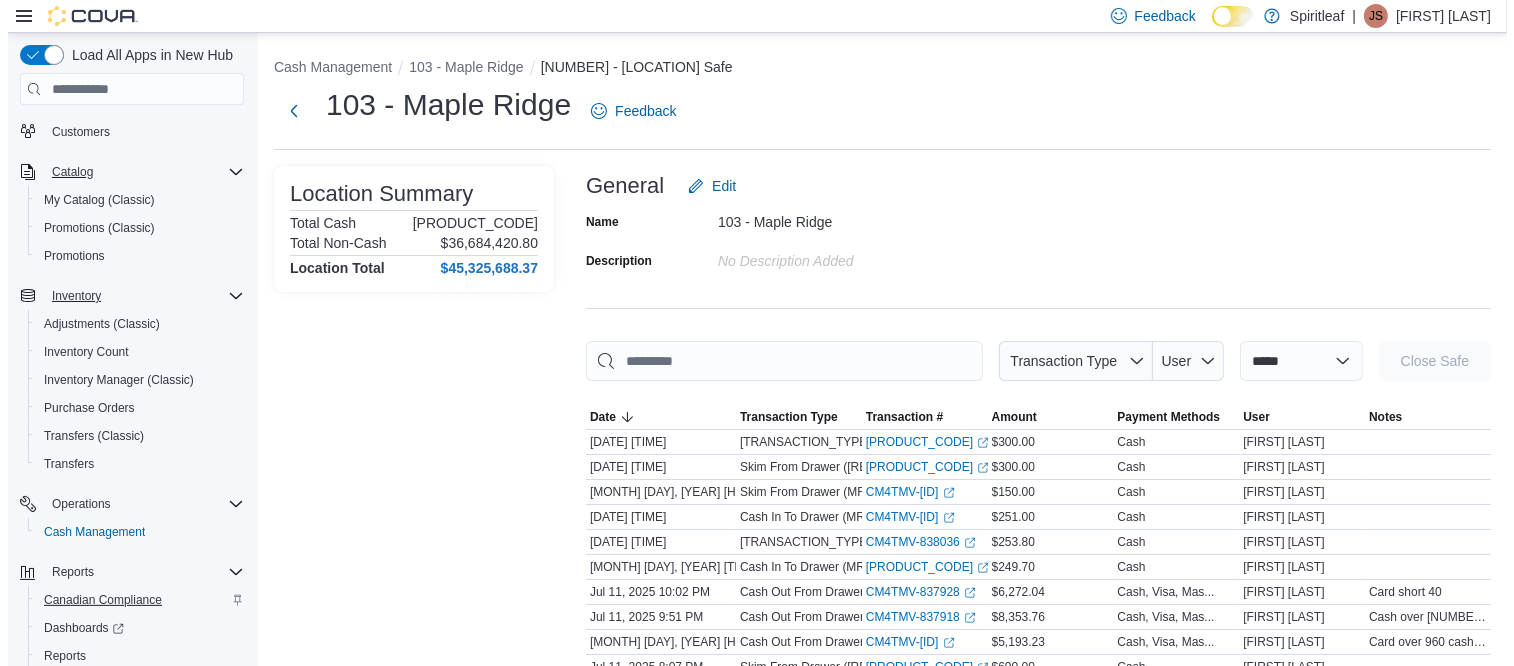scroll, scrollTop: 198, scrollLeft: 0, axis: vertical 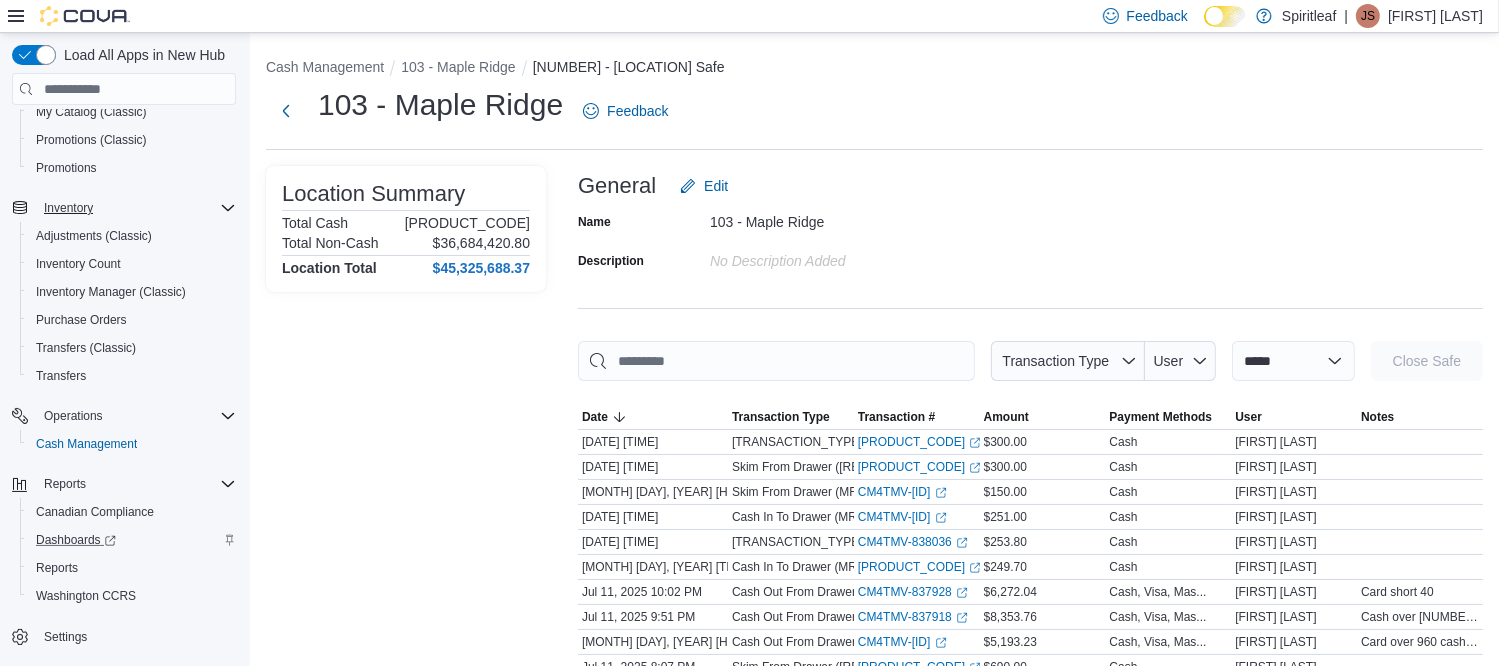 click on "Dashboards" at bounding box center [132, 540] 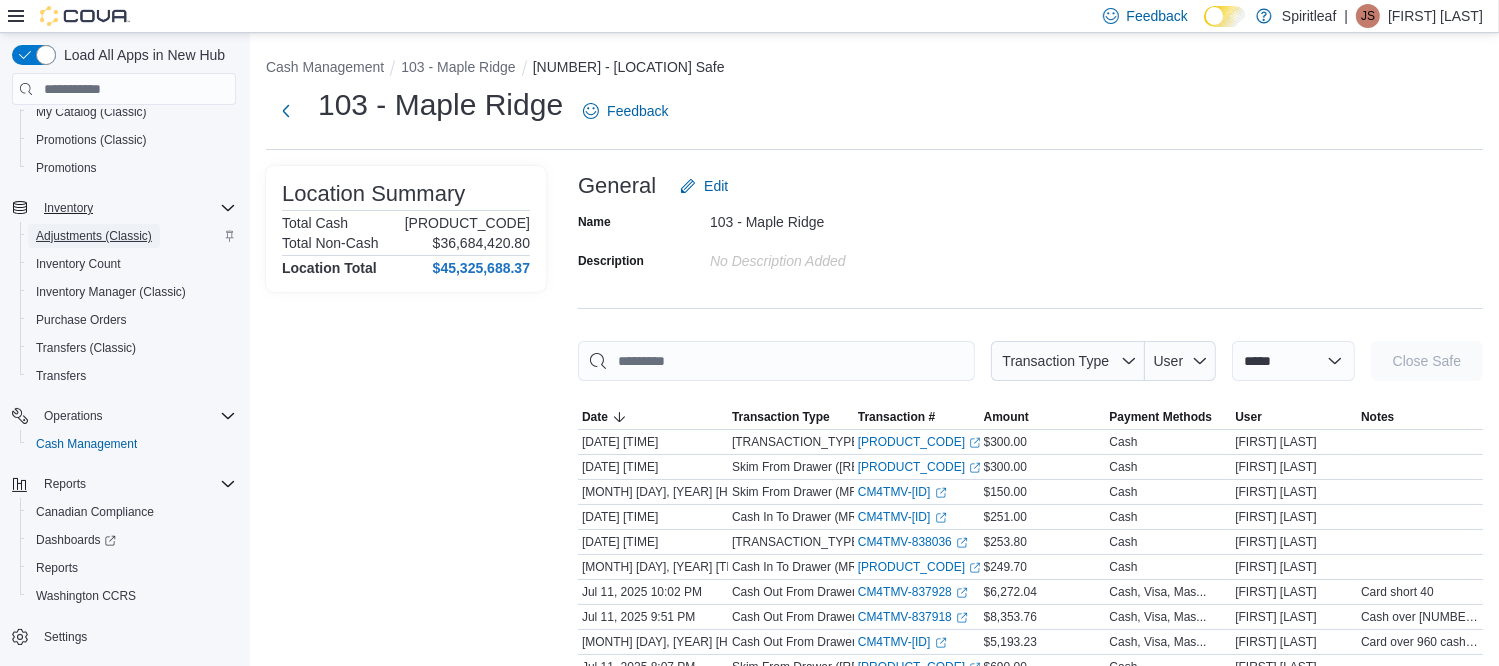 click on "Adjustments (Classic)" at bounding box center [94, 236] 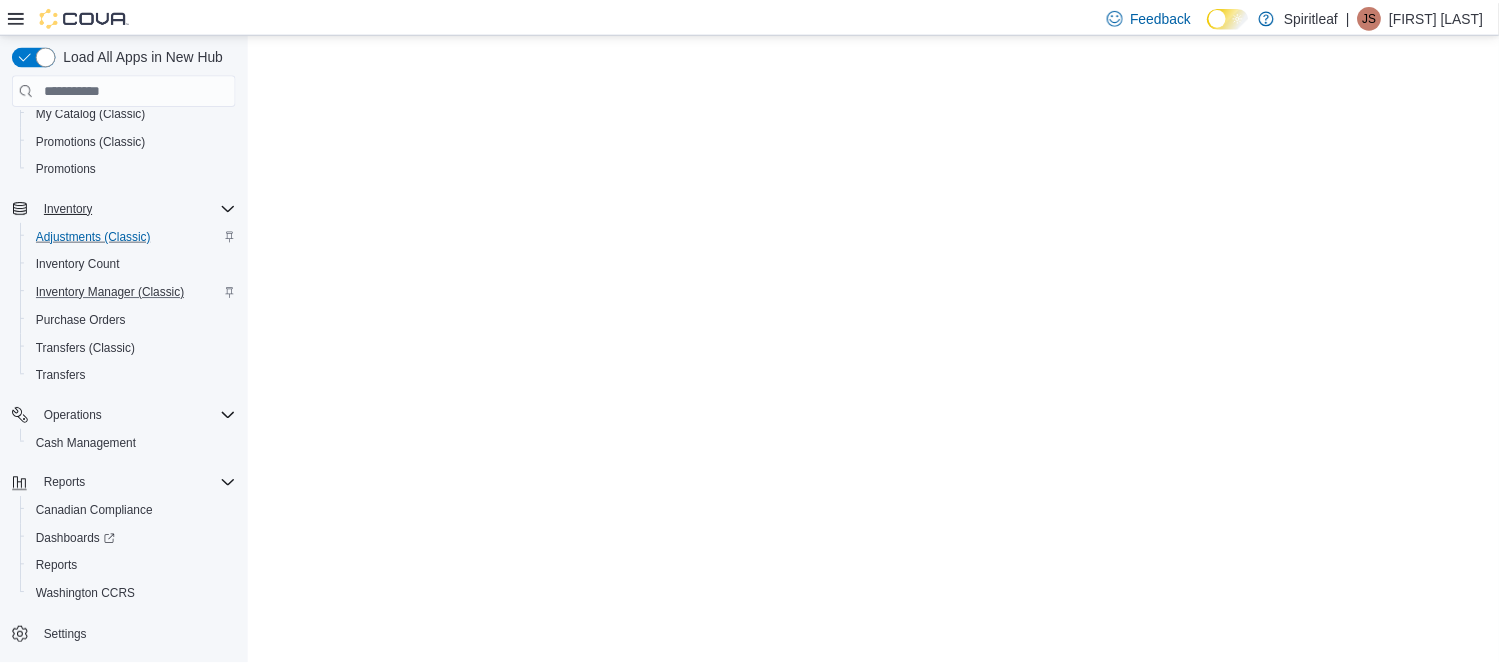 scroll, scrollTop: 0, scrollLeft: 0, axis: both 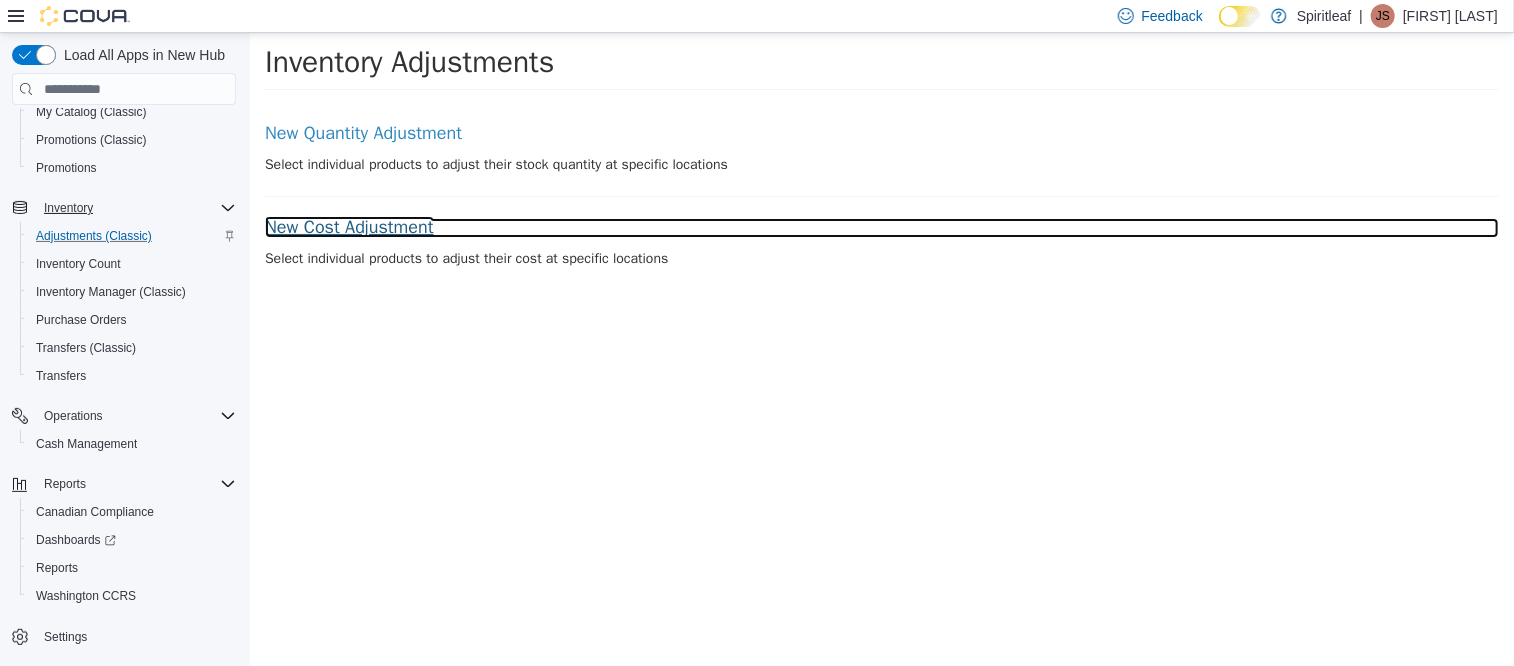click on "New Cost Adjustment" at bounding box center [881, 228] 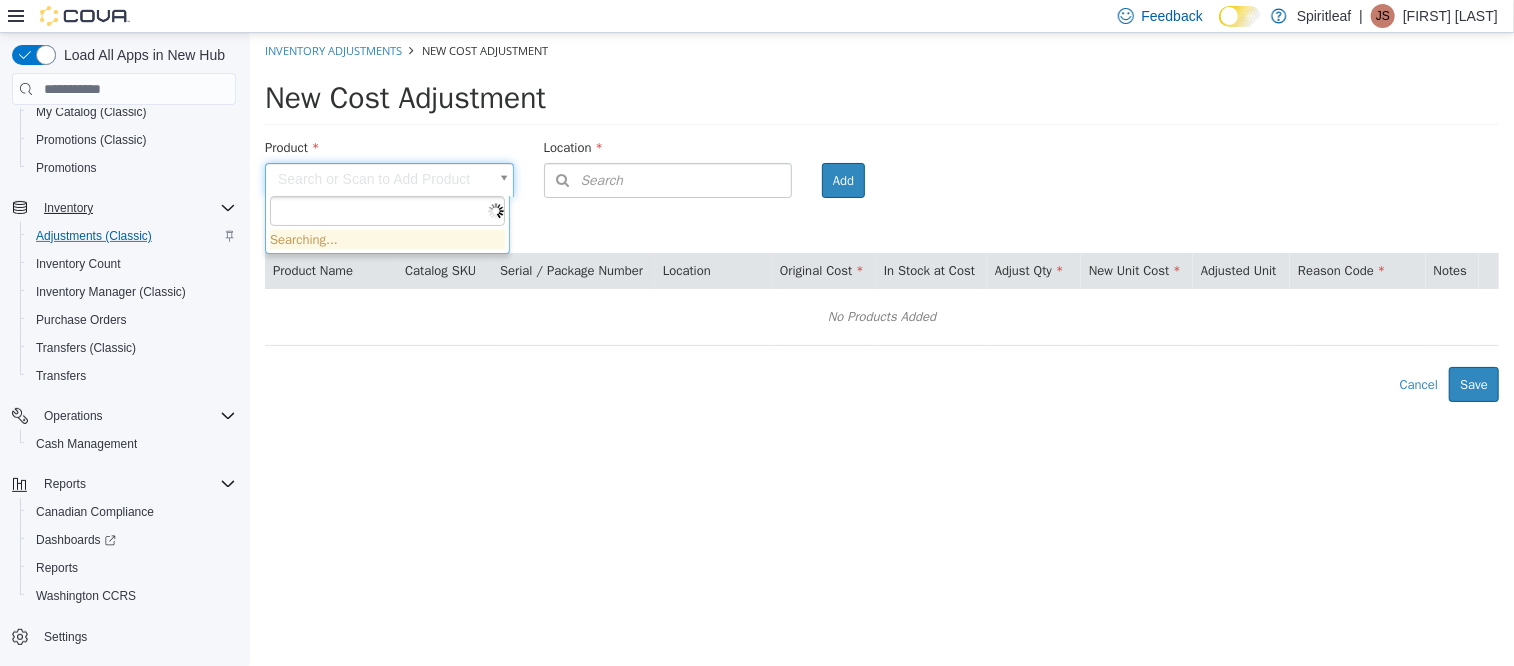 click on "×
Inventory Adjustments
New Cost Adjustment
New Cost Adjustment
Product     Search or Scan to Add Product     Location Search Type [NUMBER] or more characters or browse       Spiritleaf     ([NUMBER])         Spiritleaf Mainland     ([NUMBER])         Corporate     ([NUMBER])         Alberta     ([NUMBER])         [ID] - Head Office ([CITY])             CLOSED [ID] - Canmore Main St.             D365 [ID] - Chinook ([CITY])             D365 [ID] - Garneau ([CITY])             D365 [ID] - Parsons Place ([CITY])             D365 [ID] - Whyte Ave ([CITY])             D365 [ID] - Peter Pond ([CITY])             D365 [ID] - Beltline ([CITY])             D365 [ID] - Jasper             D365 [ID] - Canmore Road             D365 [ID] - 17th Ave ([CITY])             D365 [ID]- Lethbridge             D365 [ID] - Sherbrooke ([CITY])             D365 [ID] - Airpoint ([CITY])             D365 [ID] - Oxford ([CITY])             D365 [ID] - Varsity ([CITY])" at bounding box center [881, 217] 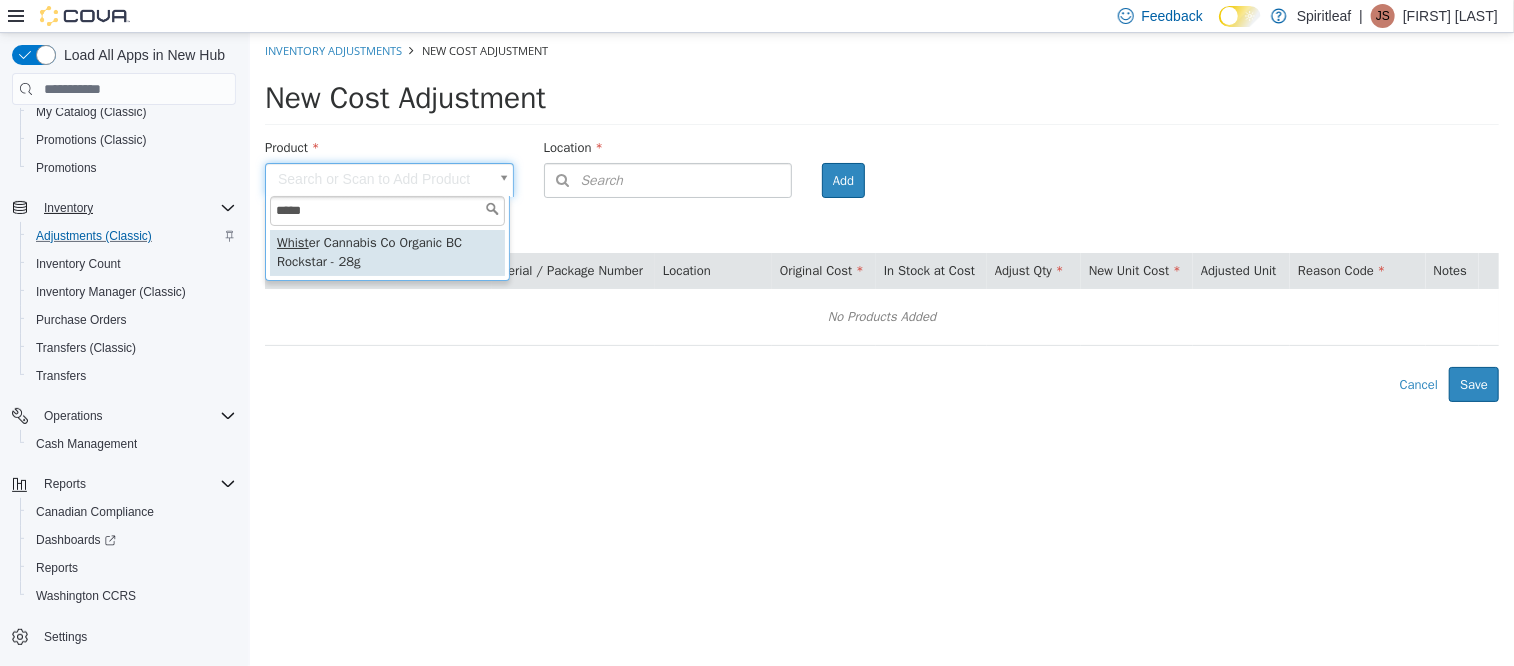 type on "*****" 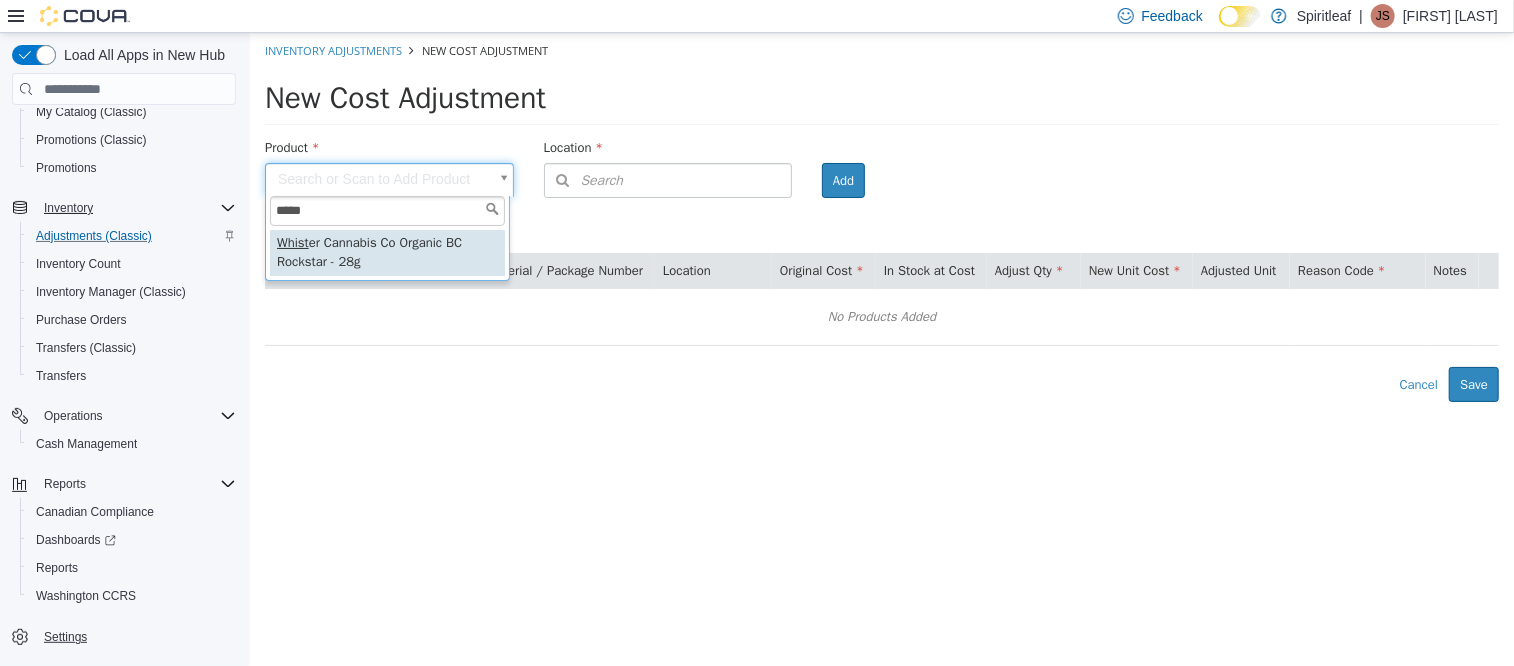 click on "Settings" at bounding box center (65, 637) 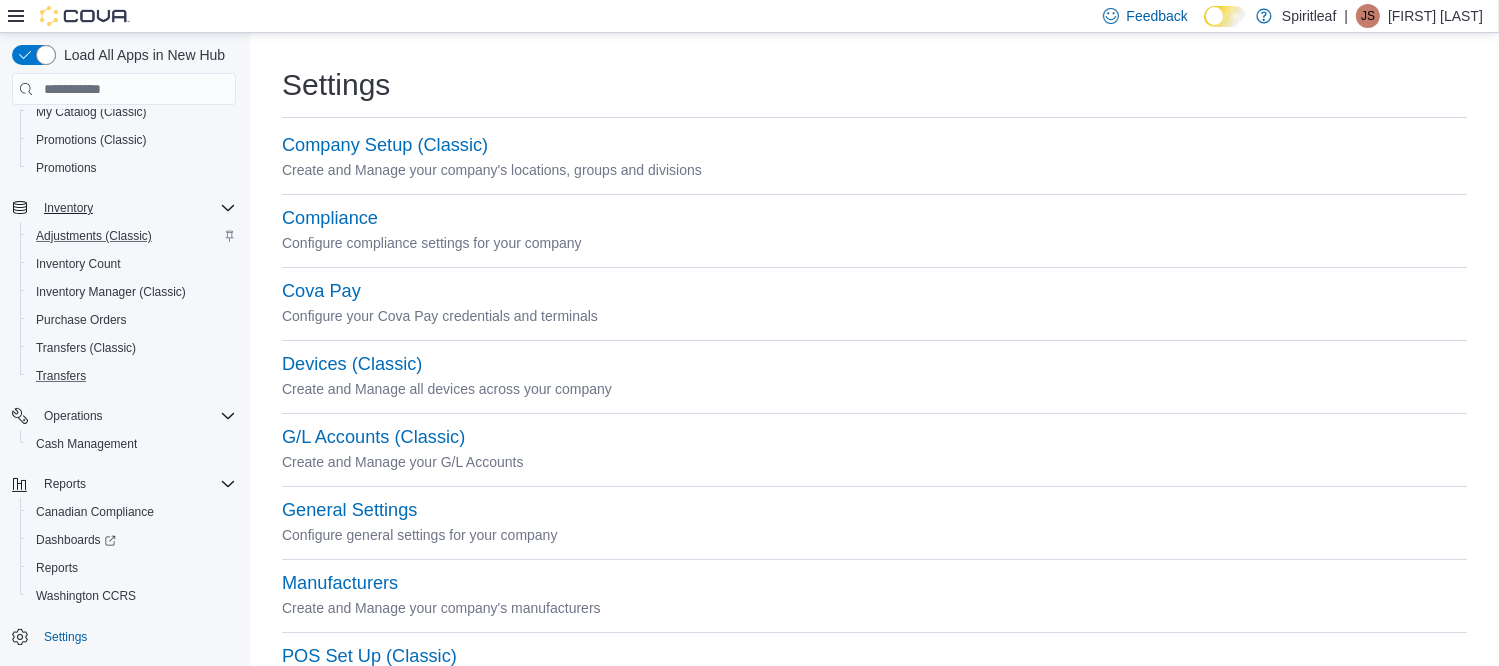 scroll, scrollTop: 0, scrollLeft: 0, axis: both 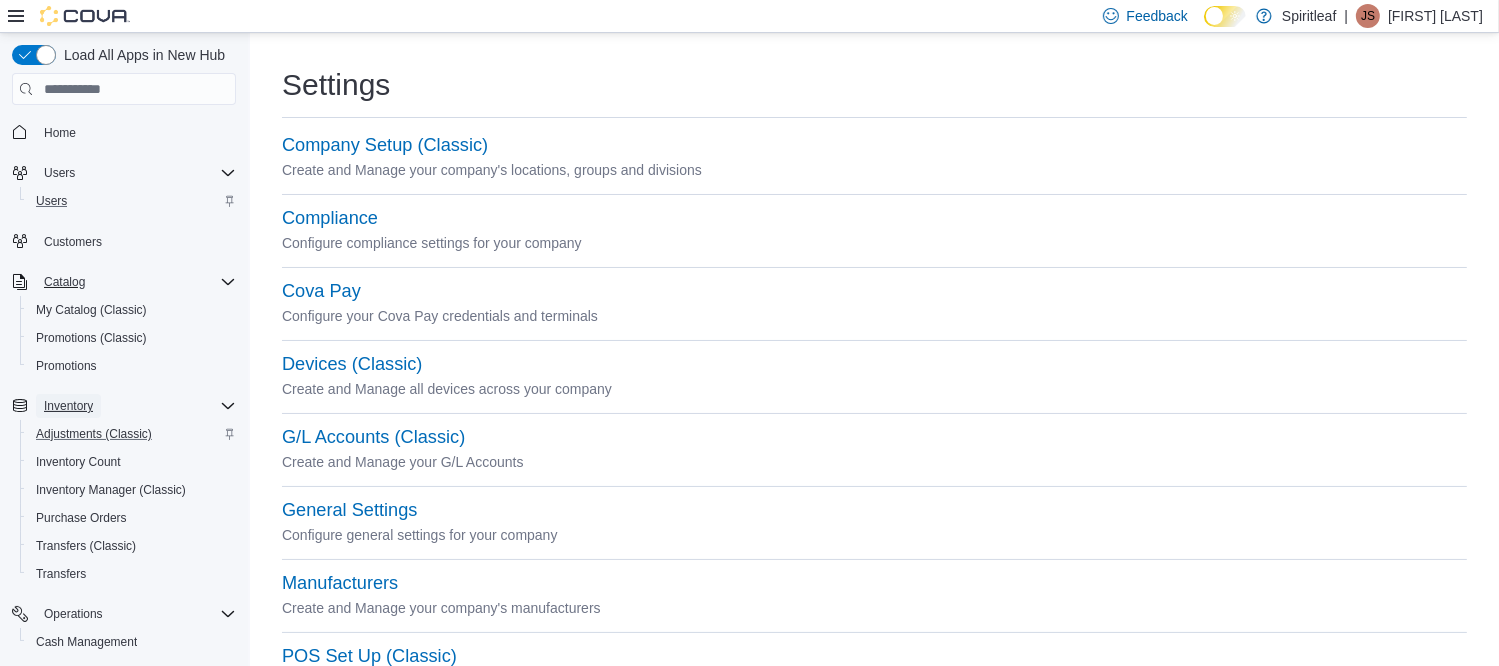 click on "Inventory" at bounding box center [68, 406] 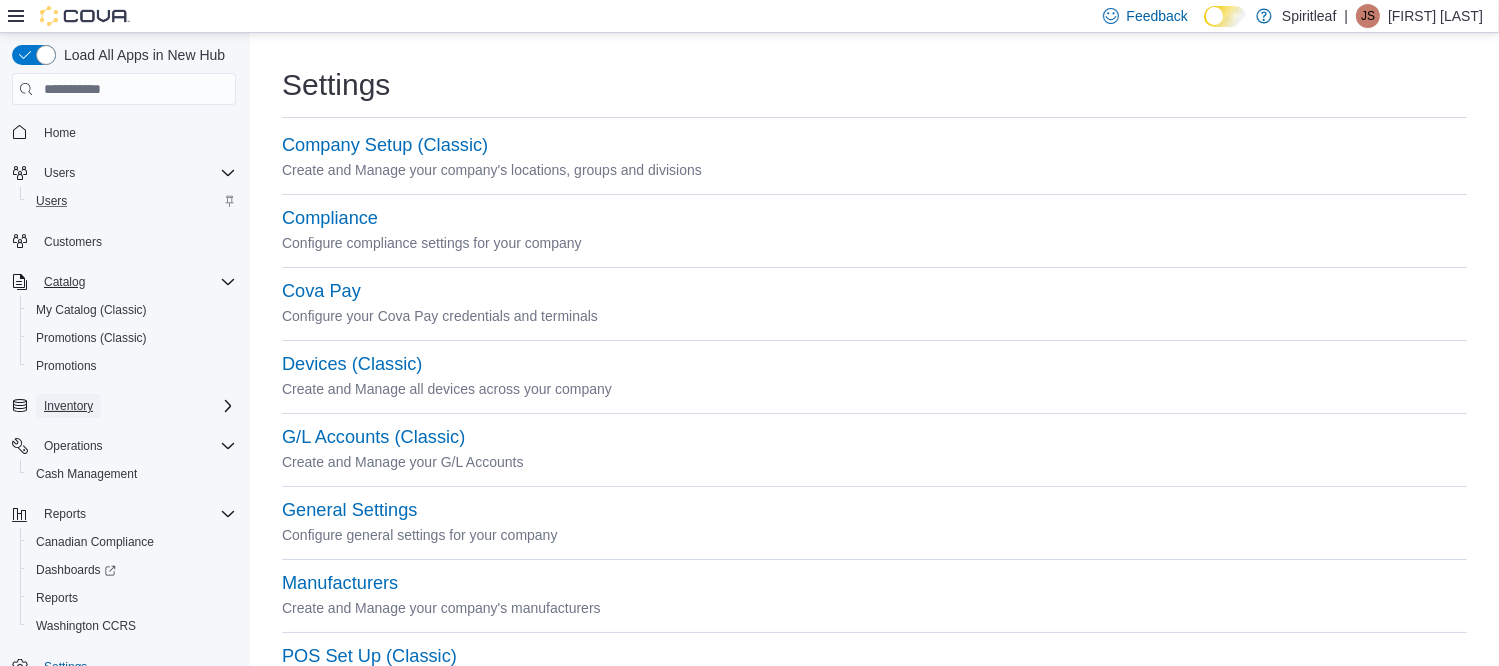 click on "Inventory" at bounding box center [68, 406] 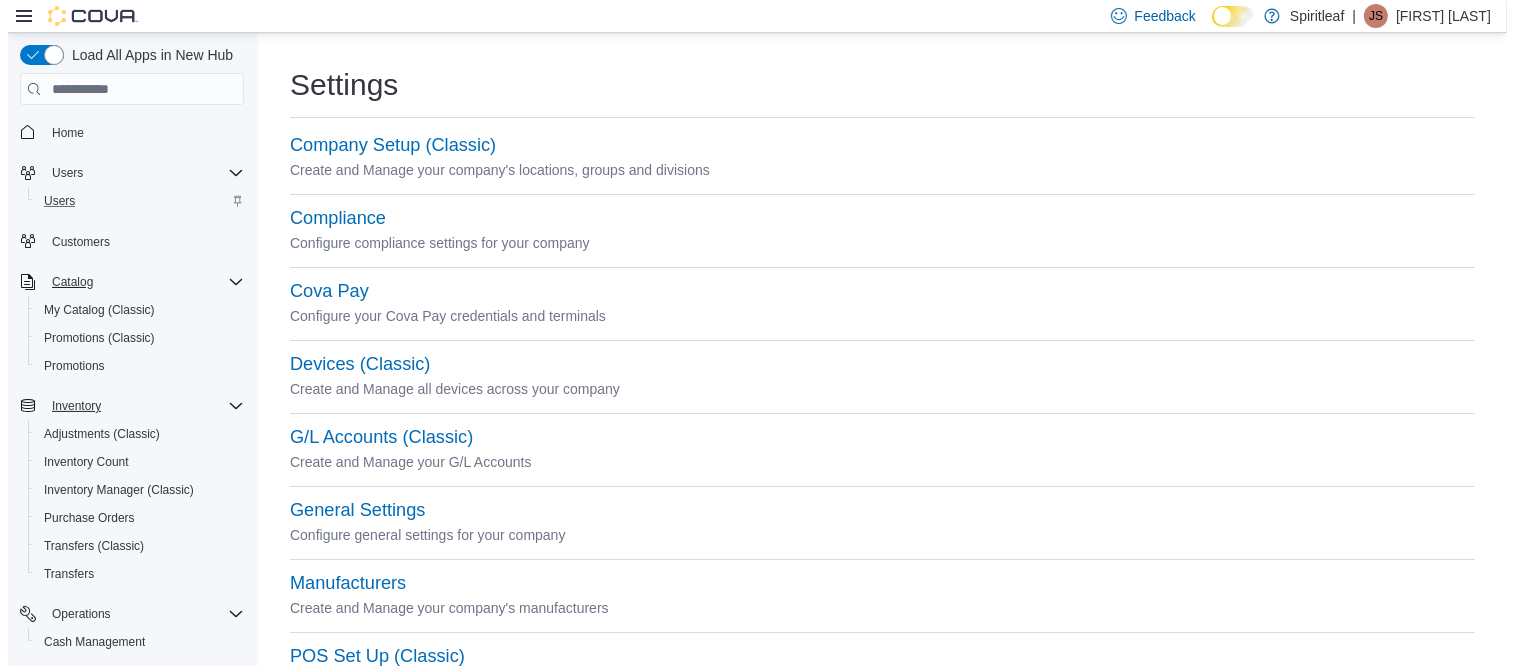 scroll, scrollTop: 100, scrollLeft: 0, axis: vertical 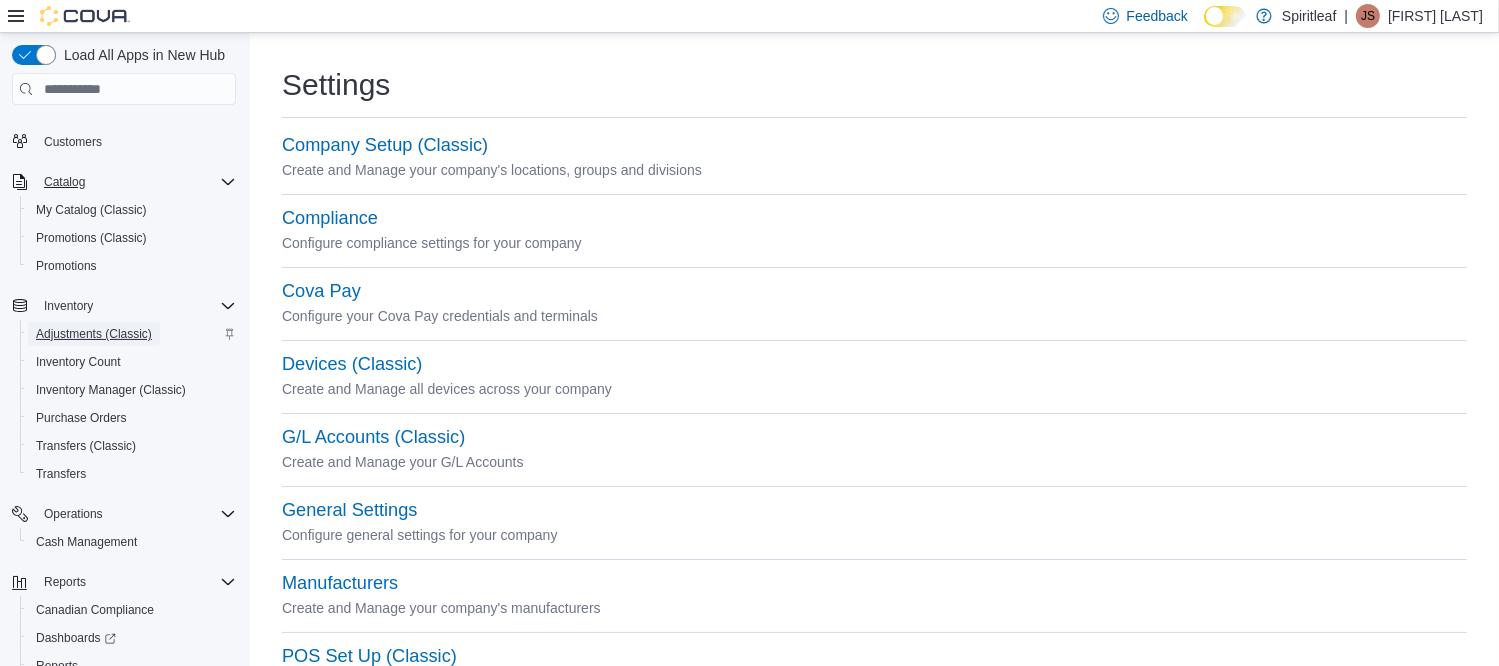 click on "Adjustments (Classic)" at bounding box center [94, 334] 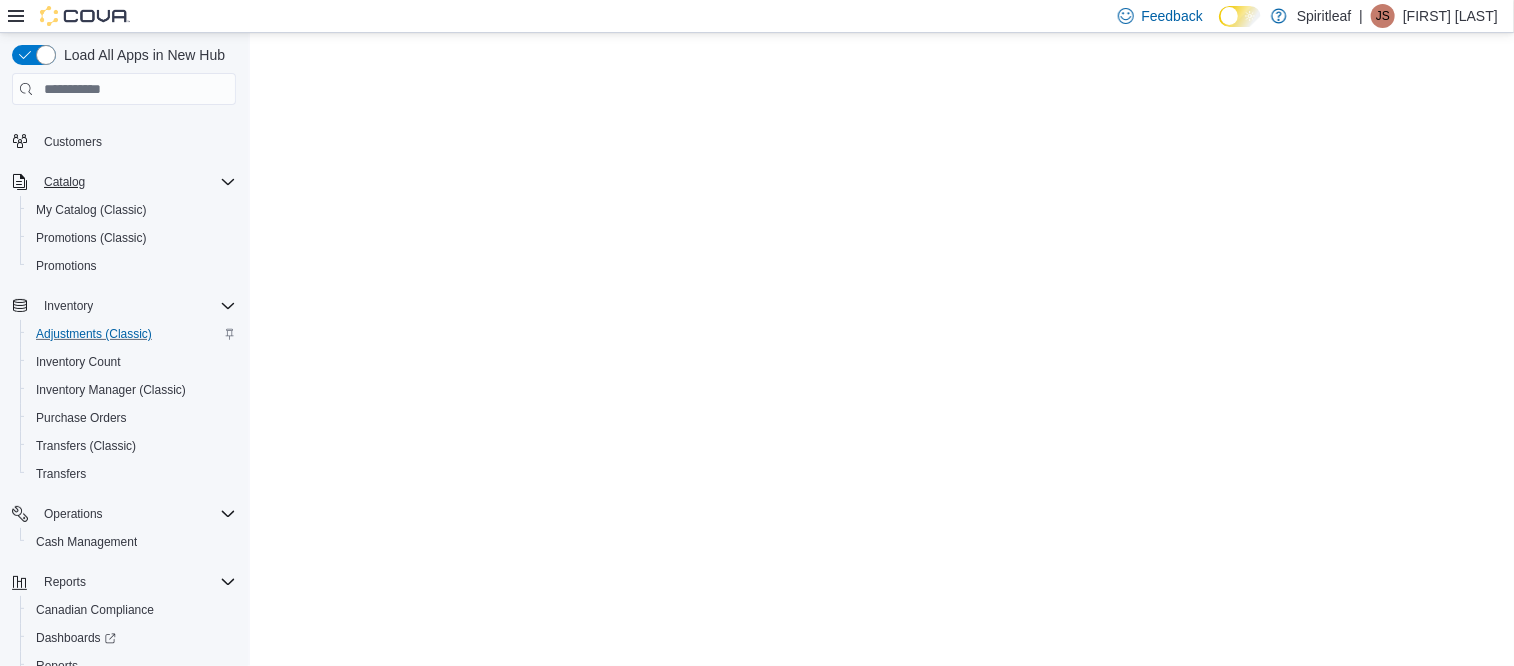 scroll, scrollTop: 0, scrollLeft: 0, axis: both 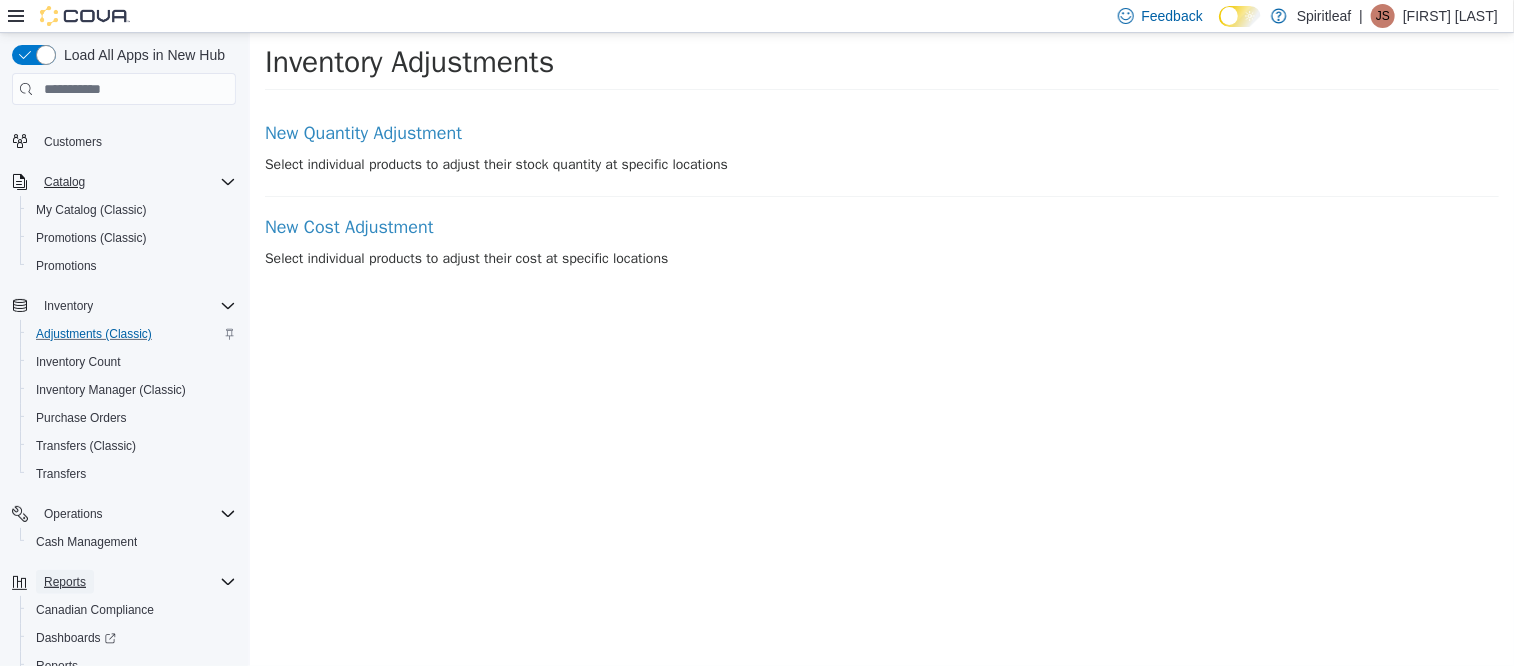 click on "Reports" at bounding box center (65, 582) 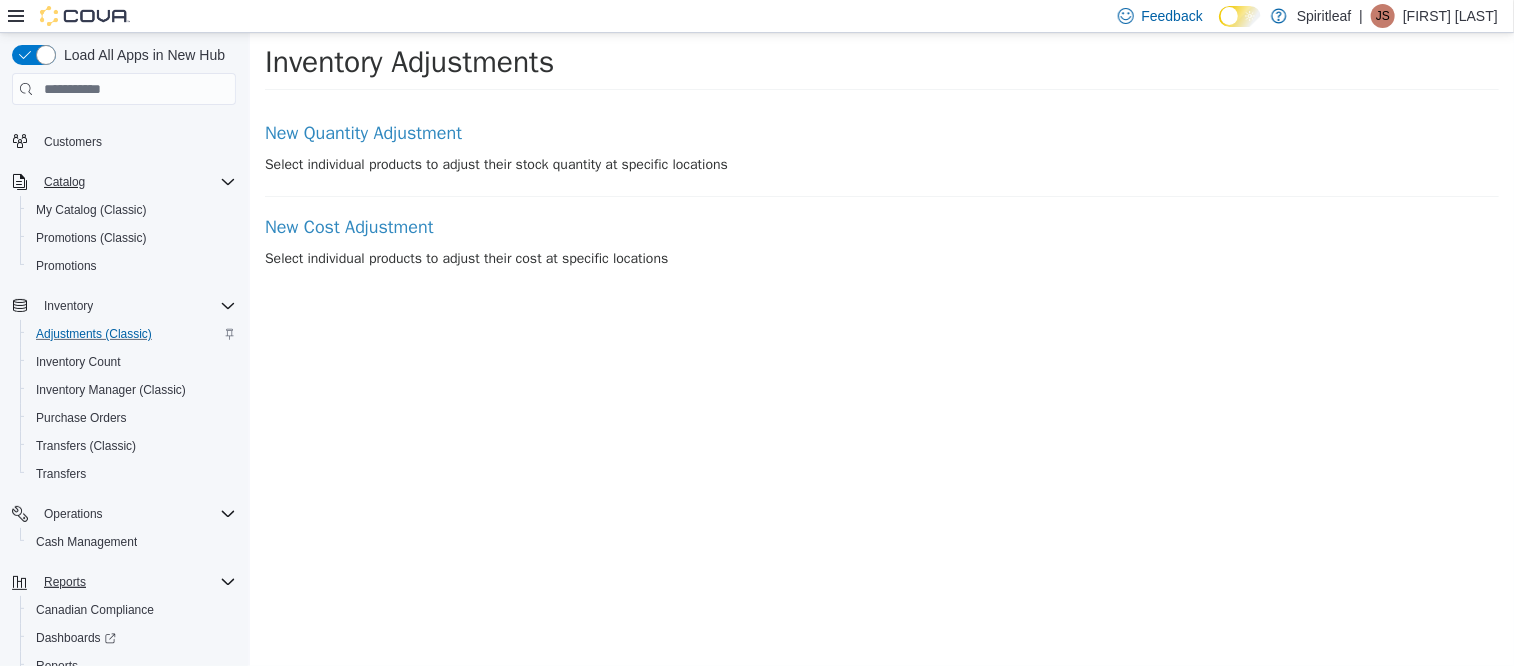 scroll, scrollTop: 86, scrollLeft: 0, axis: vertical 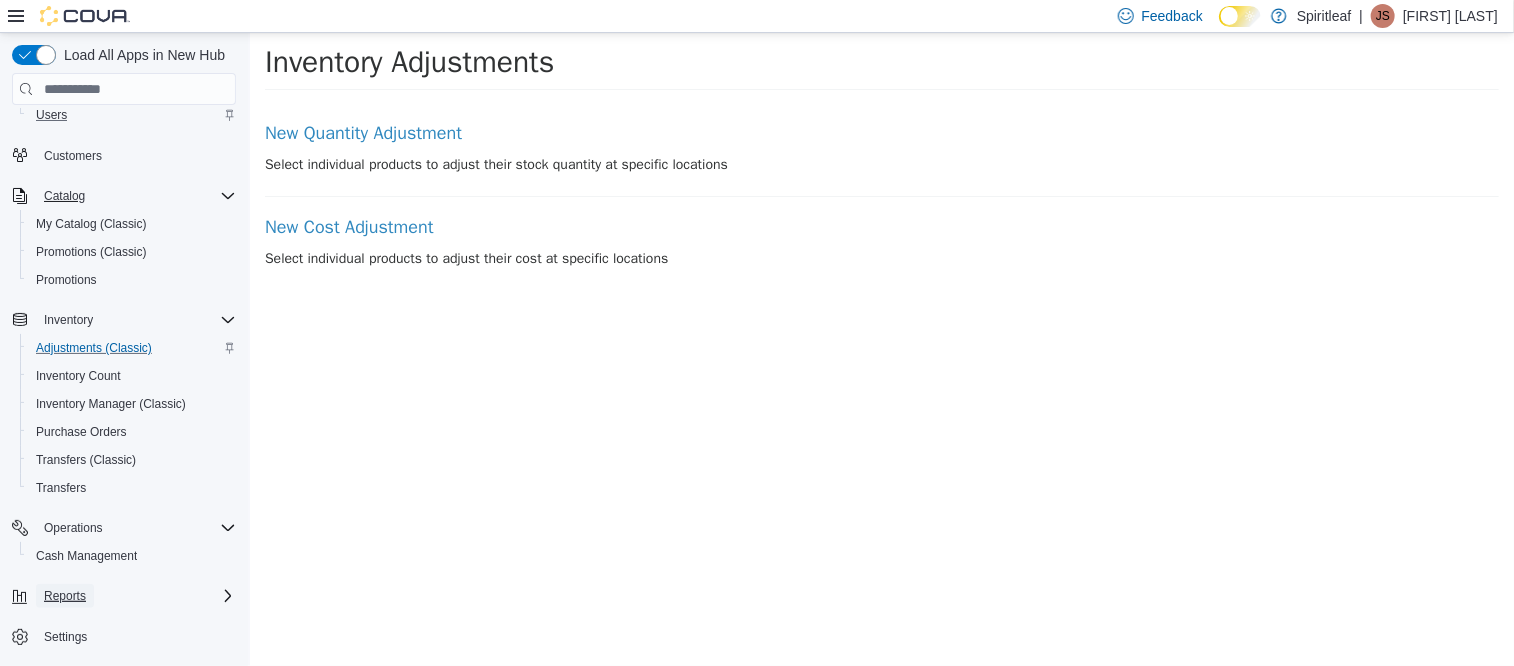 click on "Reports" at bounding box center (65, 596) 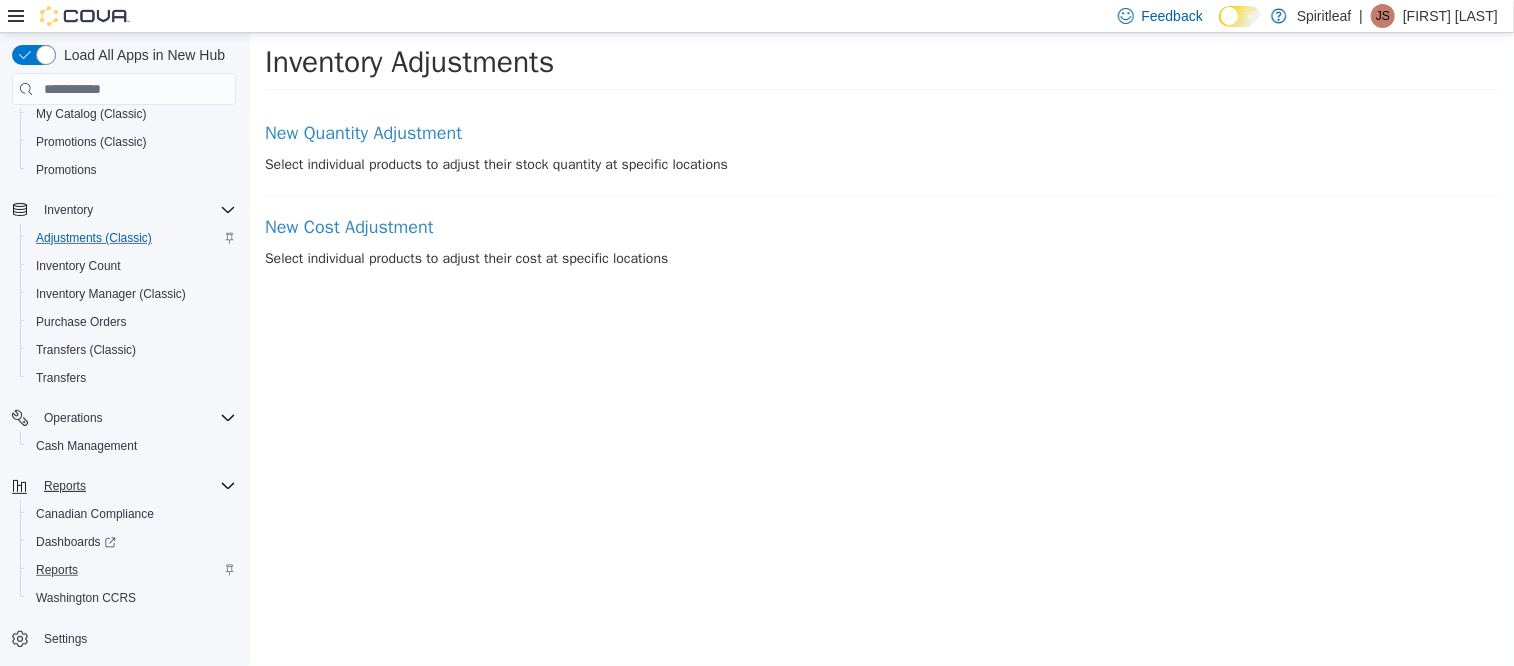 scroll, scrollTop: 198, scrollLeft: 0, axis: vertical 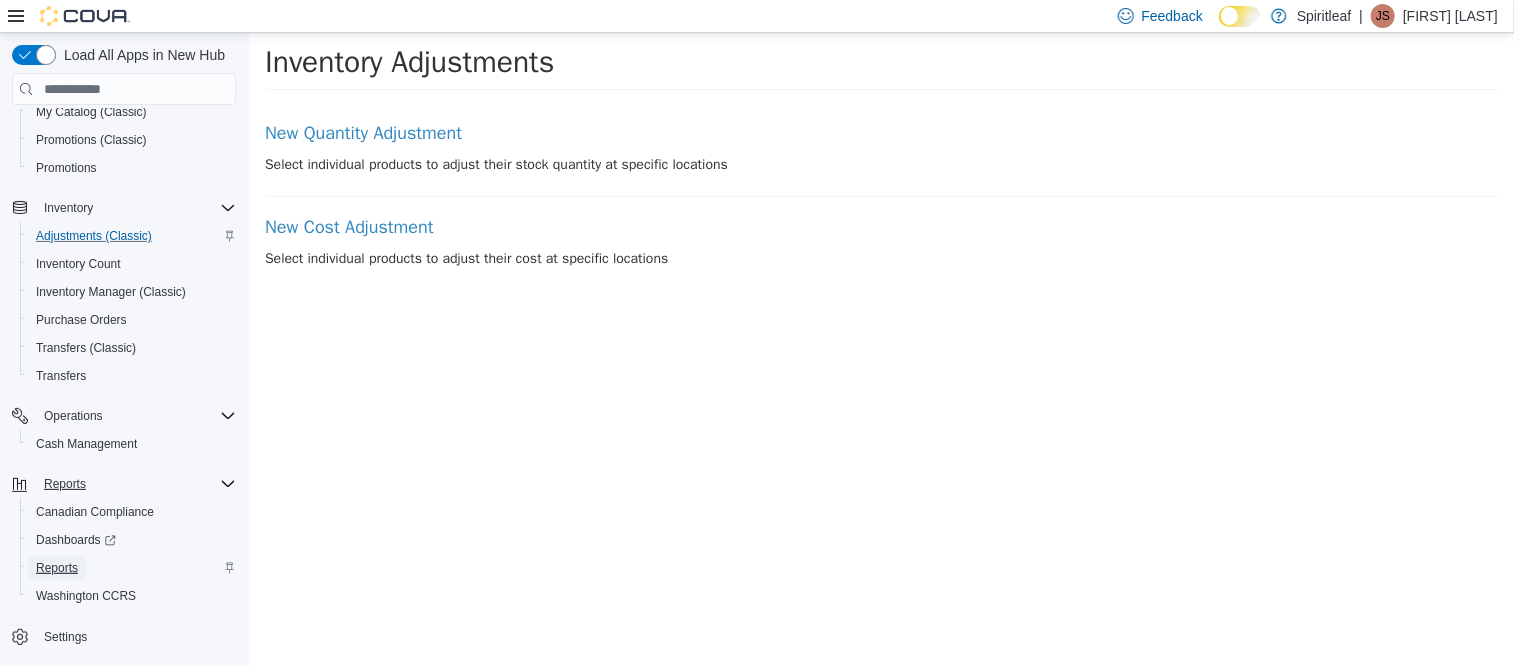 click on "Reports" at bounding box center [57, 568] 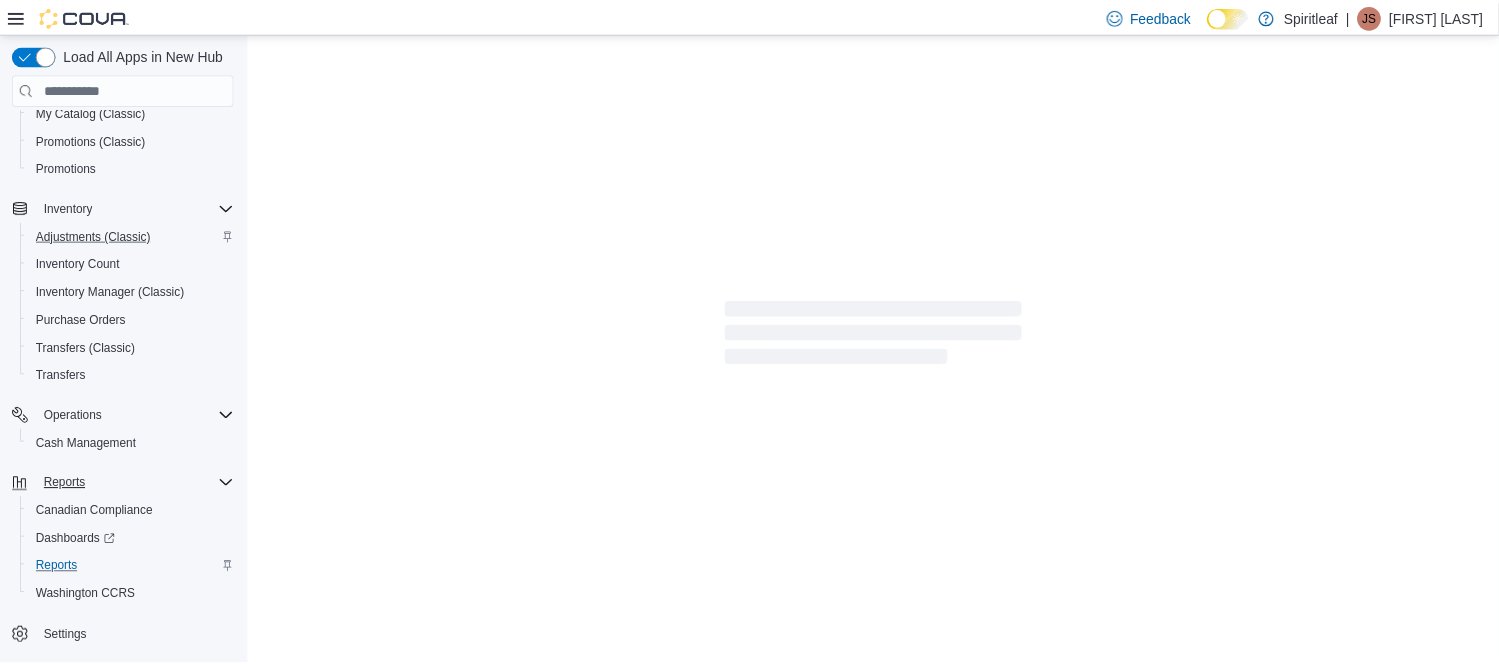 scroll, scrollTop: 156, scrollLeft: 0, axis: vertical 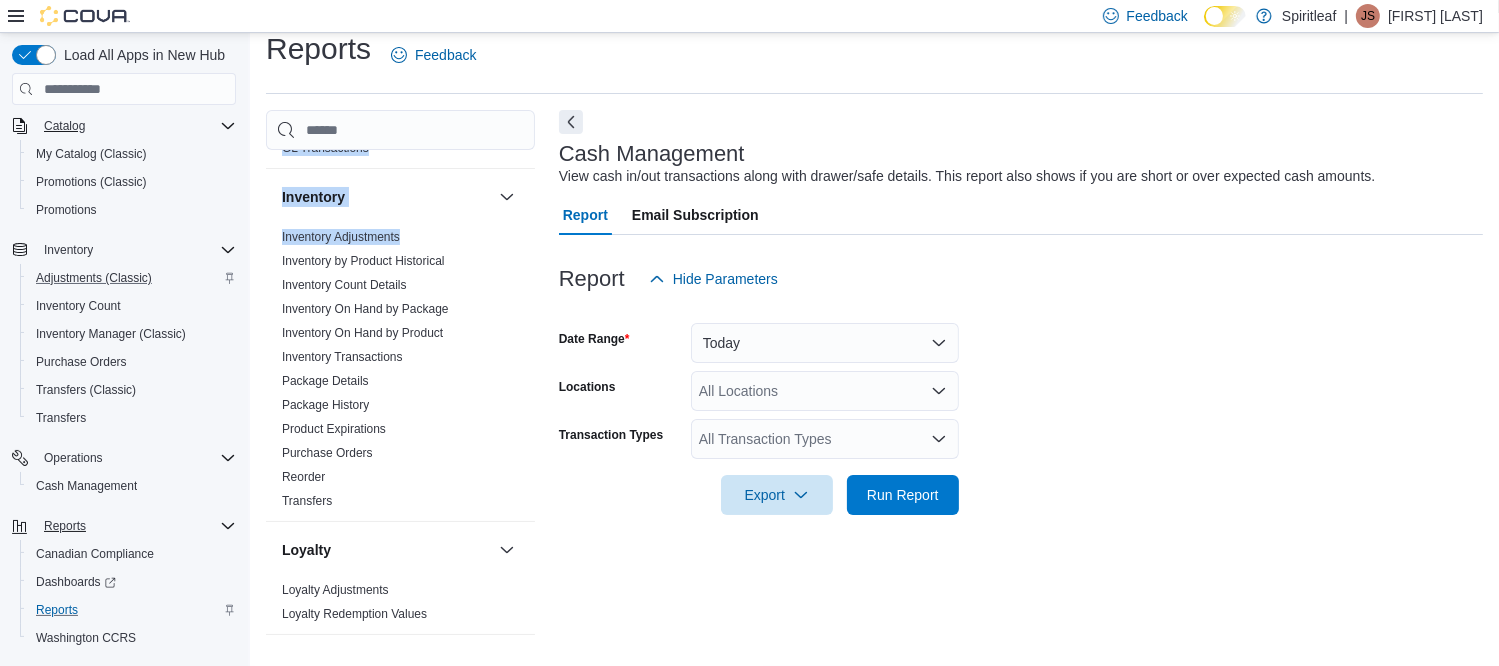 drag, startPoint x: 527, startPoint y: 254, endPoint x: 416, endPoint y: 244, distance: 111.44954 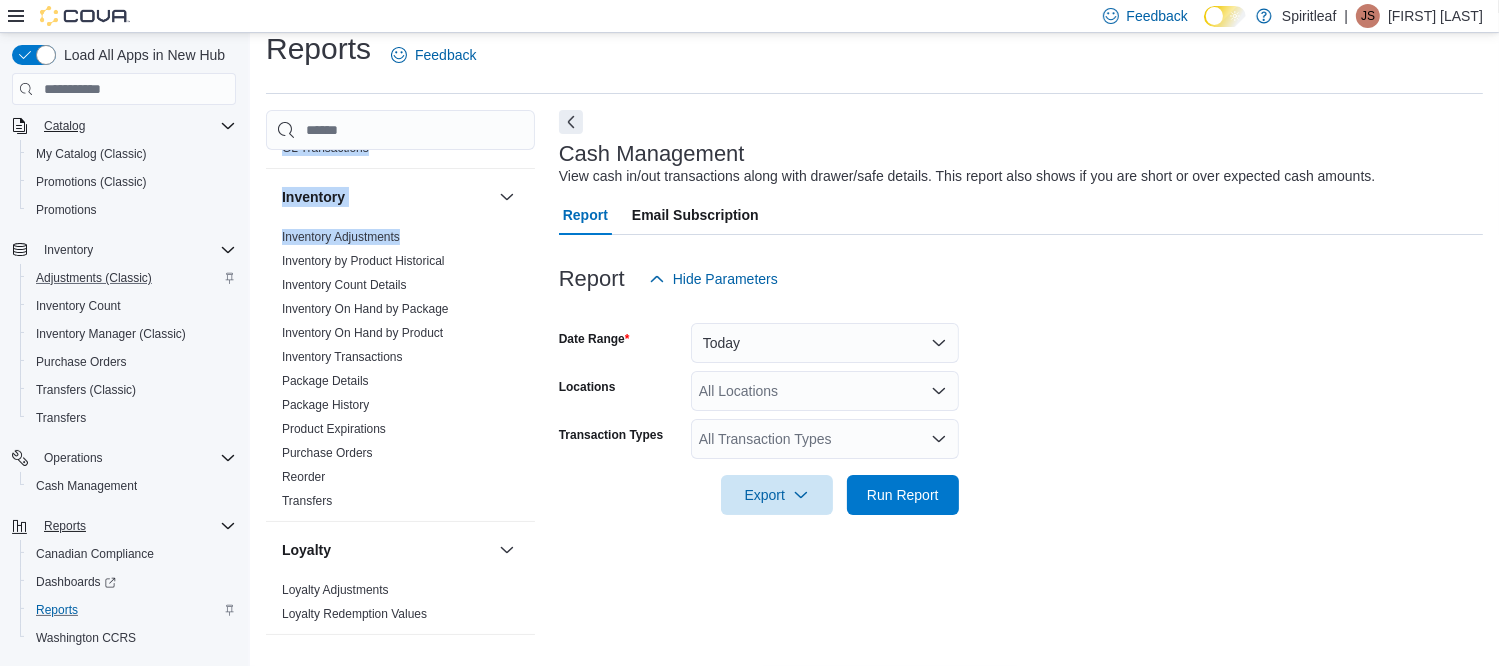 click on "Cash Management Cash Management Cash Out Details Compliance OCS Transaction Submission Details Cova Pay Canada Fee and Settlement Summary - Online Fee and Settlement Summary - POS Merchant Statement Payment and Settlement Details Payout History Tips by Budtender per Day Transaction Details Customer Customer Queue Discounts & Promotions Discounts Promotion Details Promotions Finance GL Account Totals GL Transactions Inventory Inventory Adjustments Inventory by Product Historical Inventory Count Details Inventory On Hand by Package Inventory On Hand by Product Inventory Transactions Package Details Package History Product Expirations Purchase Orders Reorder Transfers Loyalty Loyalty Adjustments Loyalty Redemption Values OCM OCM Weekly Inventory Pricing Price Sheet Products Catalog Export Products to Archive Sales End Of Day Itemized Sales Sales by Classification Sales by Day Sales by Employee (Created) Sales by Employee (Tendered) Sales by Invoice Sales by Invoice & Product Sales by Location Sales by Product" at bounding box center [400, 400] 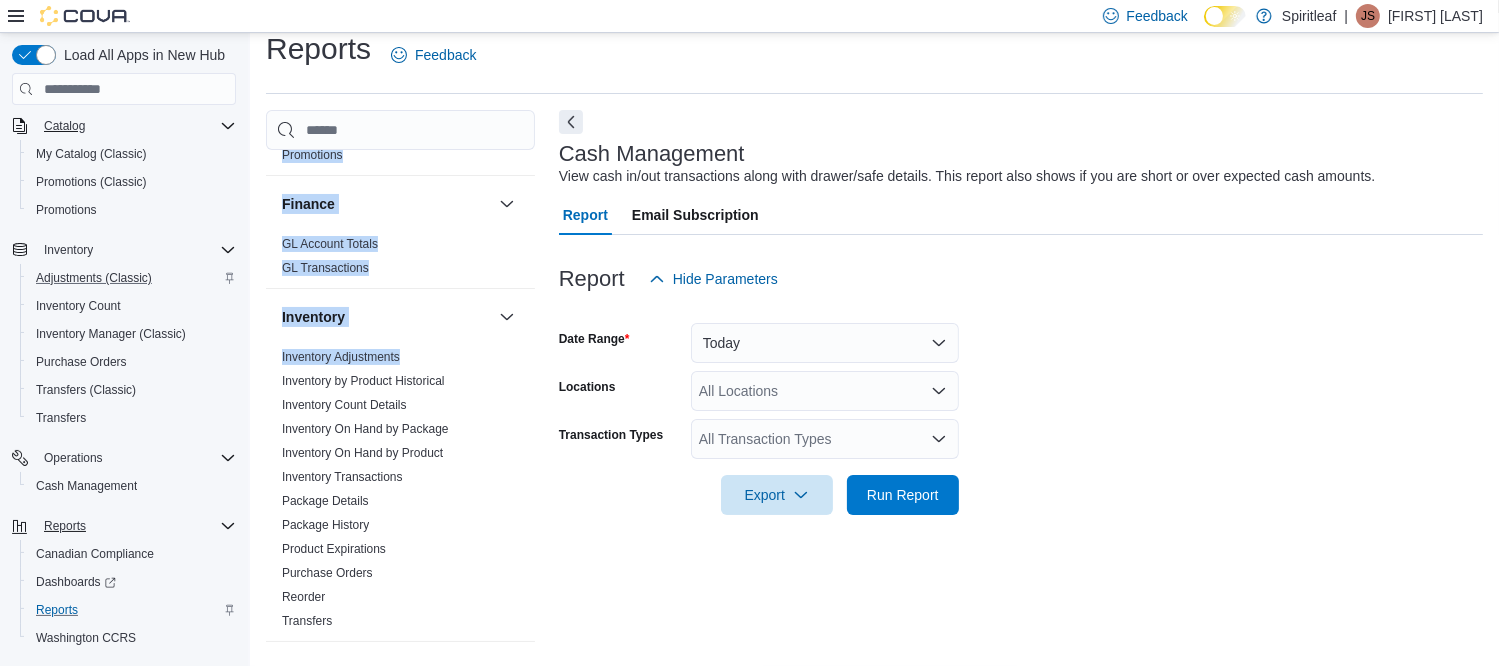 scroll, scrollTop: 675, scrollLeft: 0, axis: vertical 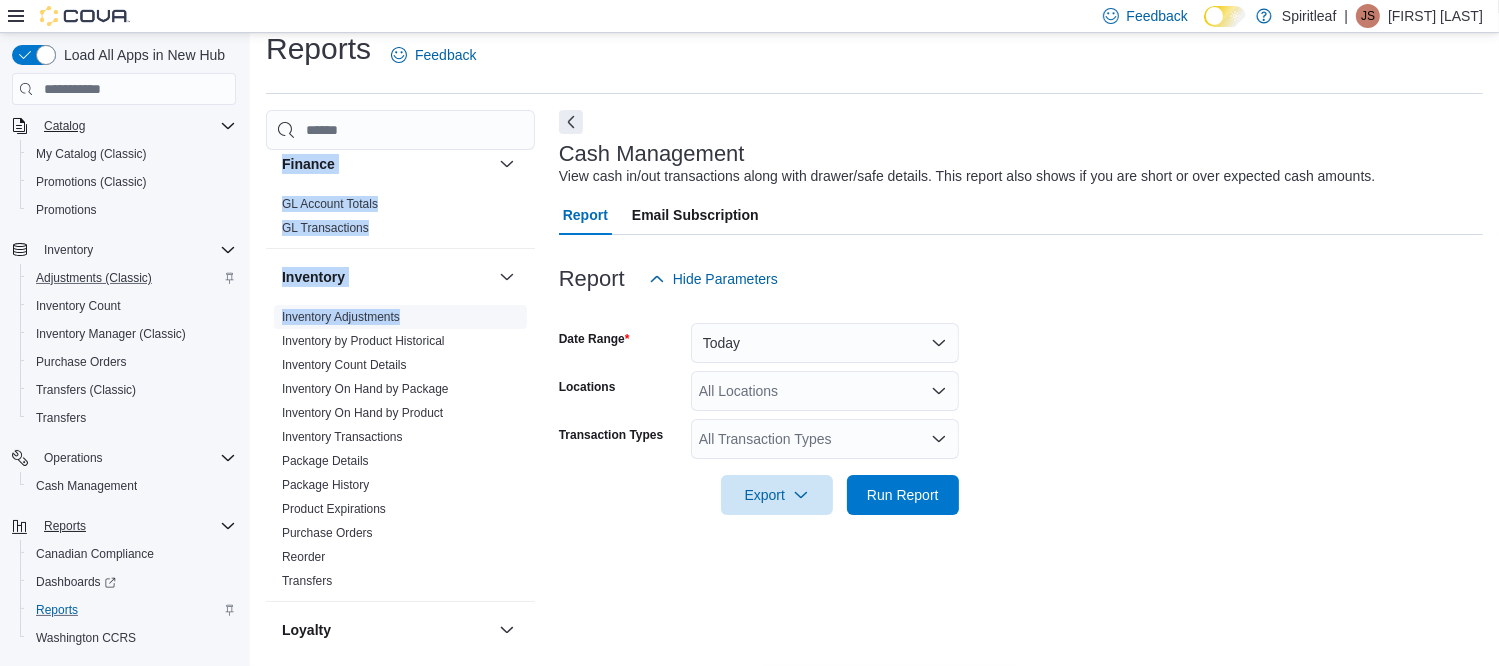 click on "Inventory Adjustments" at bounding box center [341, 317] 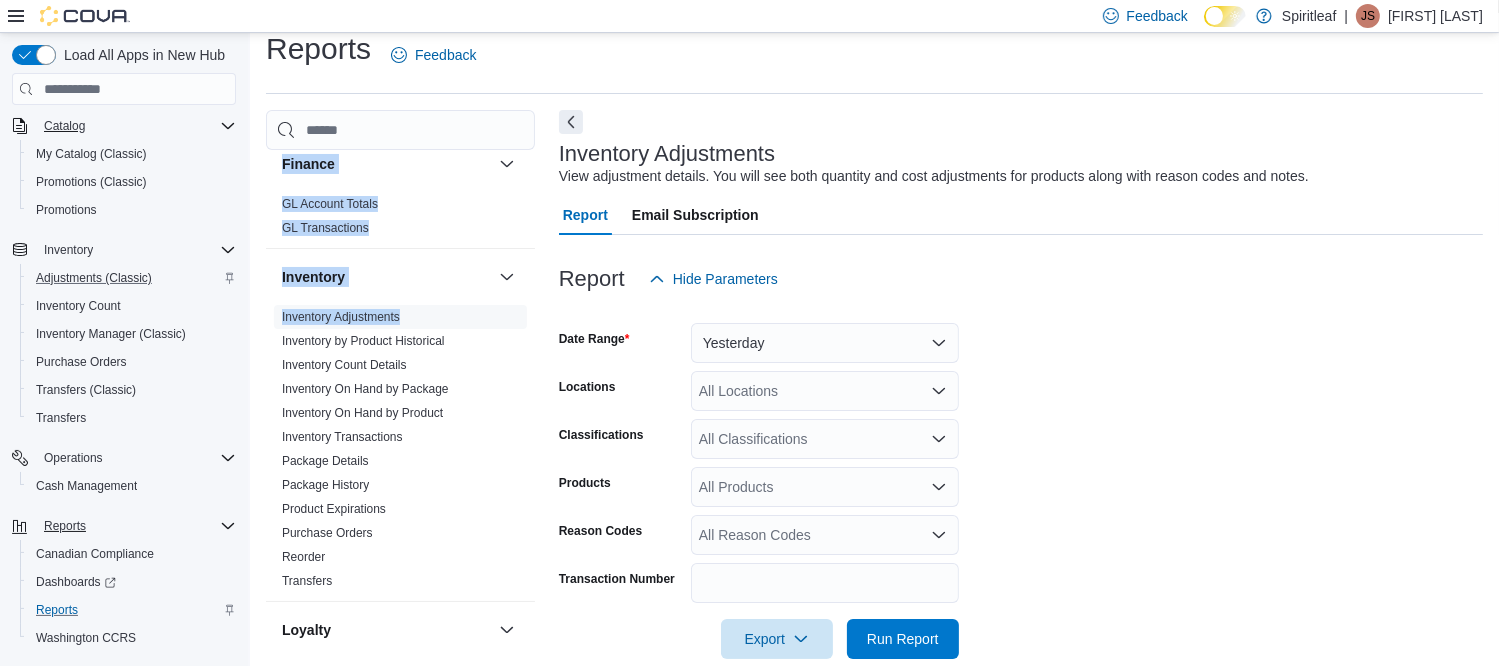 scroll, scrollTop: 46, scrollLeft: 0, axis: vertical 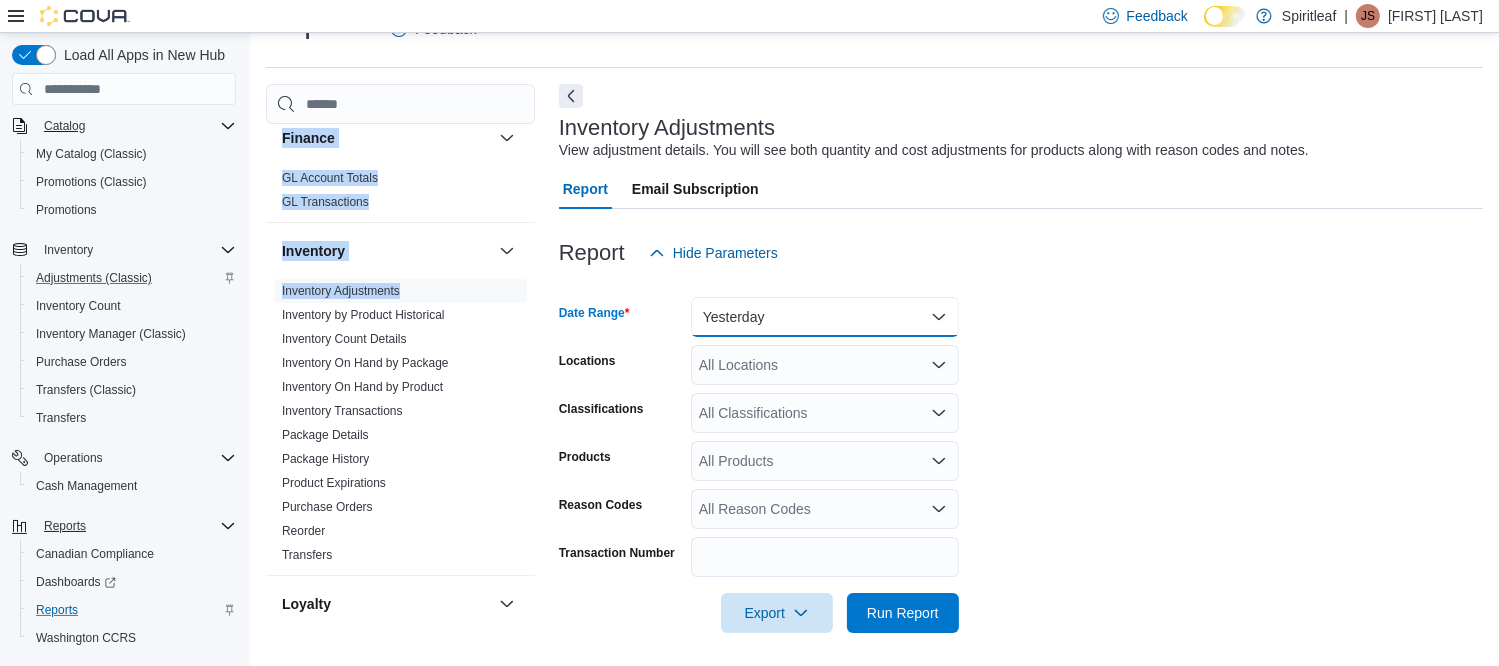 click on "Yesterday" at bounding box center [825, 317] 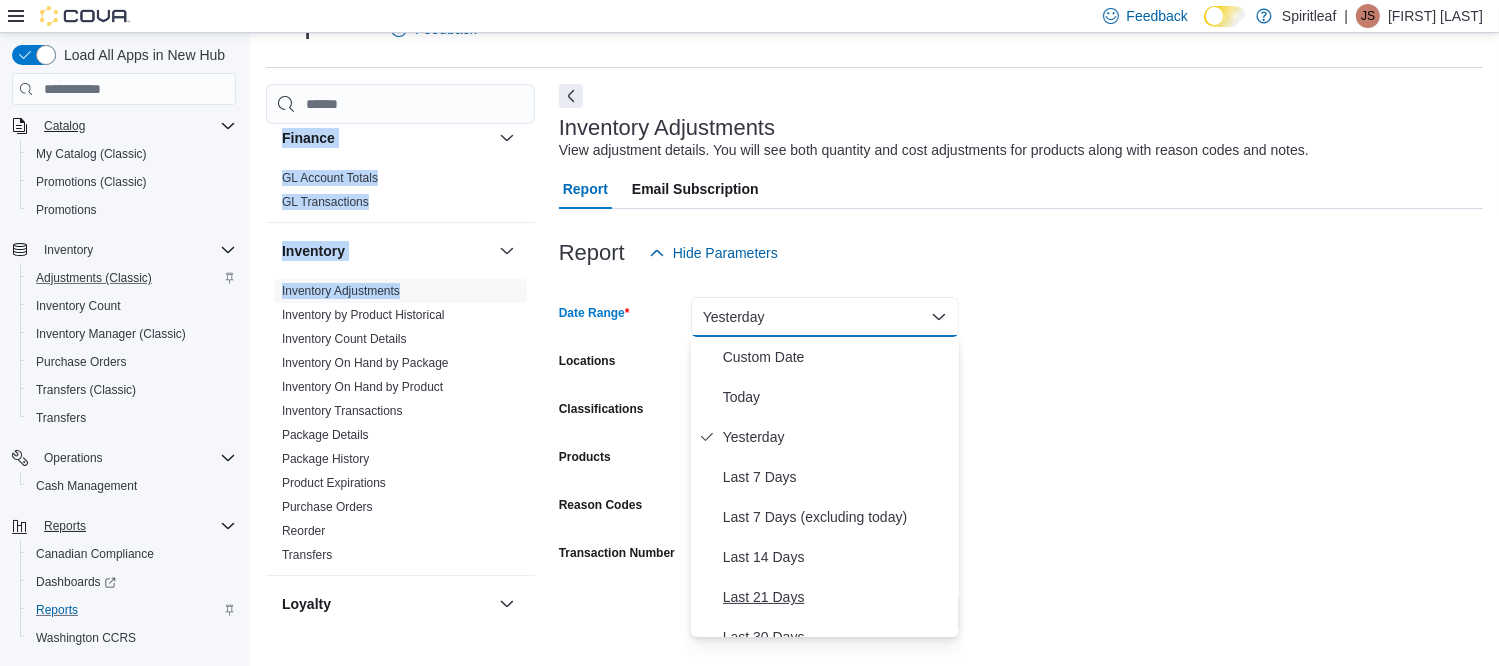scroll, scrollTop: 200, scrollLeft: 0, axis: vertical 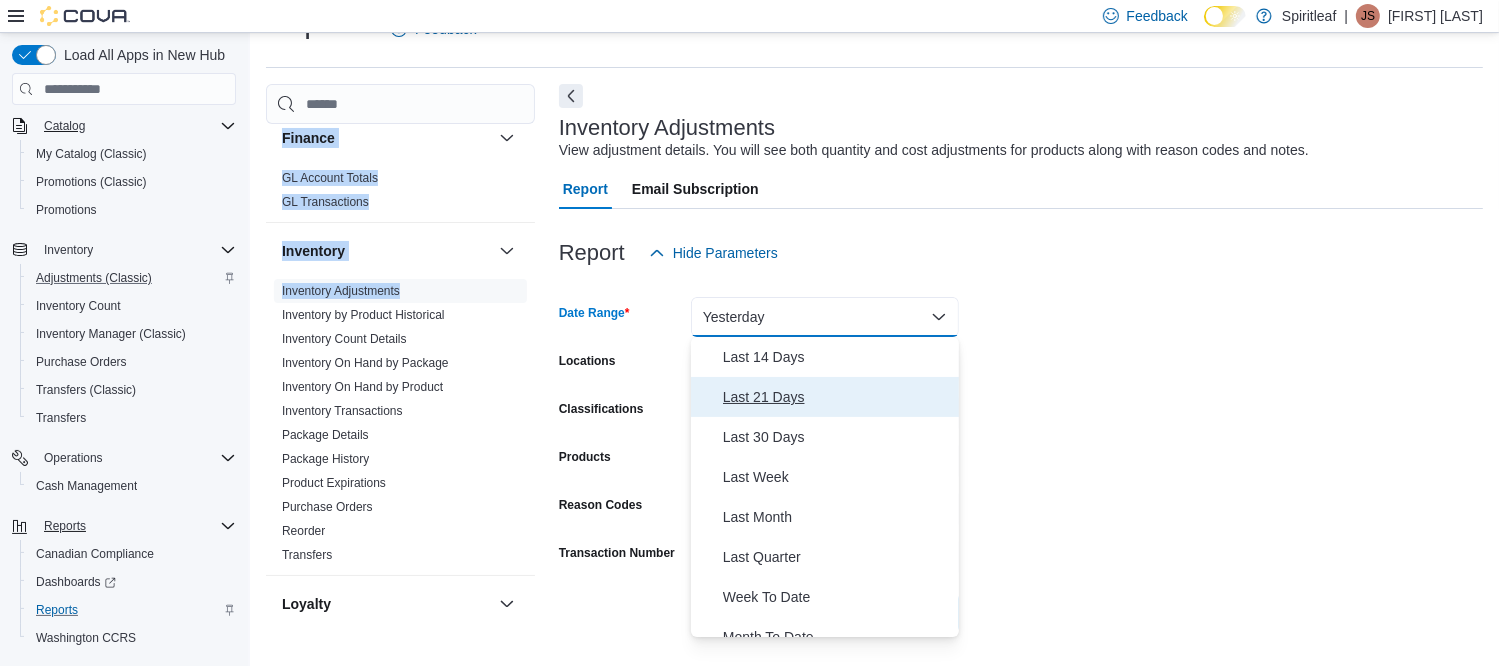 click on "Last 21 Days" at bounding box center [825, 397] 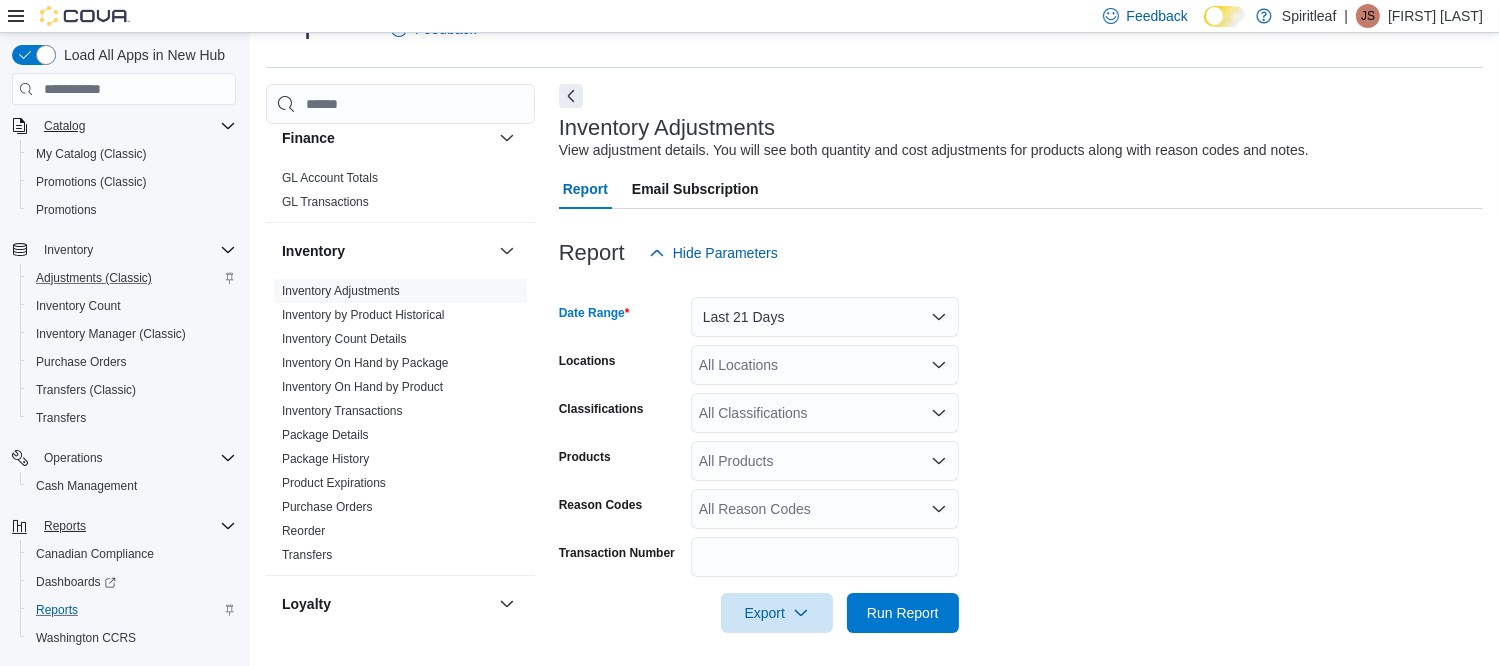 click on "All Locations" at bounding box center (825, 365) 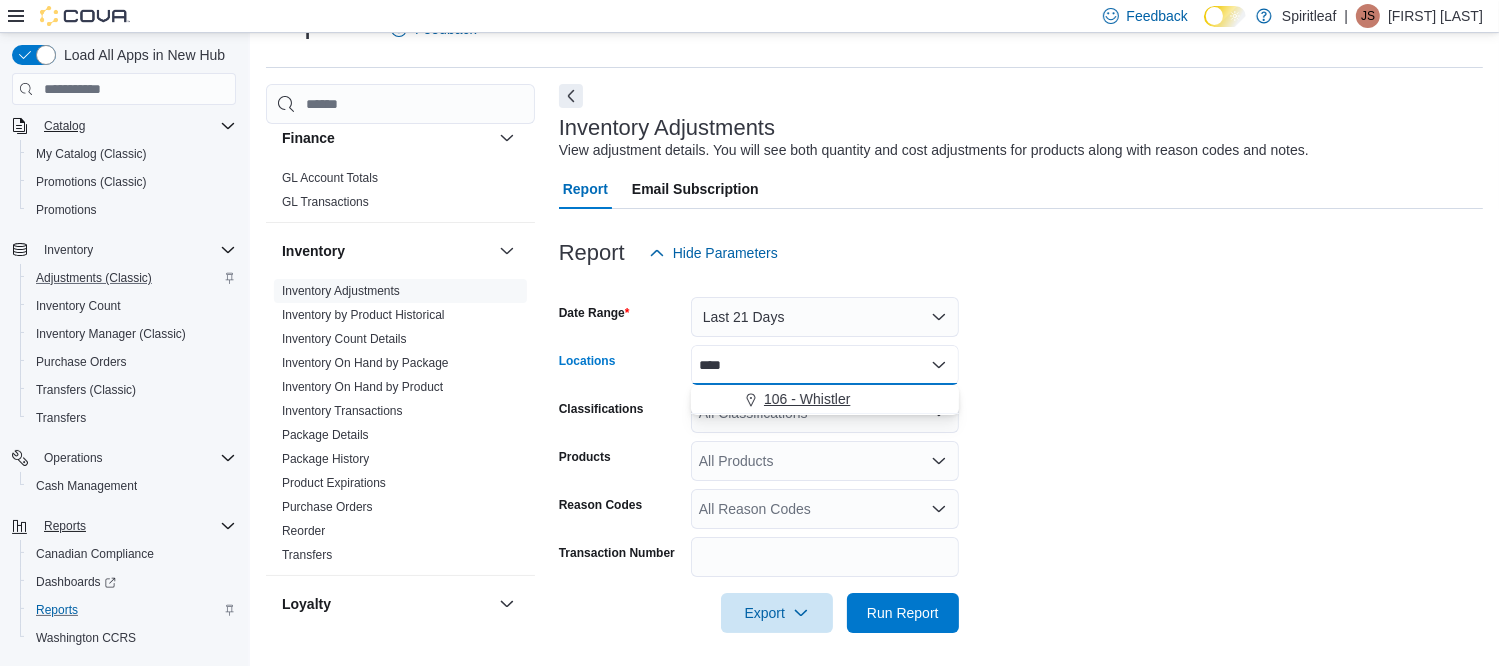 type on "****" 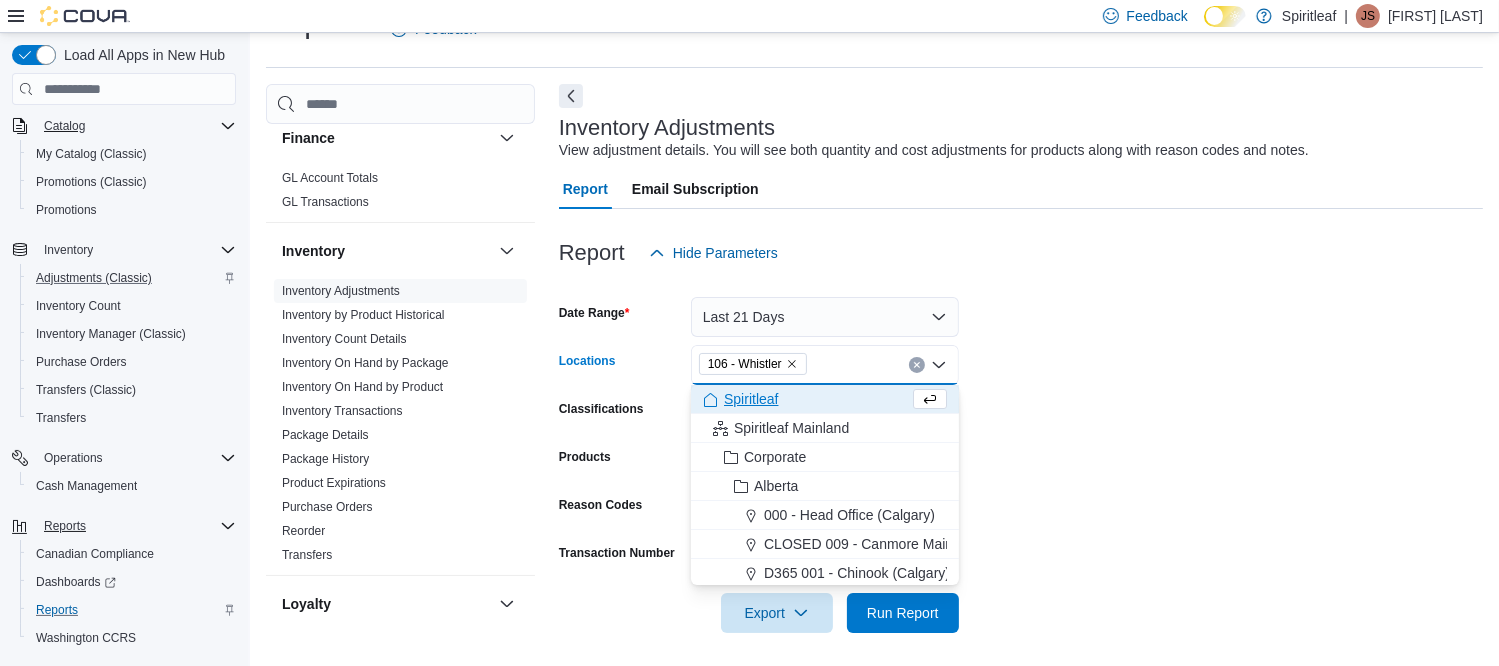 click on "Date Range [TIME PERIOD] Locations [NUMBER] - [CITY] Combo box. Selected. [NUMBER] - [CITY]. Press Backspace to delete [NUMBER] - [CITY]. Combo box input. All Locations. Type some text or, to display a list of choices, press Down Arrow. To exit the list of choices, press Escape. Classifications All Classifications Products All Products Reason Codes All Reason Codes Transaction Number Export  Run Report" at bounding box center (1021, 453) 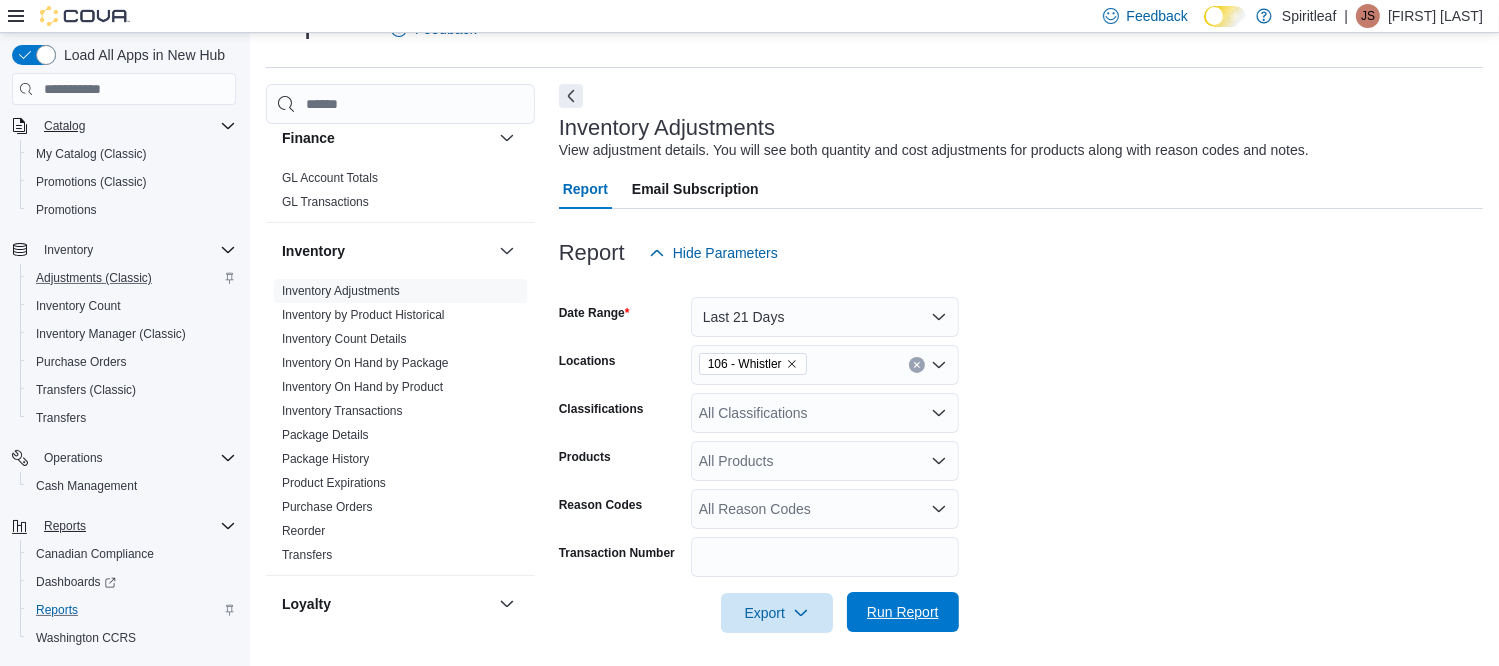 click on "Run Report" at bounding box center (903, 612) 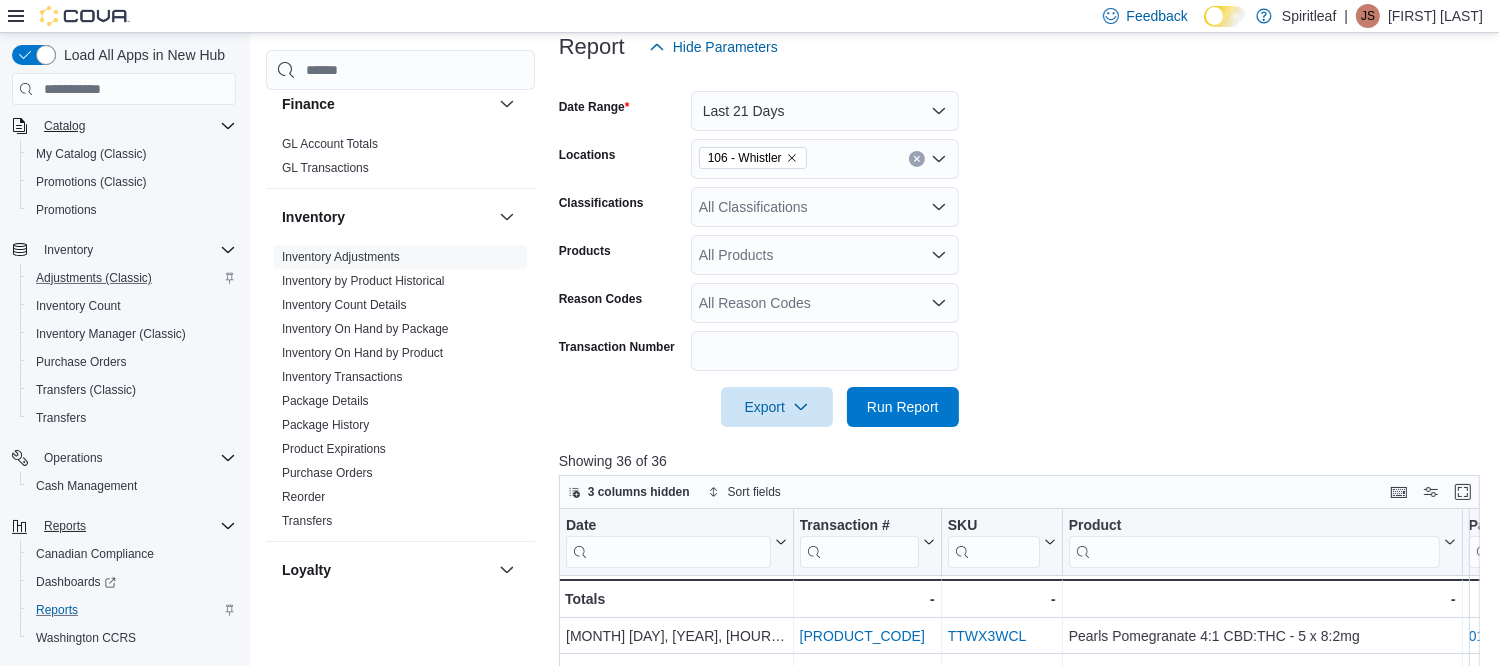 scroll, scrollTop: 546, scrollLeft: 0, axis: vertical 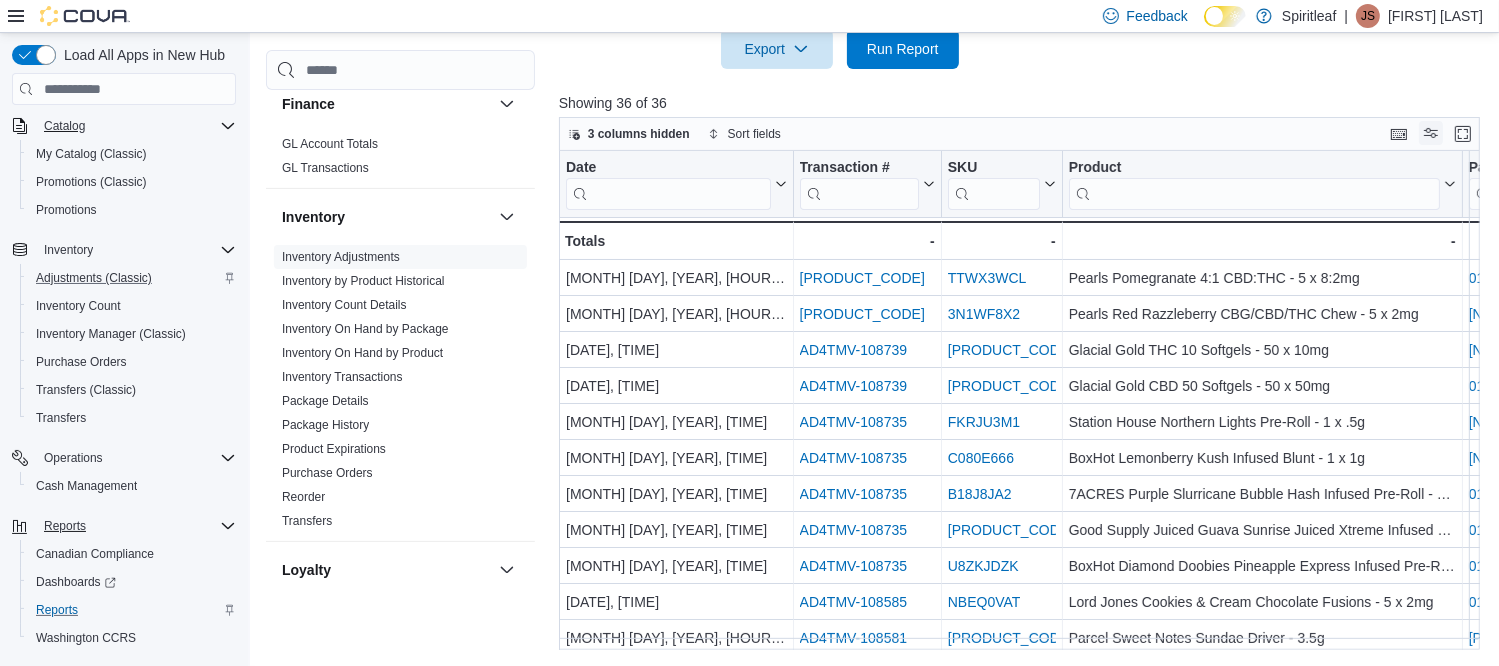click at bounding box center (1431, 133) 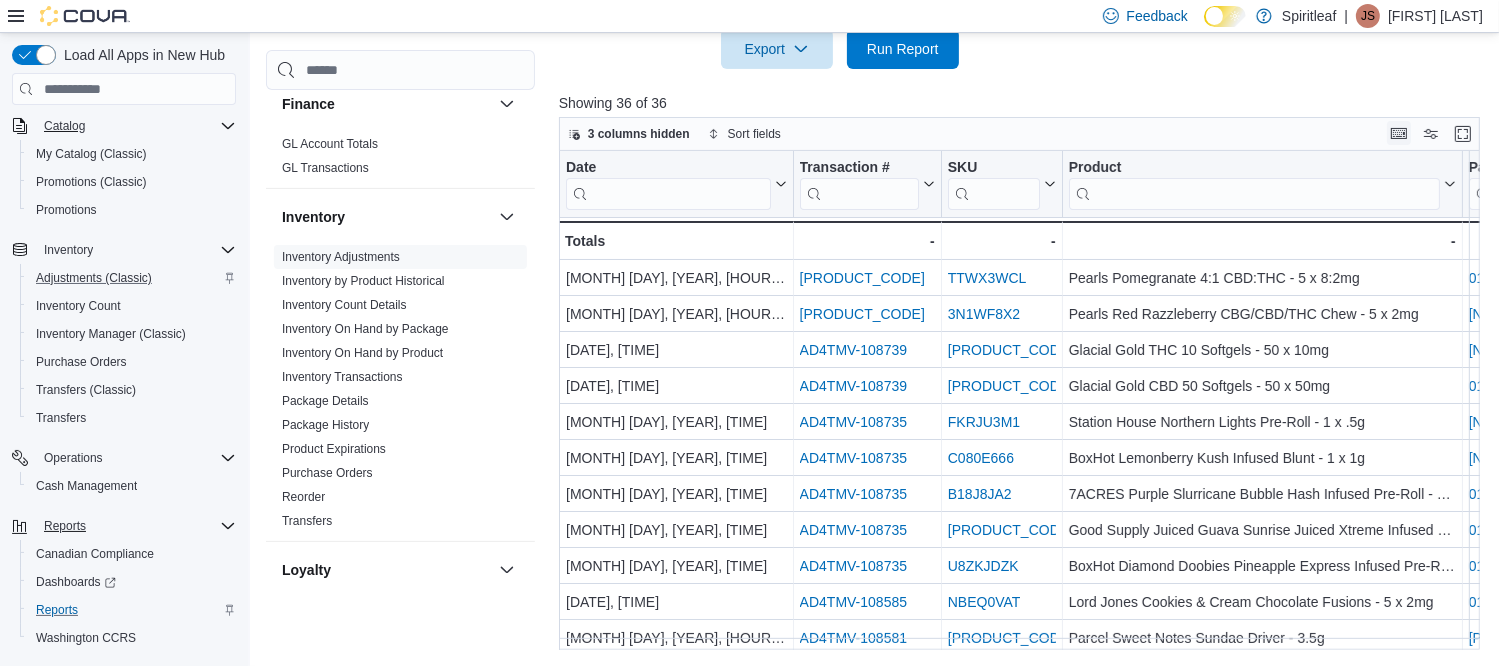 click at bounding box center [1399, 133] 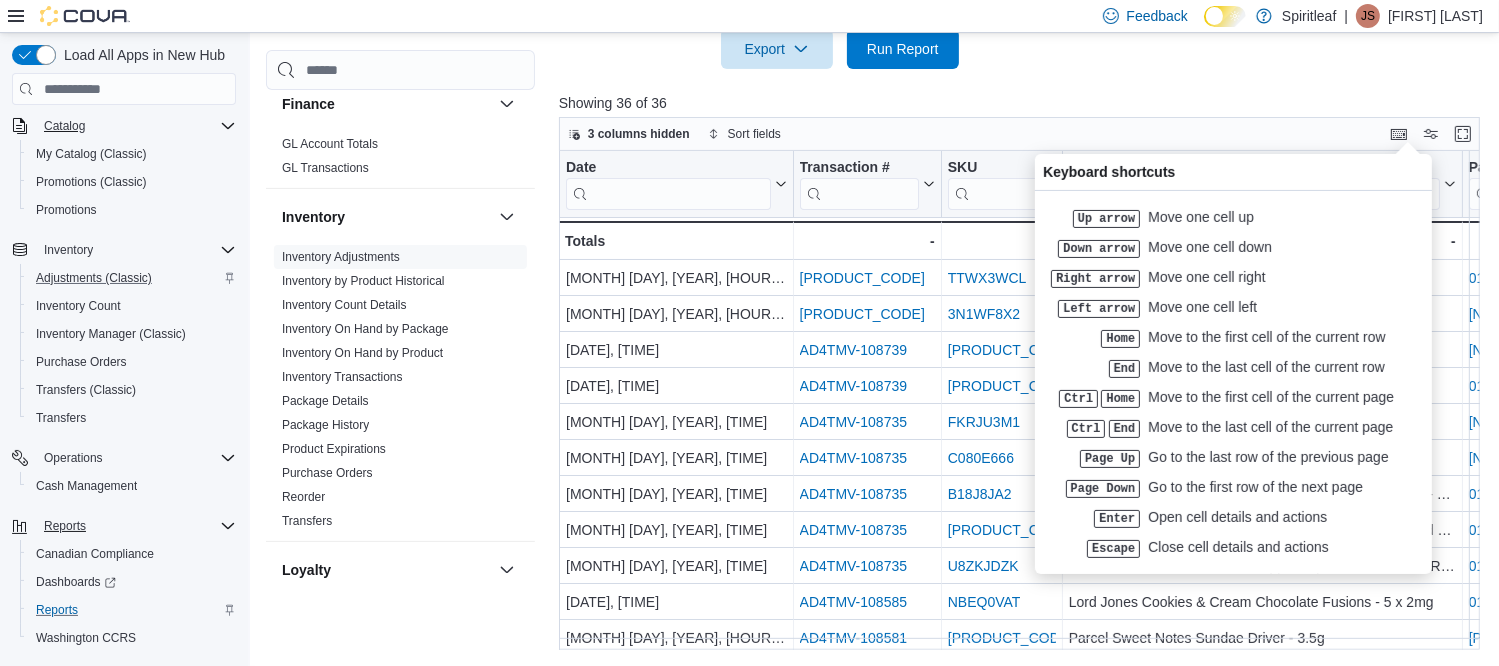click on "3 columns hidden Sort fields" at bounding box center (1019, 134) 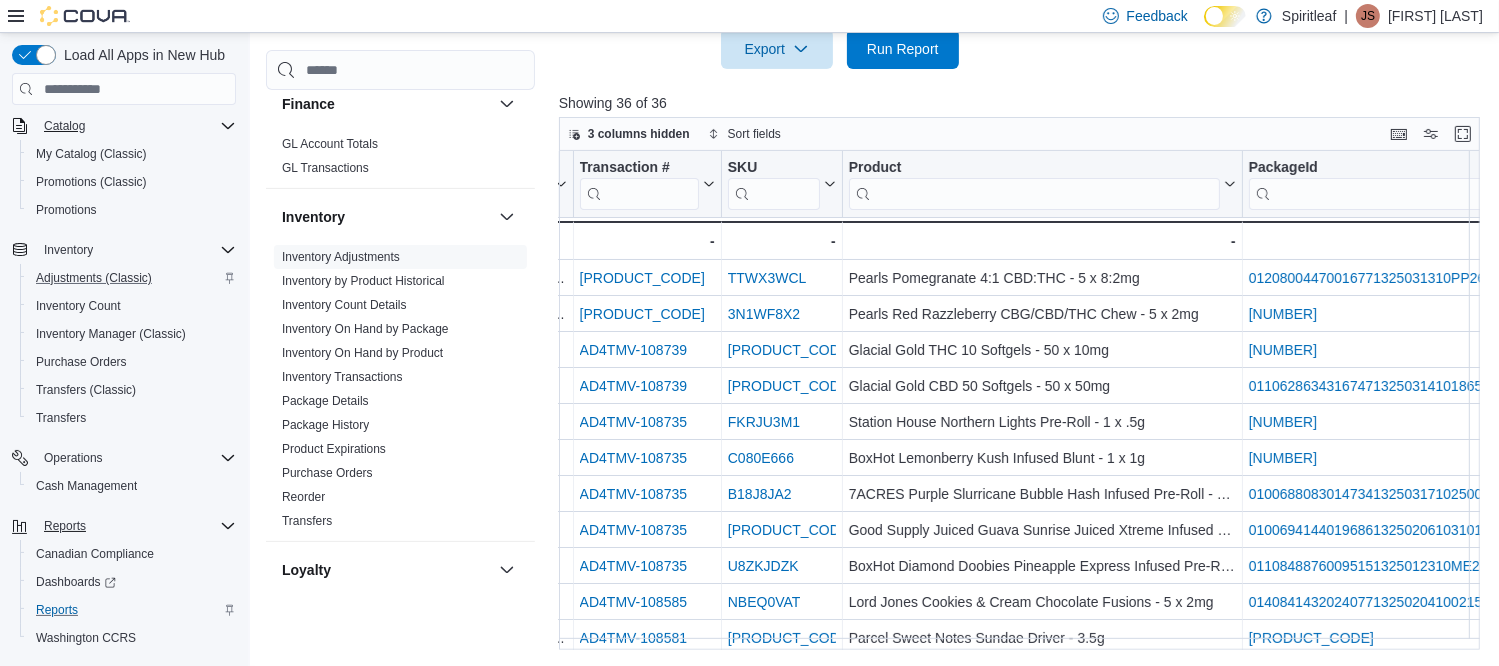 scroll, scrollTop: 0, scrollLeft: 0, axis: both 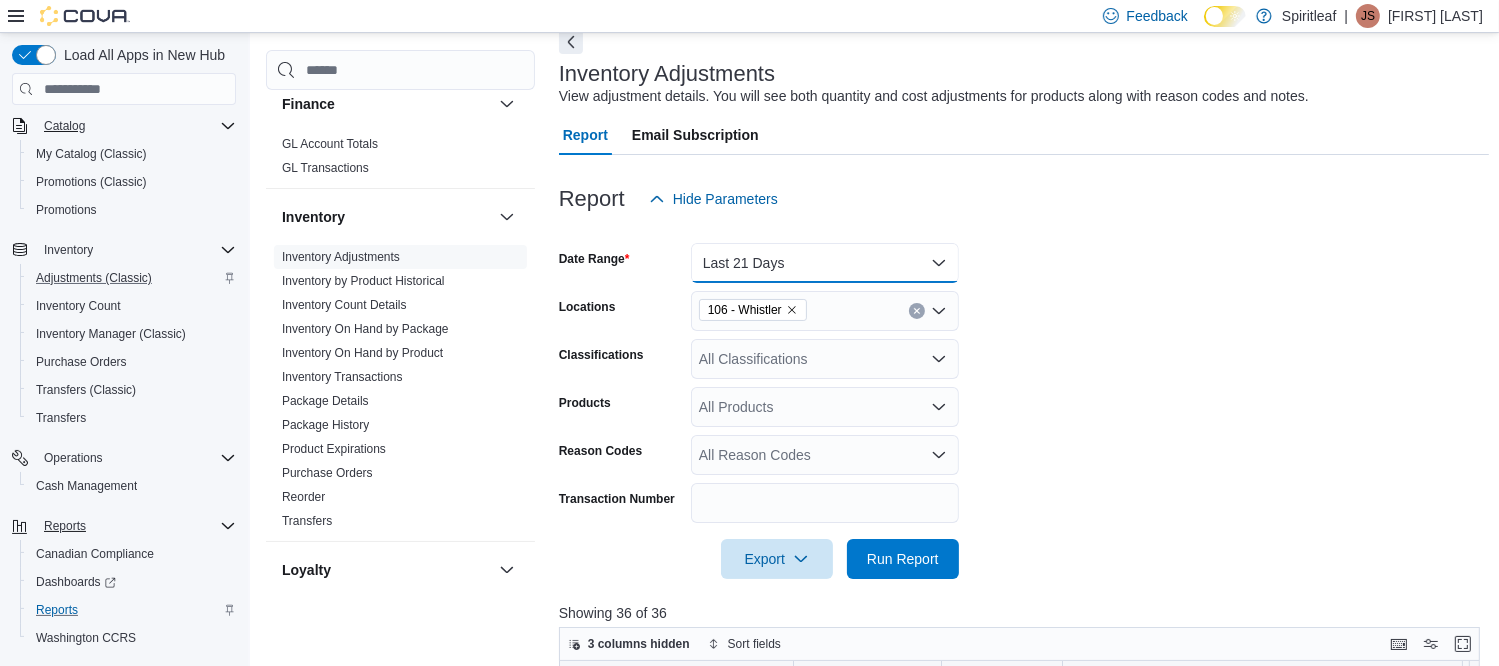 click on "Last 21 Days" at bounding box center (825, 263) 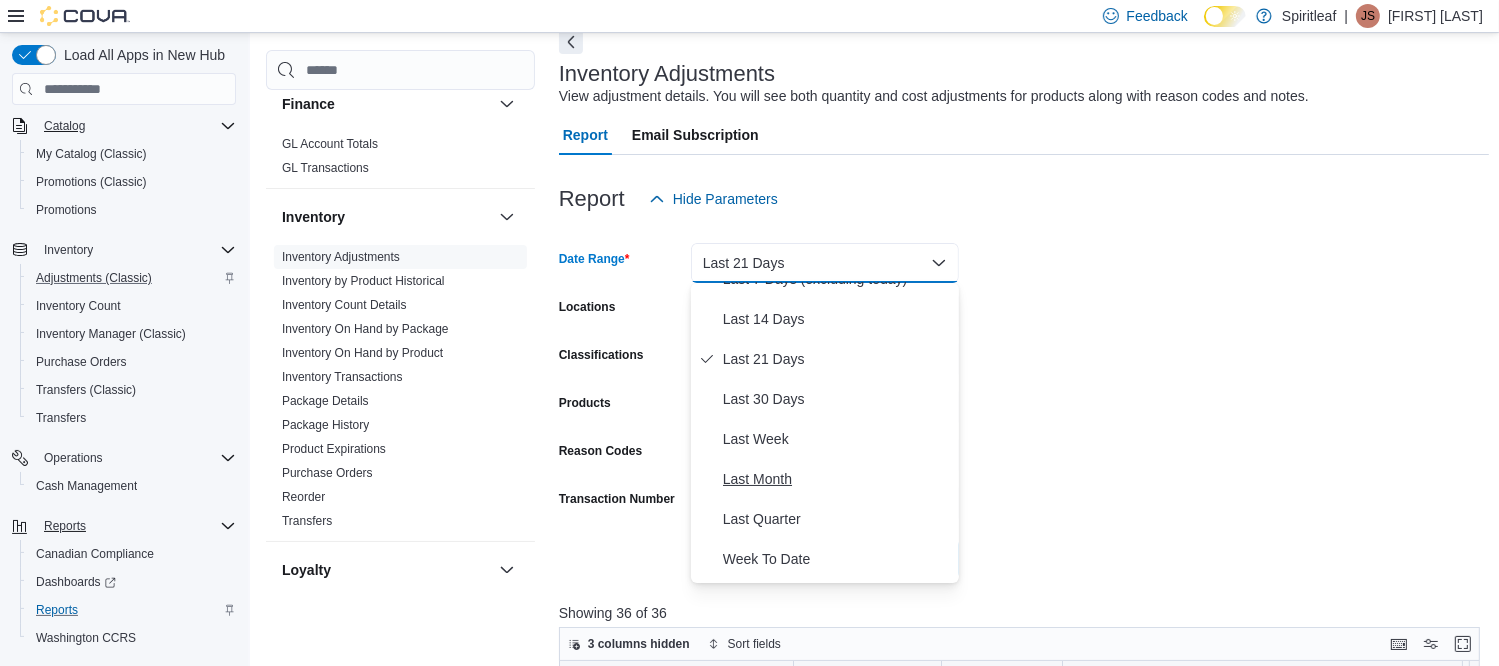 scroll, scrollTop: 300, scrollLeft: 0, axis: vertical 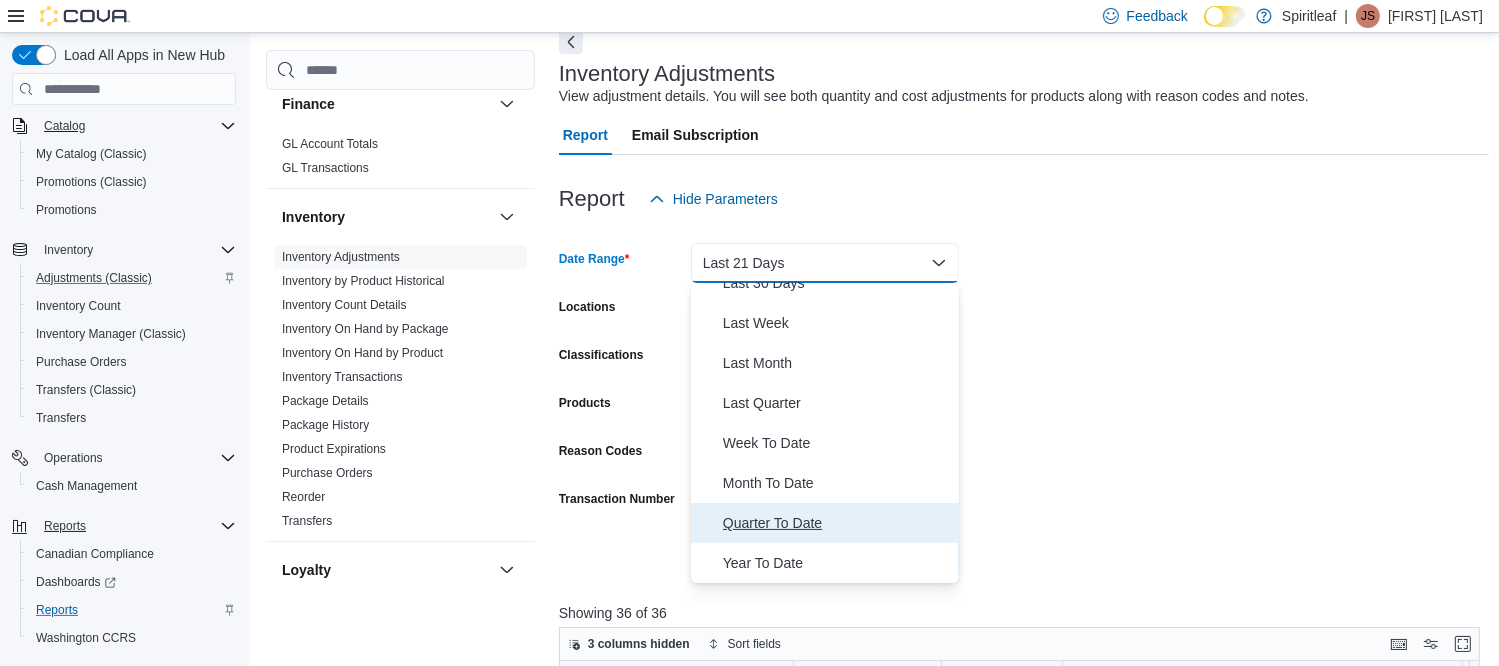 click on "Quarter To Date" at bounding box center [837, 523] 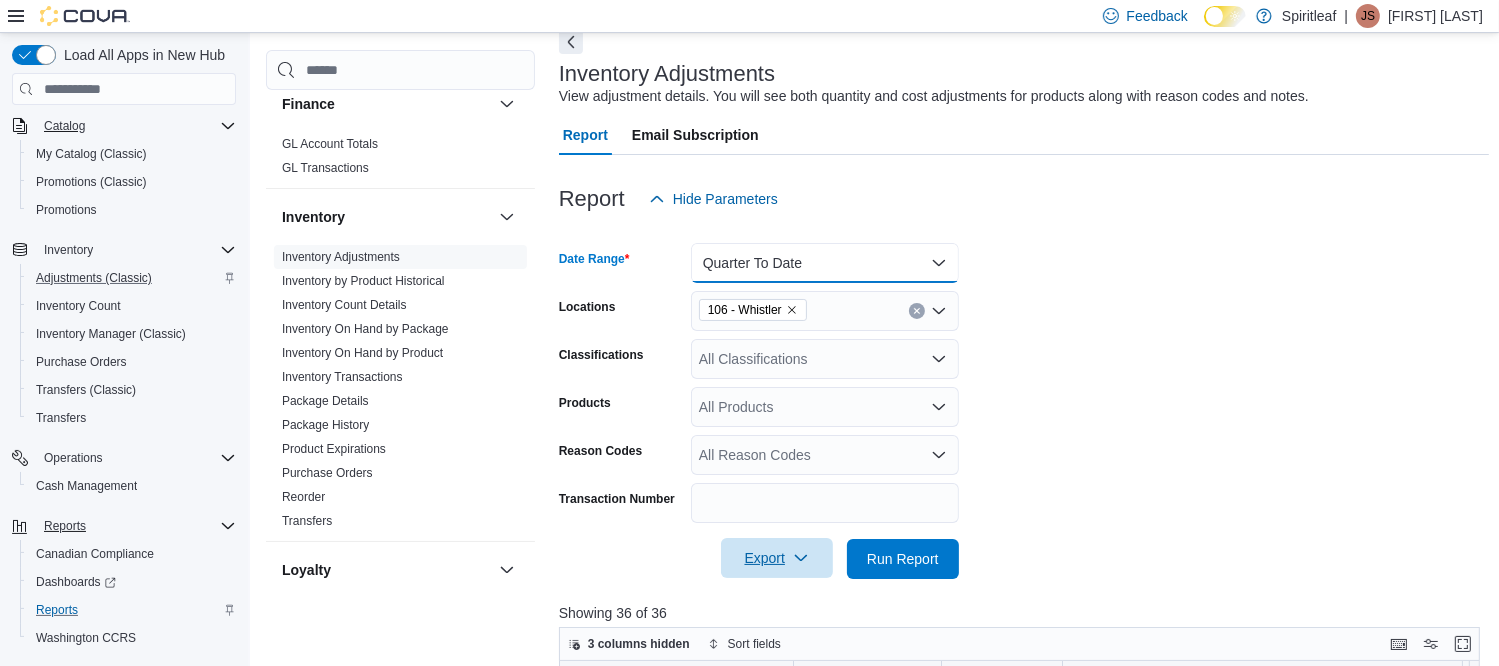 scroll, scrollTop: 600, scrollLeft: 0, axis: vertical 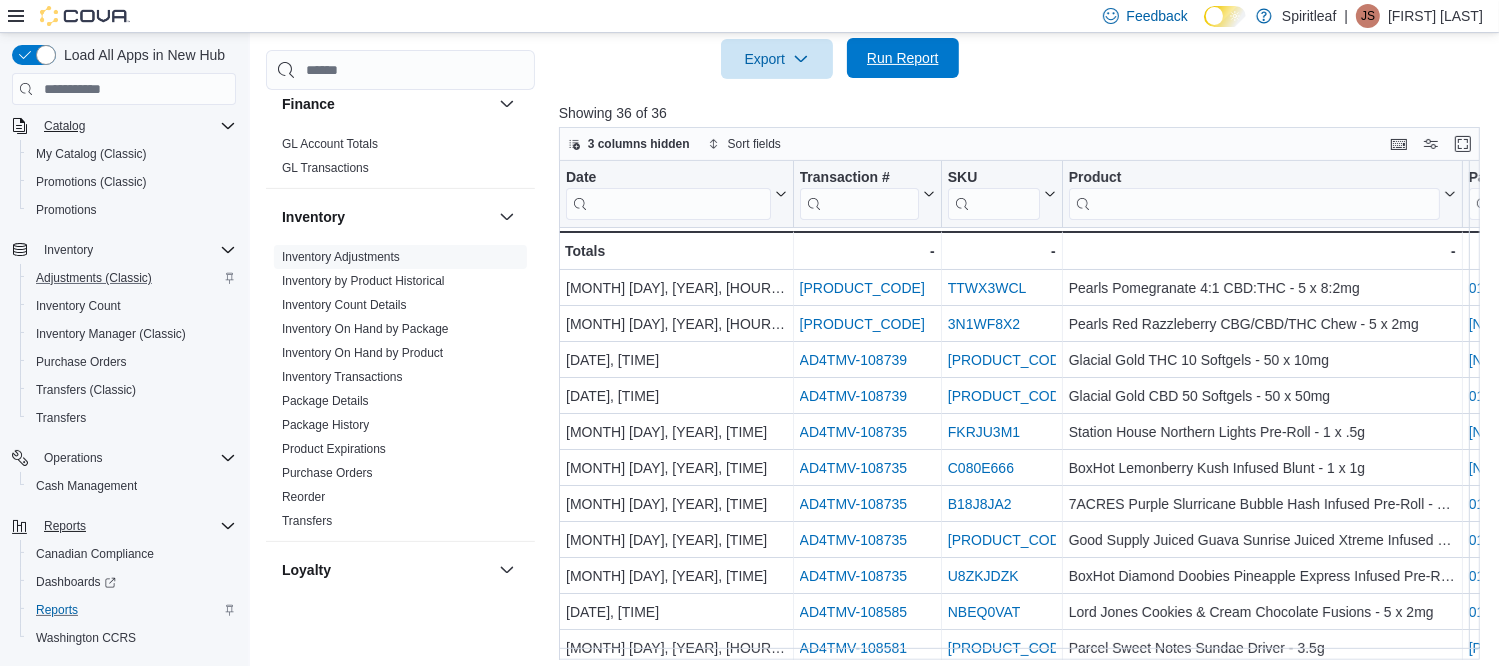 click on "Run Report" at bounding box center [903, 58] 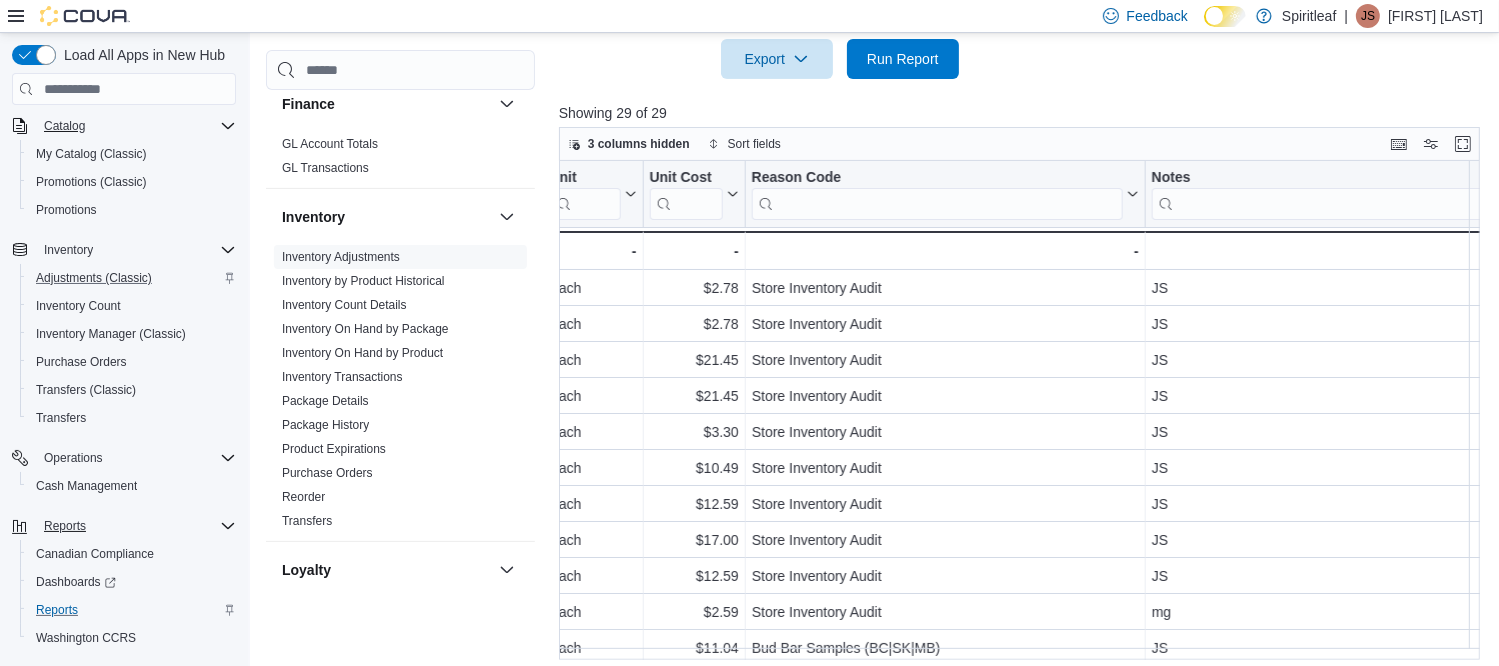 scroll, scrollTop: 0, scrollLeft: 2272, axis: horizontal 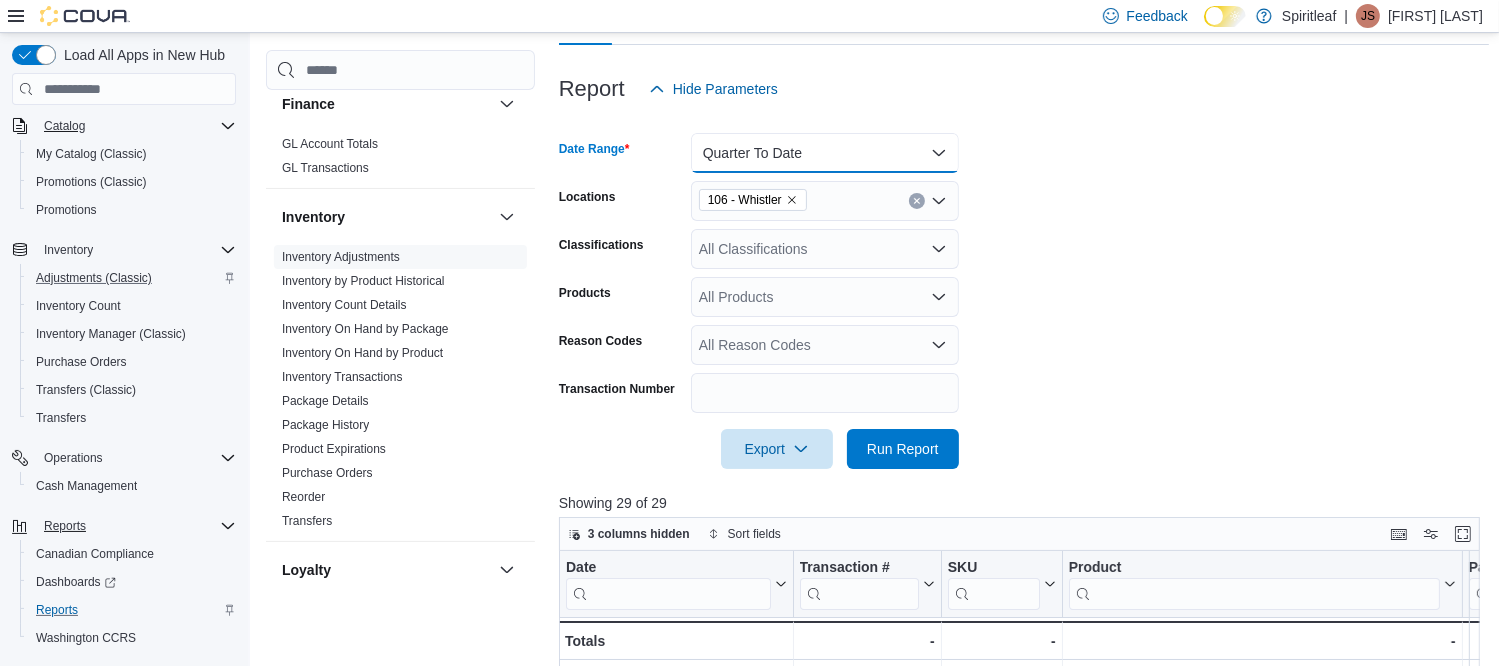 click on "Quarter To Date" at bounding box center (825, 153) 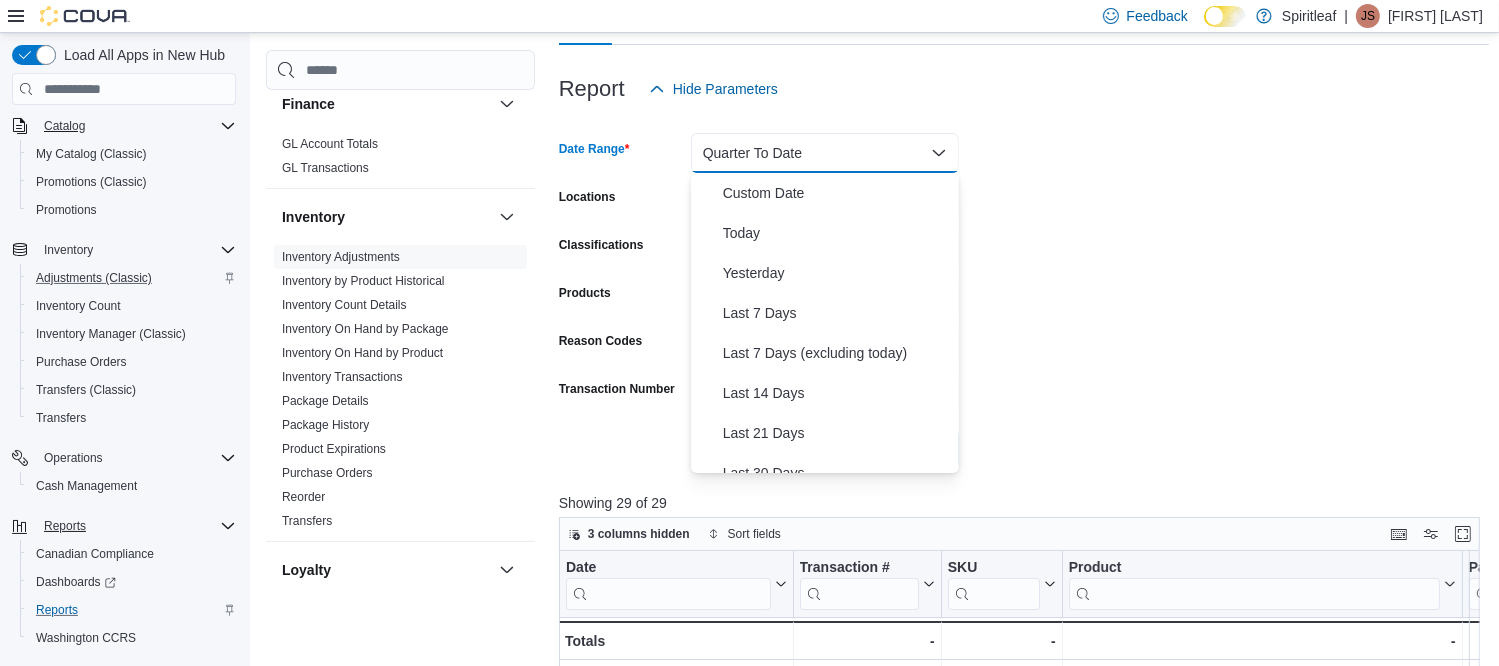 scroll, scrollTop: 300, scrollLeft: 0, axis: vertical 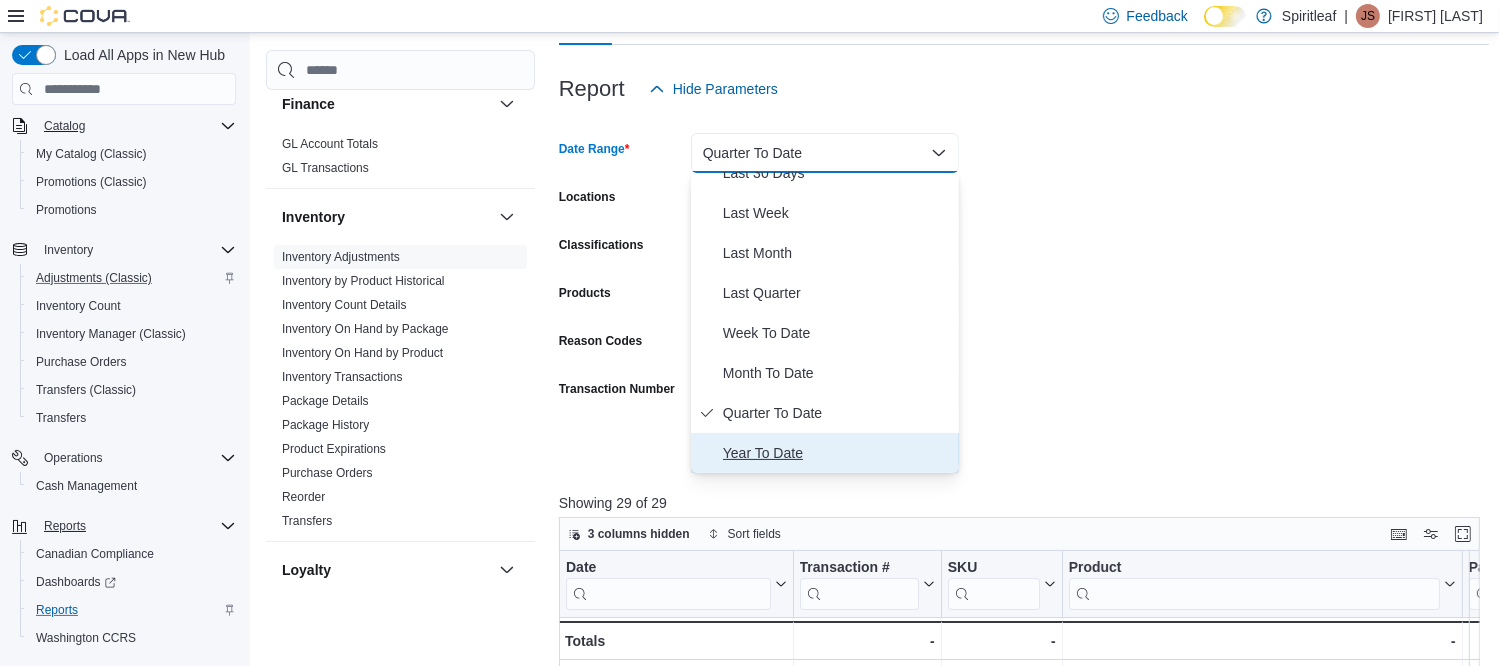 click on "Year To Date" at bounding box center [837, 453] 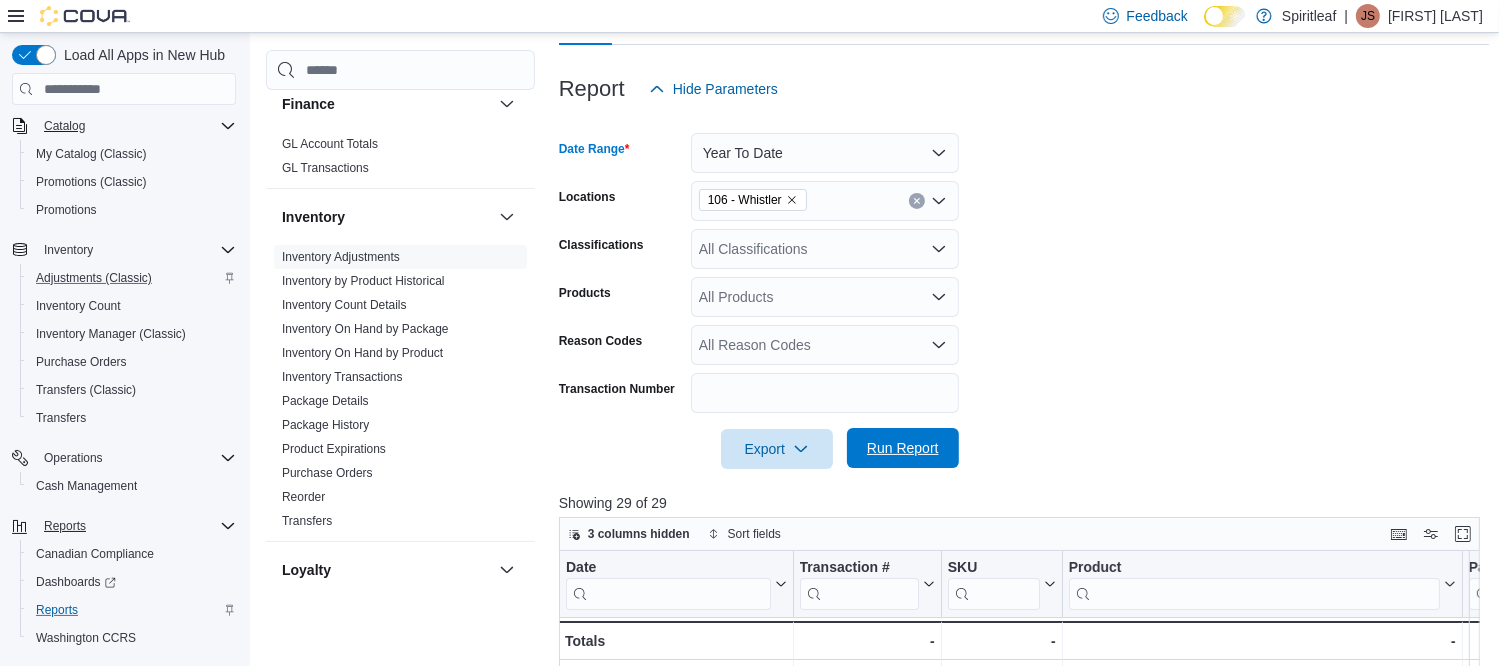 click on "Run Report" at bounding box center [903, 448] 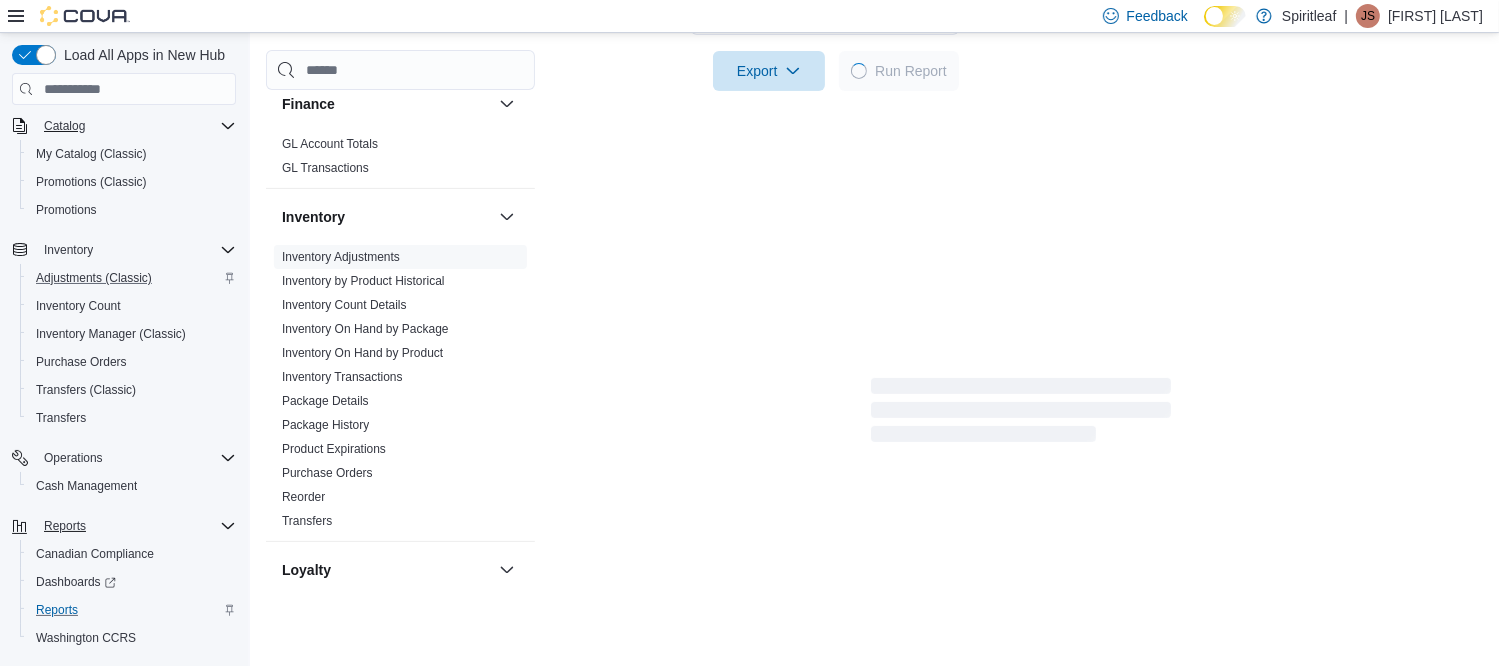scroll, scrollTop: 610, scrollLeft: 0, axis: vertical 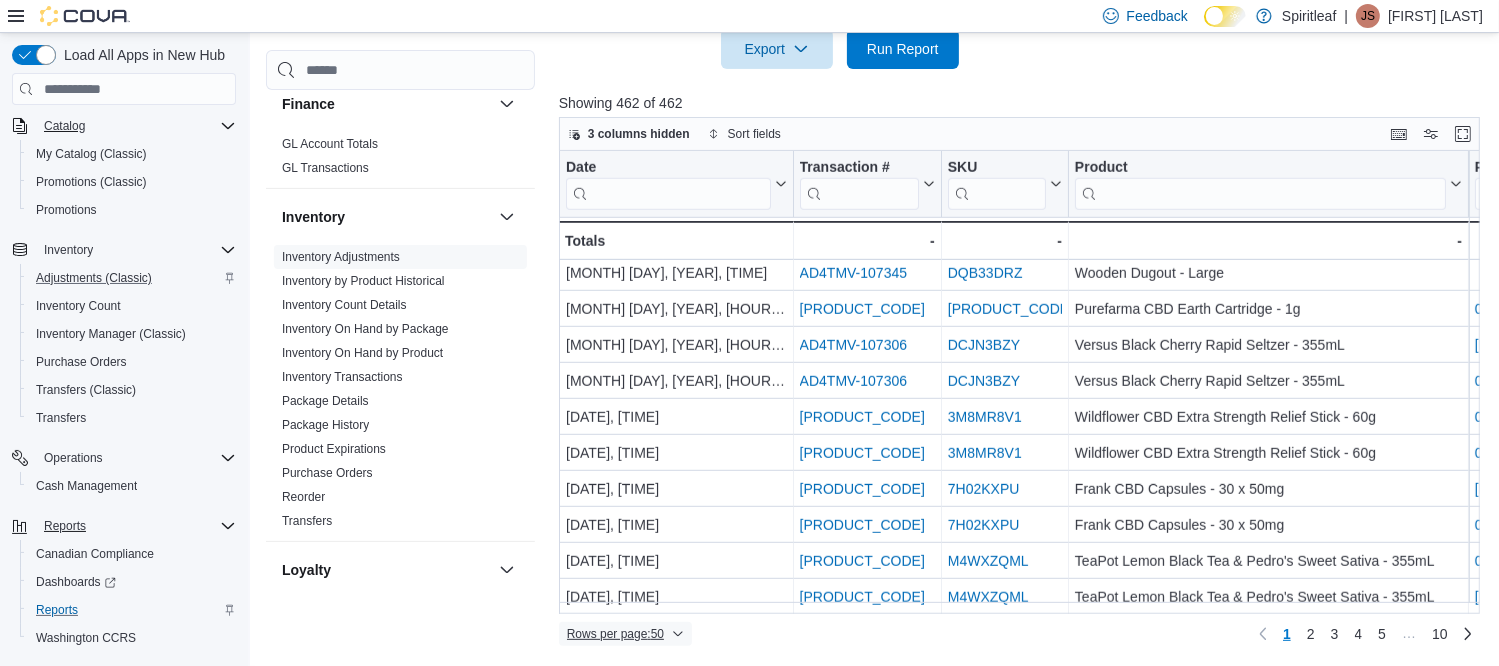 click on "Rows per page :  50" at bounding box center (615, 634) 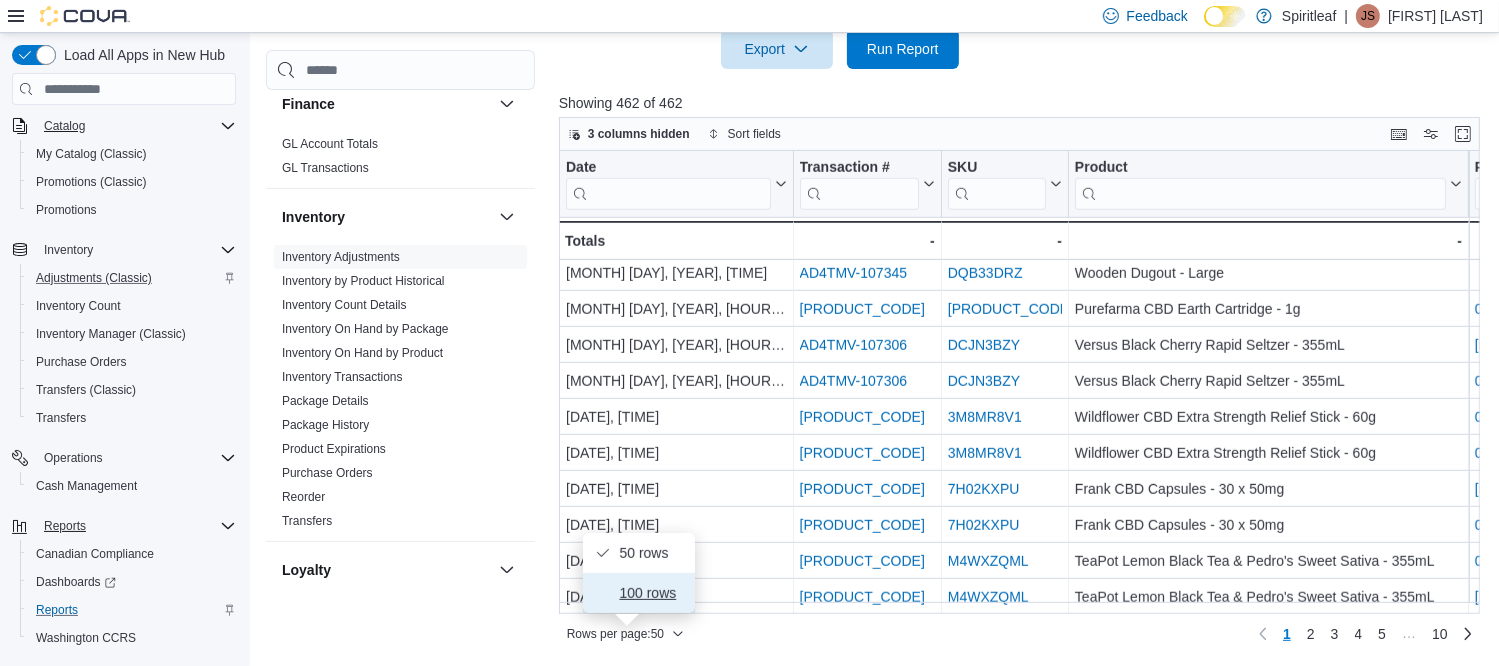 click on "100 rows" at bounding box center [651, 593] 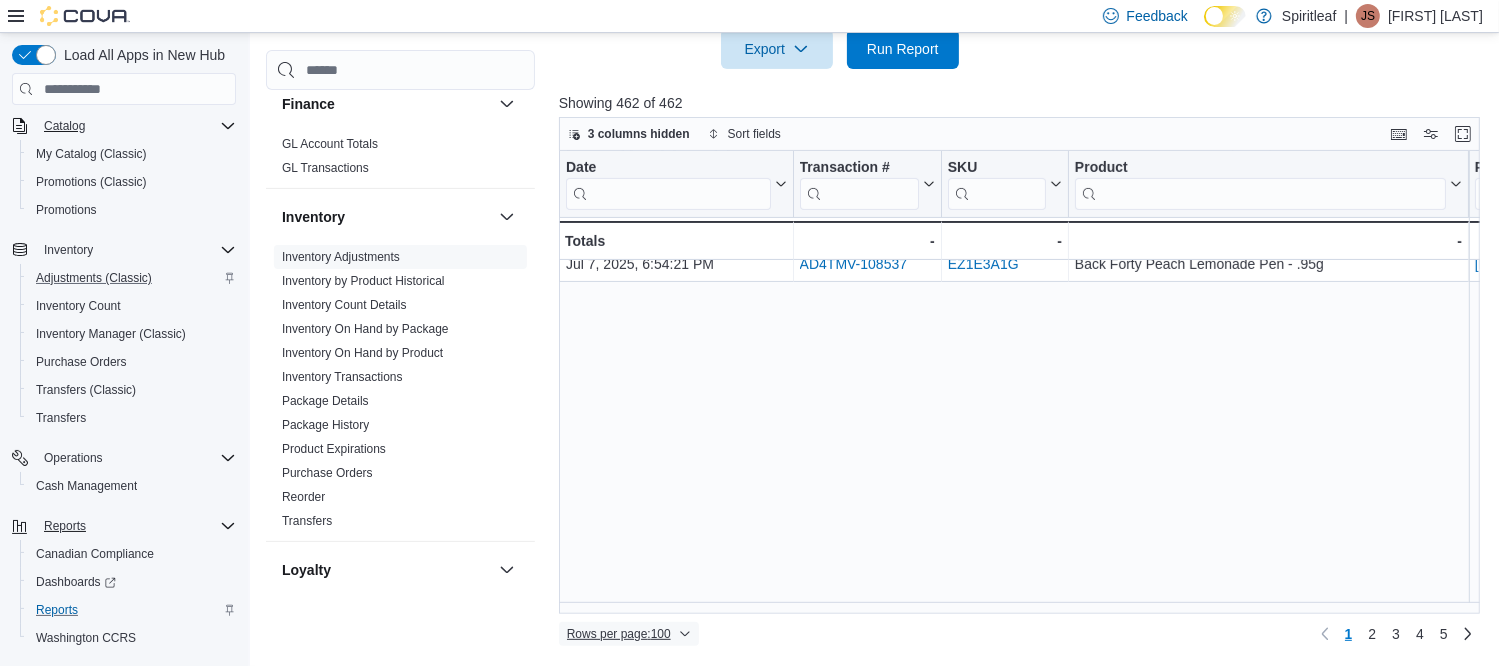scroll, scrollTop: 0, scrollLeft: 0, axis: both 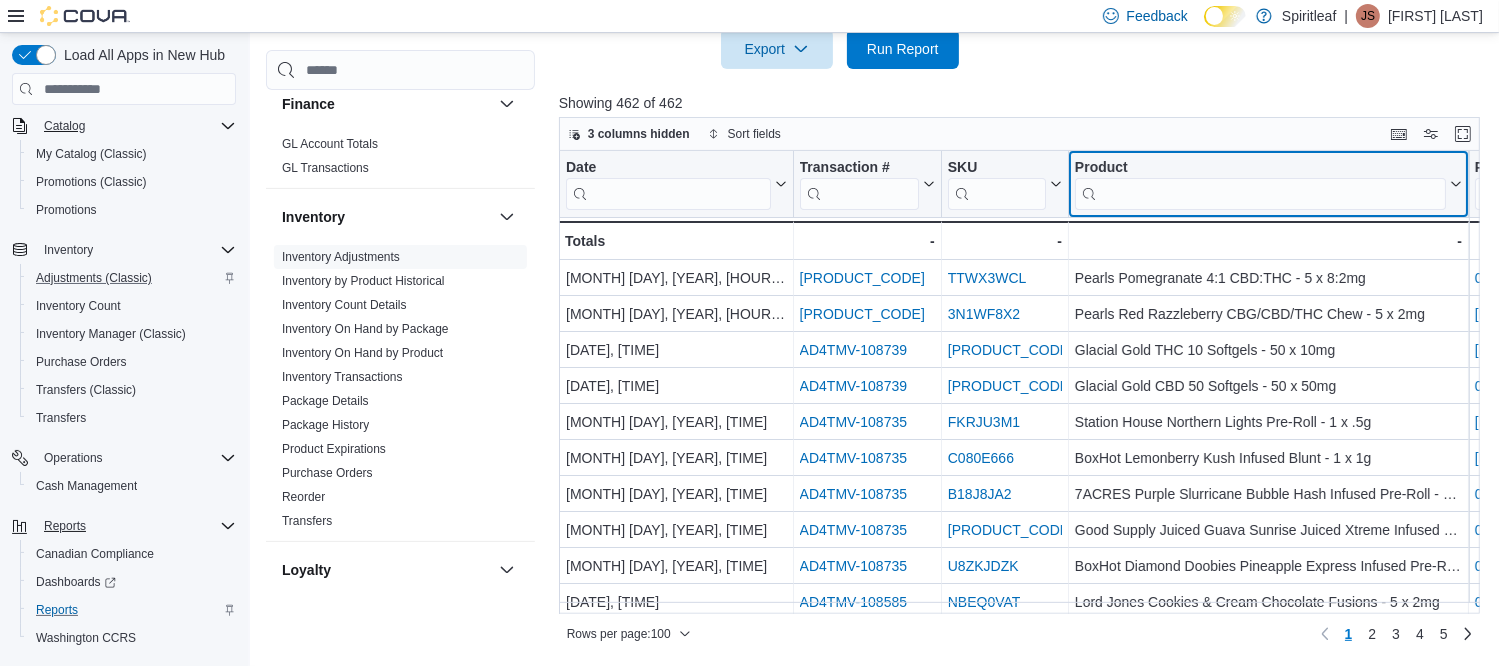click at bounding box center [1260, 194] 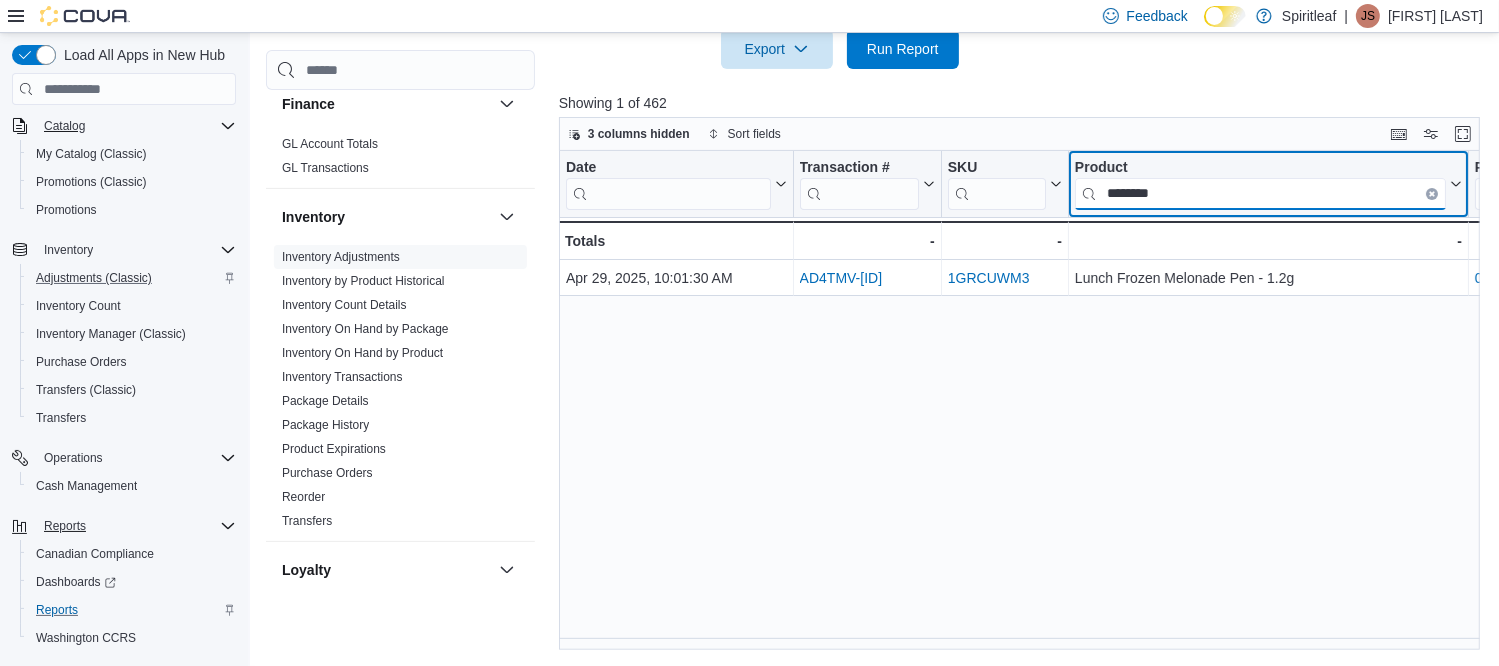type on "********" 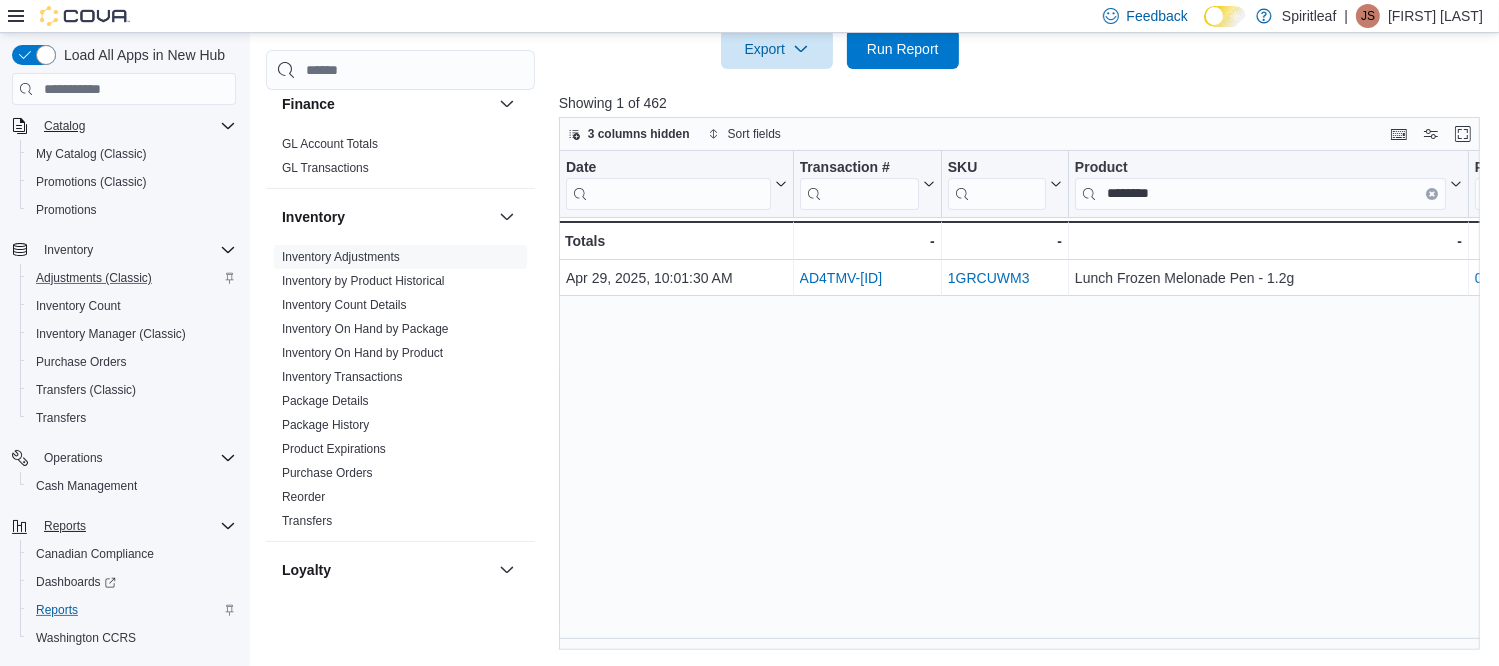 click on "Date Click to view column header actions Transaction # Click to view column header actions SKU Click to view column header actions Product ******** Click to view column header actions PackageId Click to view column header actions Location Click to view column header actions Adjustment Type Click to view column header actions Qty Adjusted Click to view column header actions Old Qty Click to view column header actions New Qty Click to view column header actions Old Cost Click to view column header actions New Cost Click to view column header actions Unit Click to view column header actions Unit Cost Click to view column header actions Reason Code Click to view column header actions Notes Click to view column header actions Room Click to view column header actions [MONTH] [DAY], [YEAR], [HOUR]:[MINUTE]:[SECOND] [AM/PM] -  Date, column [NUMBER], row [NUMBER] AD4TMV-[ID] -  Transaction Url, column [NUMBER], row [NUMBER] [ID] -  SKU URL, column [NUMBER], row [NUMBER] [PRODUCT] - [NUMBER]g -  Product, column [NUMBER], row [NUMBER] [NUMBER] -  -  Totals -" at bounding box center (1024, 401) 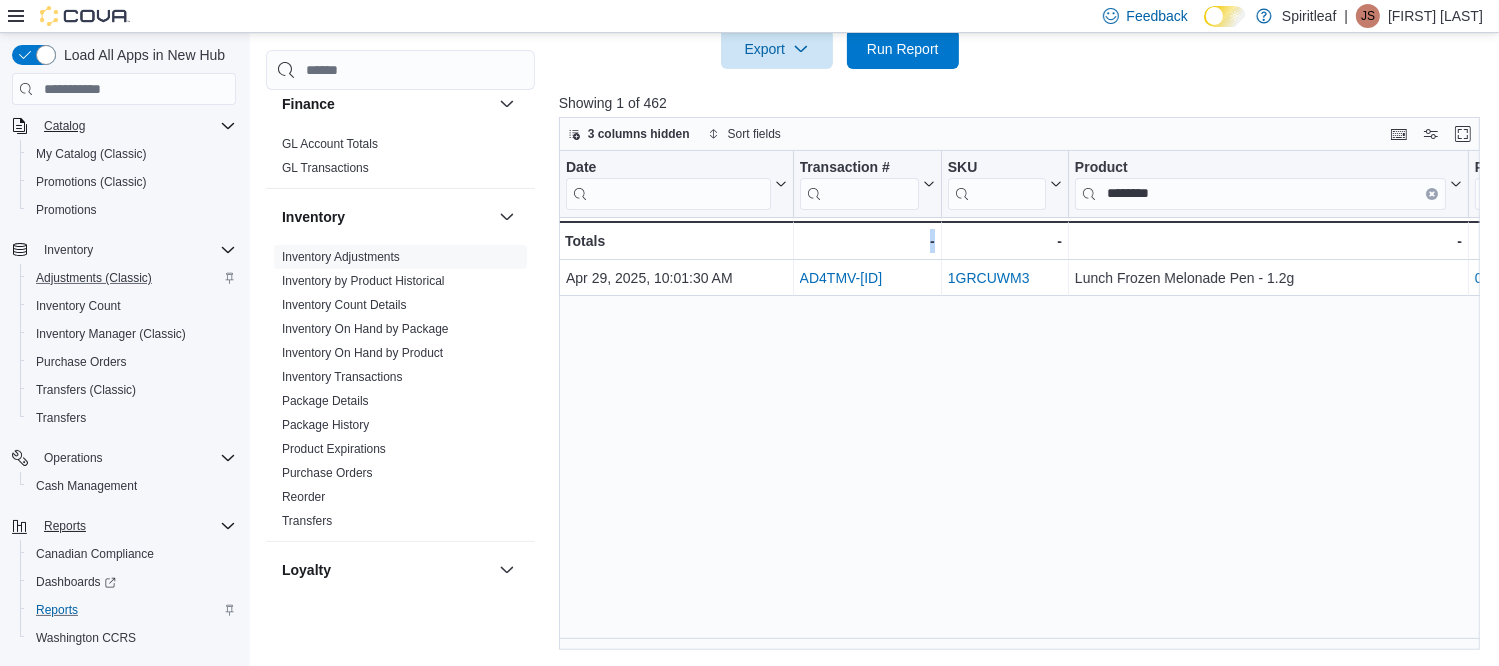 drag, startPoint x: 824, startPoint y: 638, endPoint x: 956, endPoint y: 640, distance: 132.01515 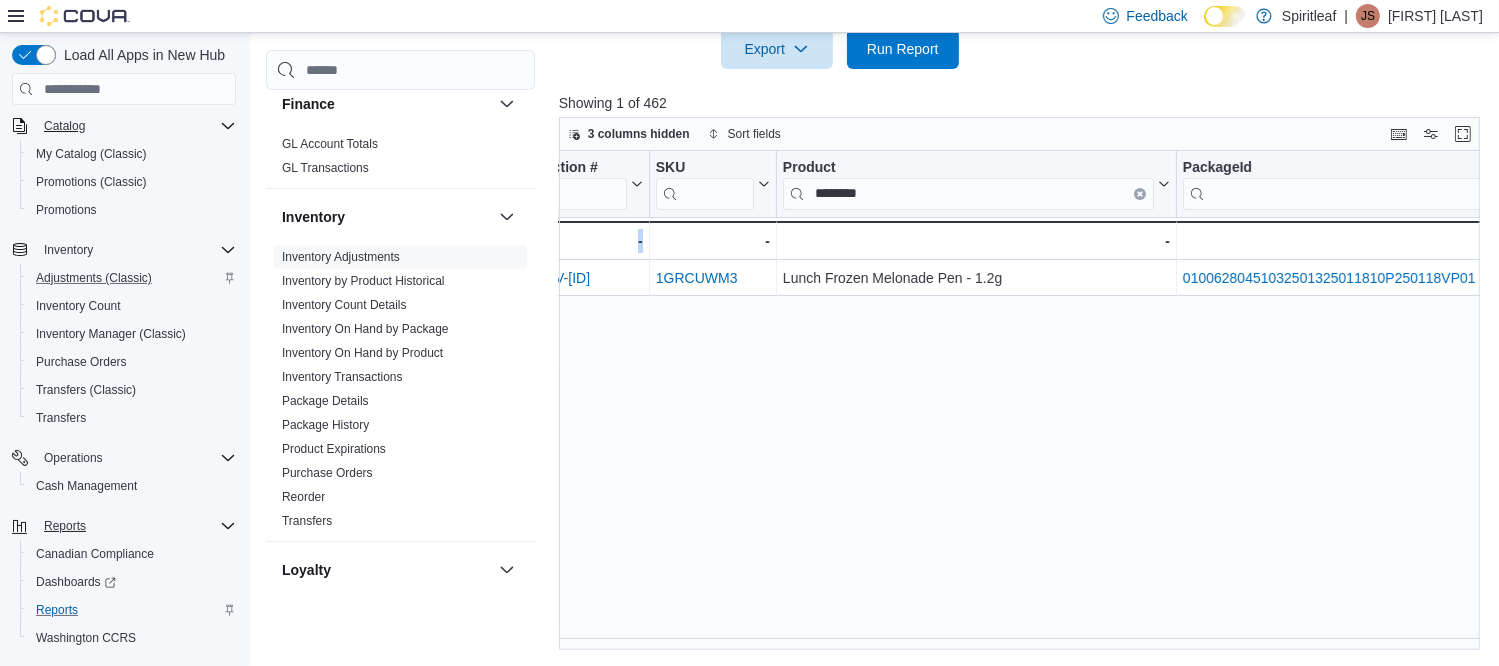scroll, scrollTop: 0, scrollLeft: 0, axis: both 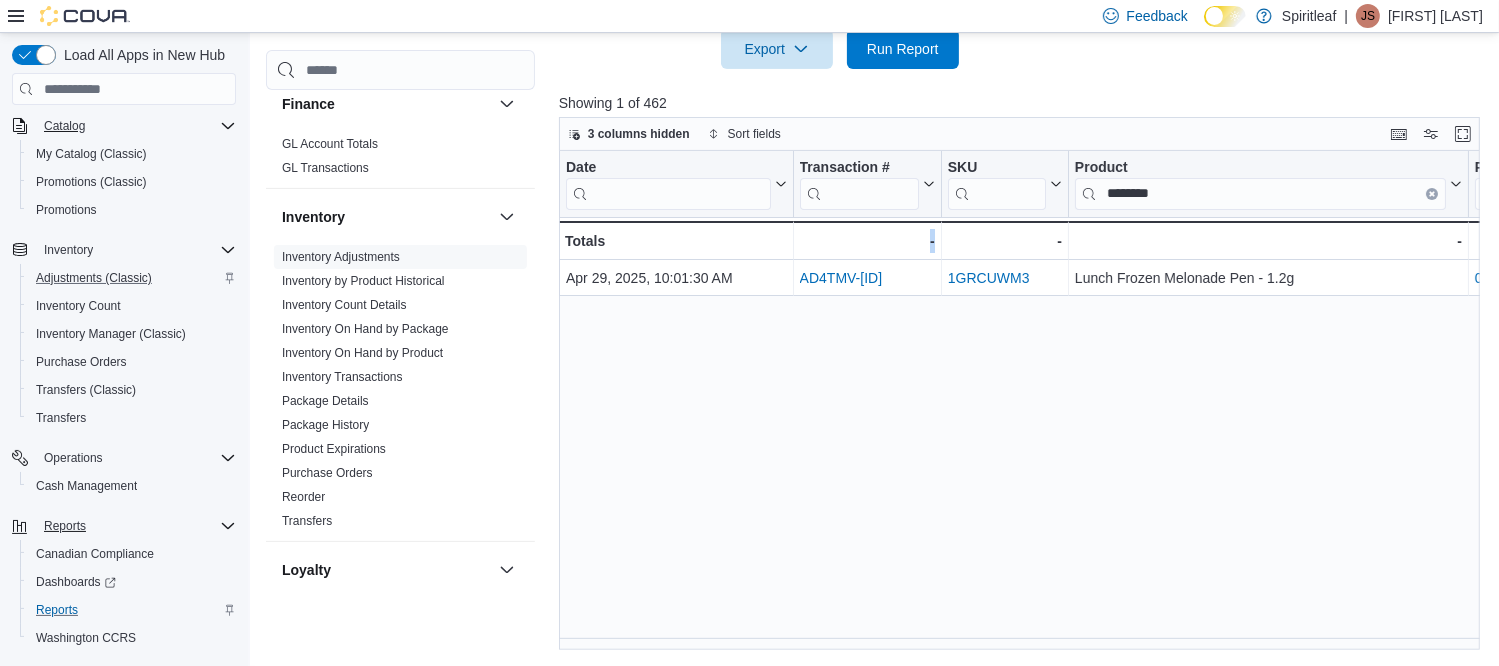 click on "Date Click to view column header actions Transaction # Click to view column header actions SKU Click to view column header actions Product ******** Click to view column header actions PackageId Click to view column header actions Location Click to view column header actions Adjustment Type Click to view column header actions Qty Adjusted Click to view column header actions Old Qty Click to view column header actions New Qty Click to view column header actions Old Cost Click to view column header actions New Cost Click to view column header actions Unit Click to view column header actions Unit Cost Click to view column header actions Reason Code Click to view column header actions Notes Click to view column header actions Room [NUMBER] - [LOCATION] -  Location, column 6, row 1 Lunch Frozen Melonade Pen - 1.2g -  Product, column 4, row 1 [PRODUCT_CODE] -  Package URL, column 5, row 1 [PRODUCT_CODE] -  SKU URL, column 3, row 1 [PRODUCT_CODE] -  -  Totals -  - -  - -" at bounding box center [1024, 401] 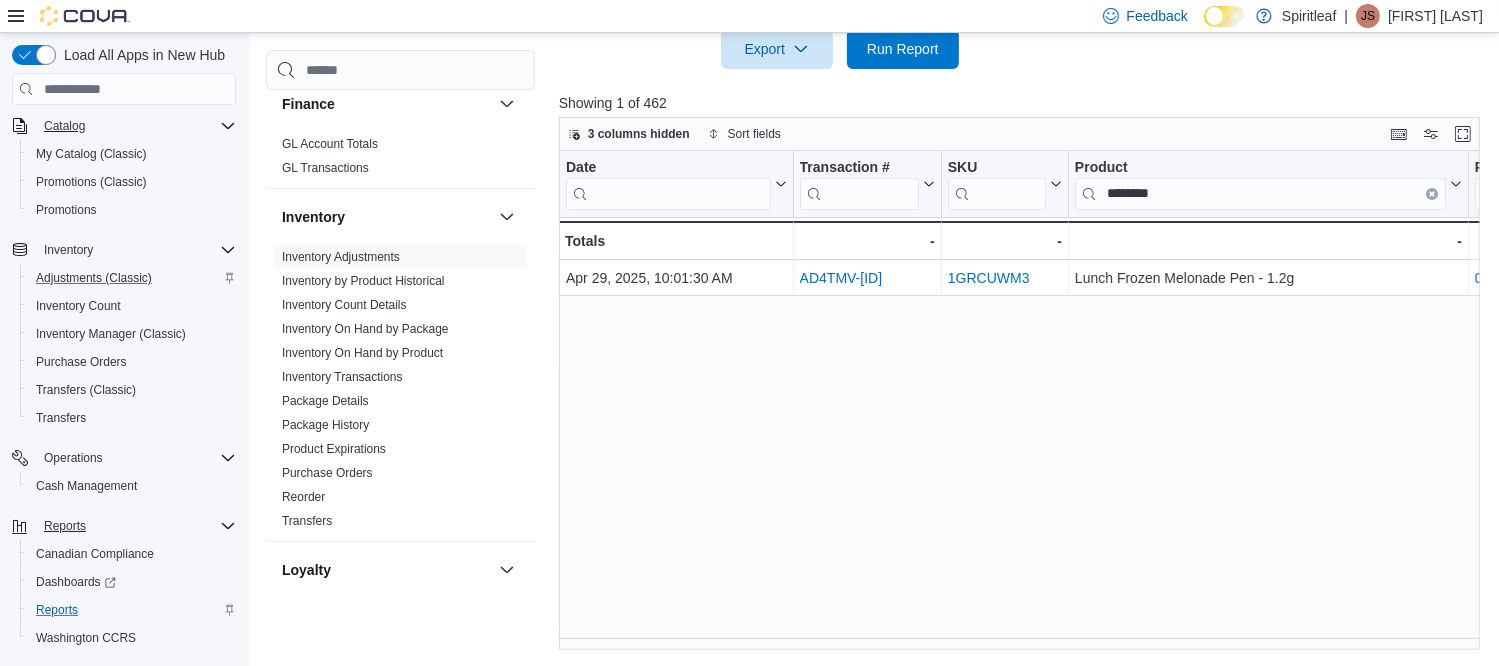 drag, startPoint x: 1407, startPoint y: 385, endPoint x: 1292, endPoint y: 329, distance: 127.910126 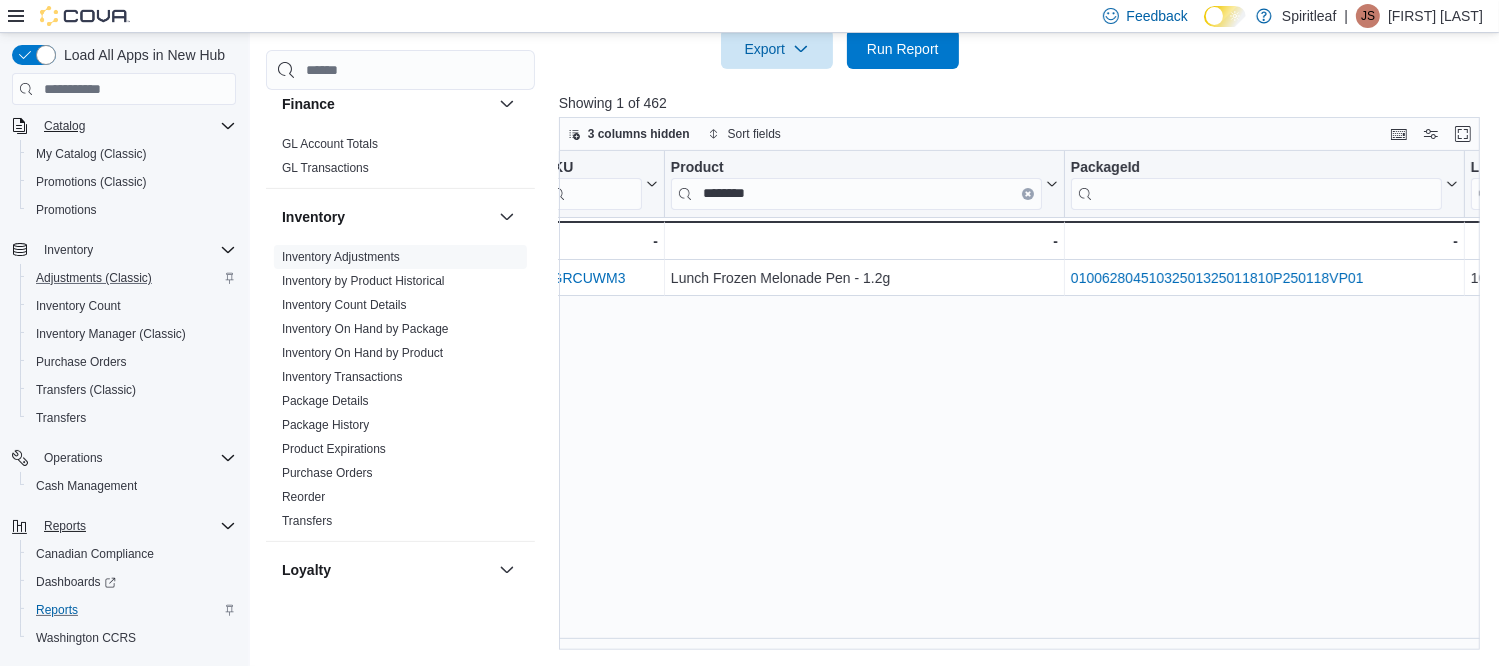 scroll, scrollTop: 0, scrollLeft: 0, axis: both 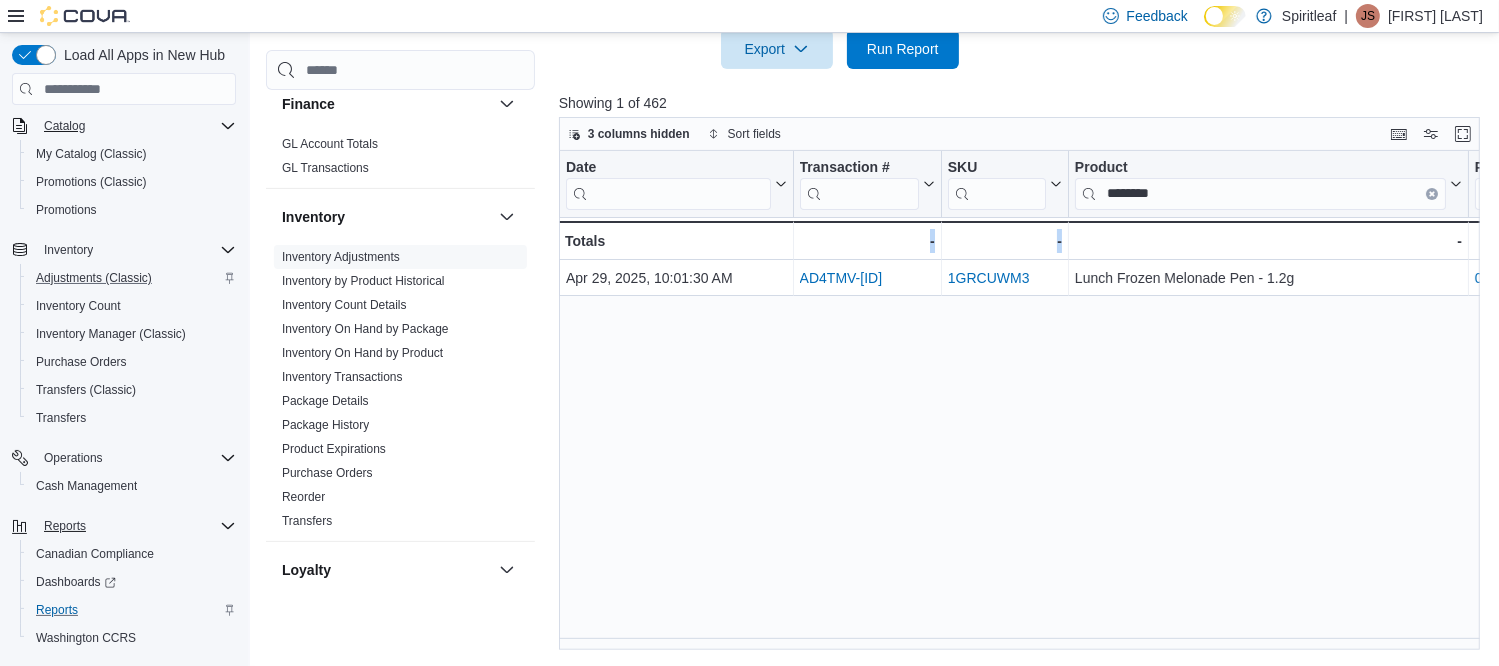drag, startPoint x: 745, startPoint y: 636, endPoint x: 1076, endPoint y: 636, distance: 331 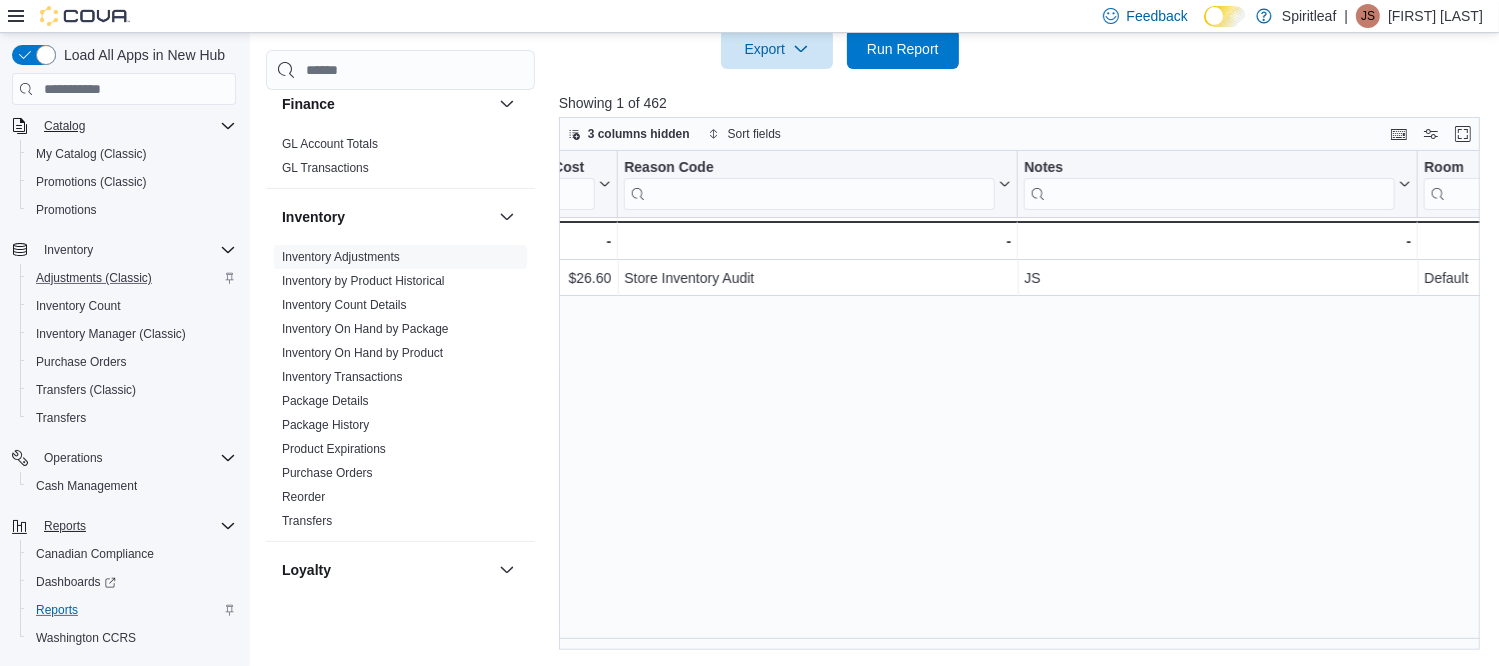 scroll, scrollTop: 0, scrollLeft: 0, axis: both 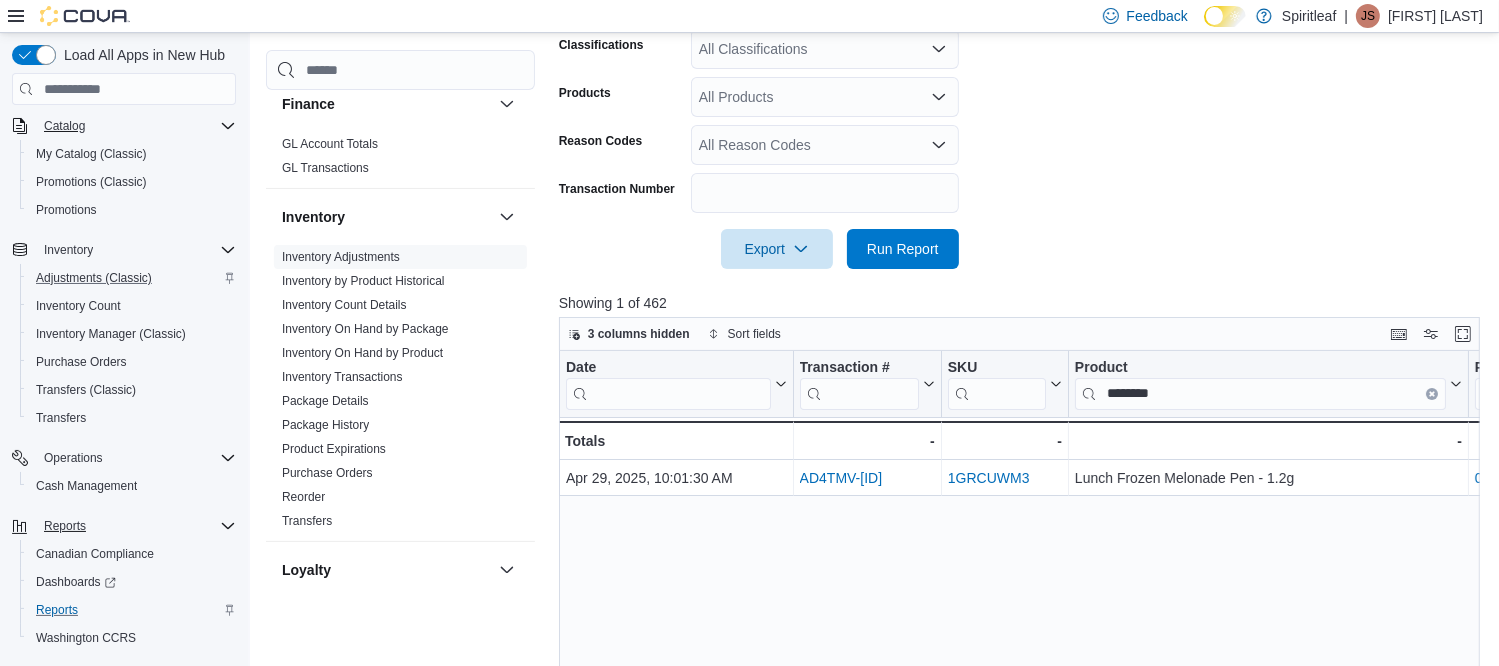 click on "Date Range Year To Date Locations 106 - [CITY] Classifications All Classifications Products All Products Reason Codes All Reason Codes Transaction Number Export  Run Report" at bounding box center (1024, 89) 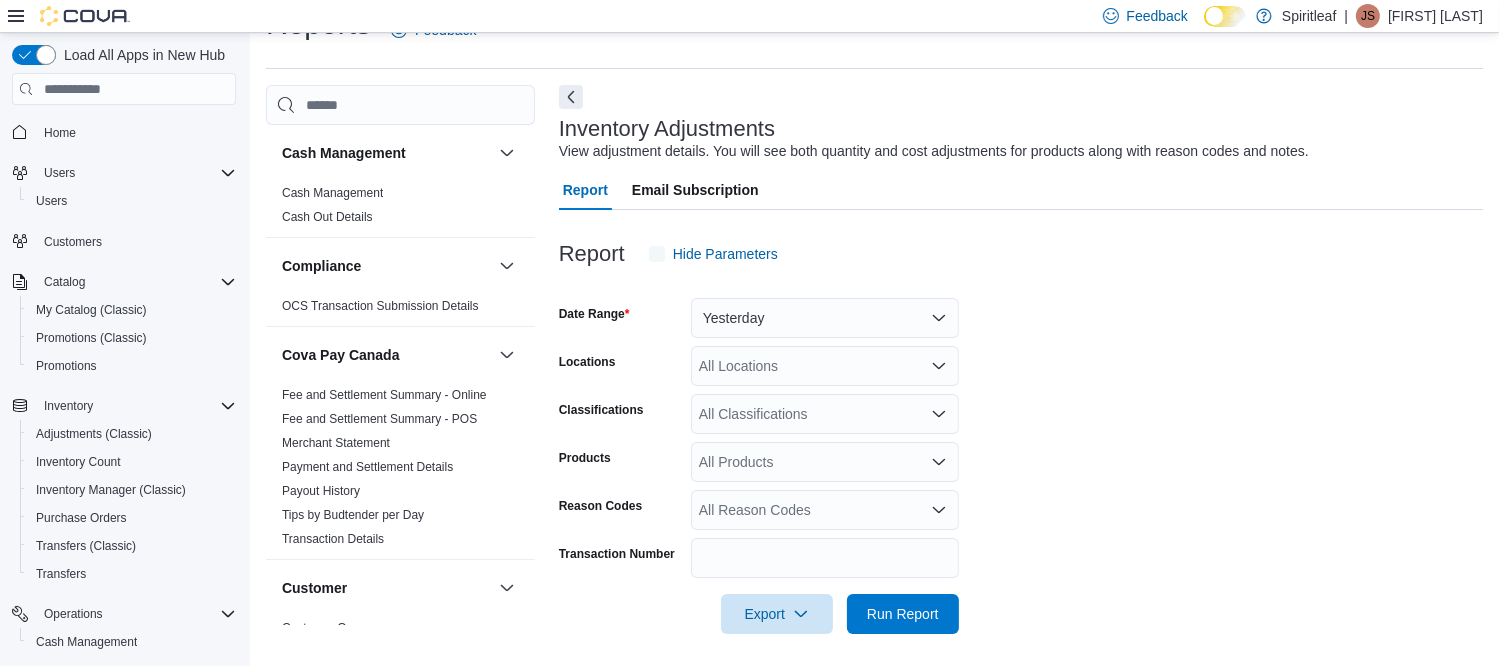 scroll, scrollTop: 46, scrollLeft: 0, axis: vertical 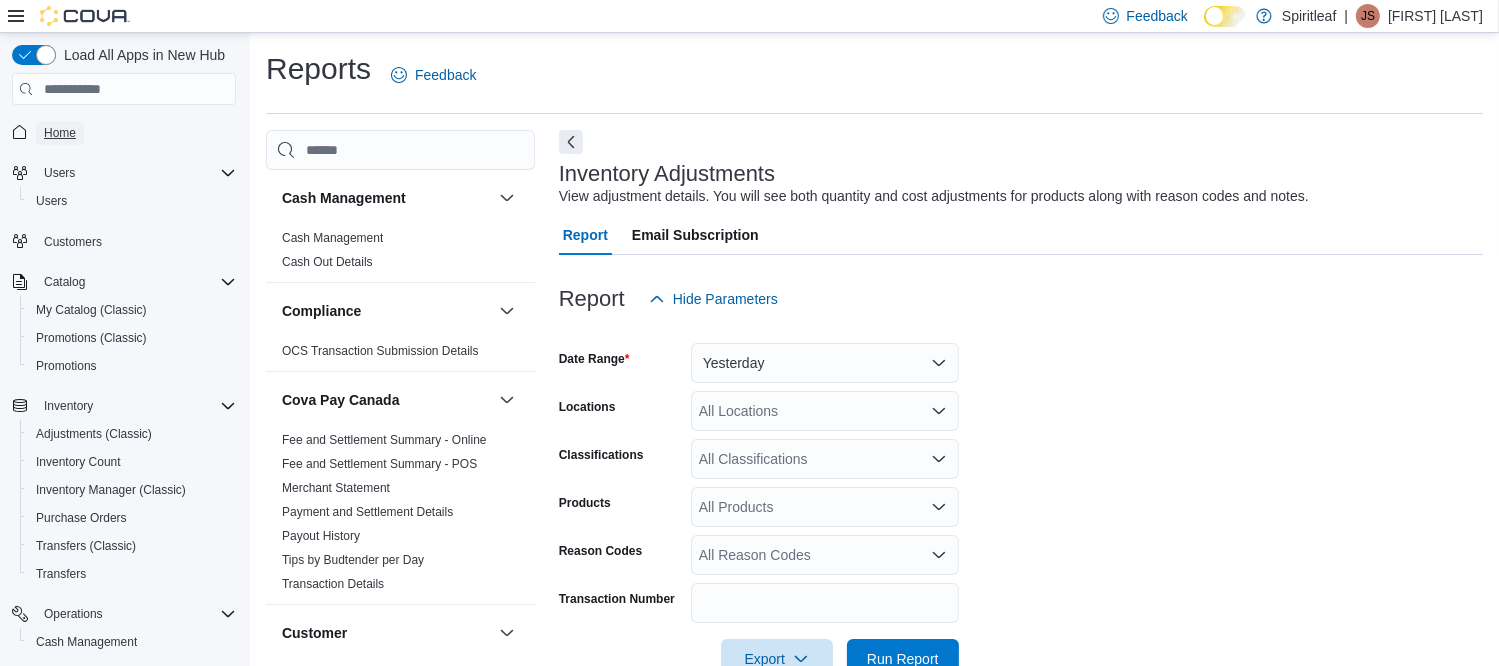 click on "Home" at bounding box center (60, 133) 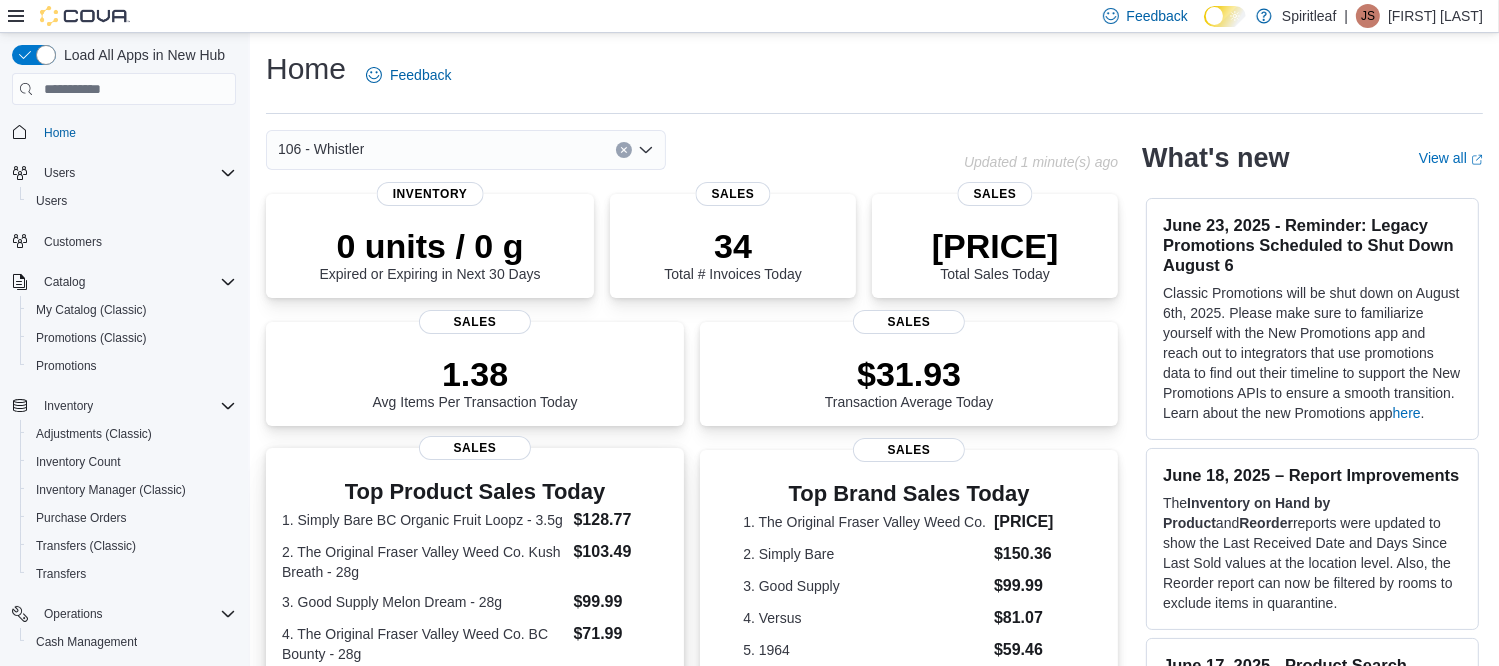 click on "Top Product Sales Today 1. Simply Bare BC Organic Fruit Loopz - 3.5g $128.77 2. The Original Fraser Valley Weed Co. Kush Breath - 28g $103.49 3. Good Supply Melon Dream - 28g $99.99 4. The Original Fraser Valley Weed Co. BC Bounty - 28g $71.99 5. TRYGG Block Party Pre-Roll - 20 x .5g $45.99 Sales" at bounding box center (475, 580) 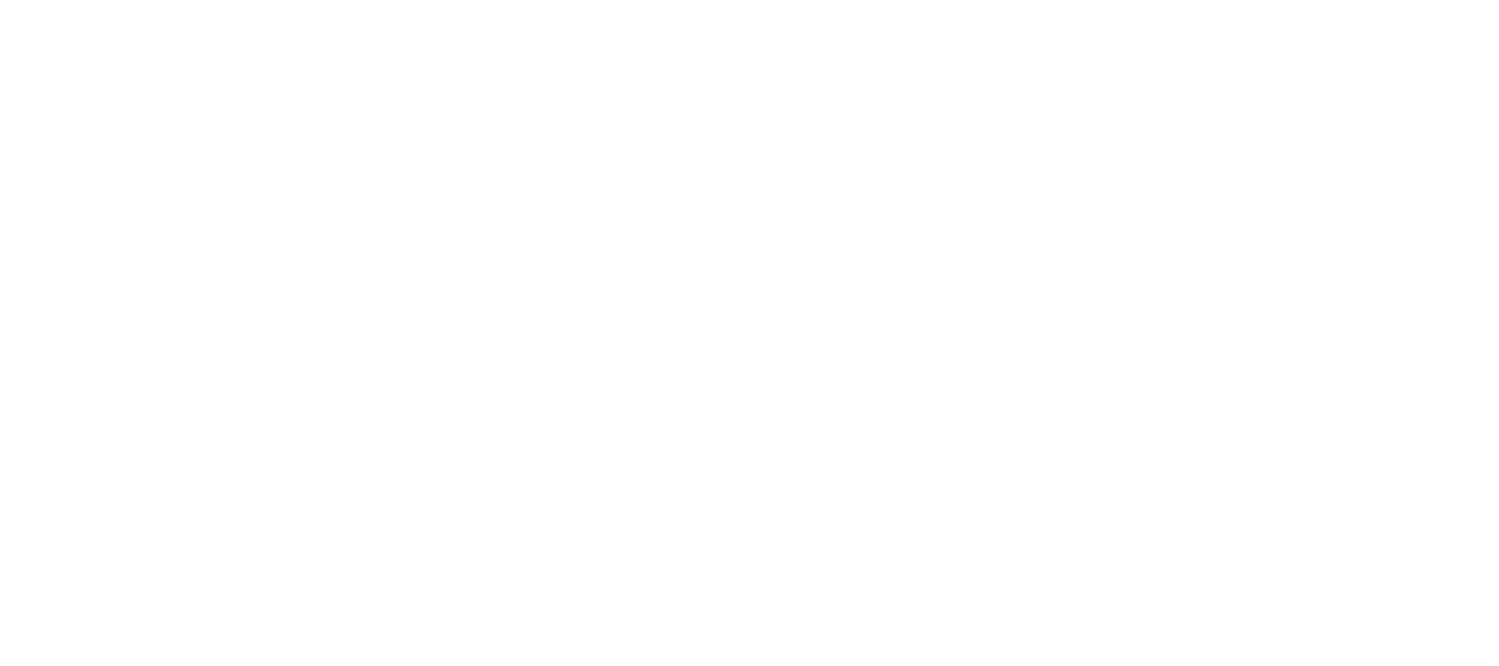 scroll, scrollTop: 0, scrollLeft: 0, axis: both 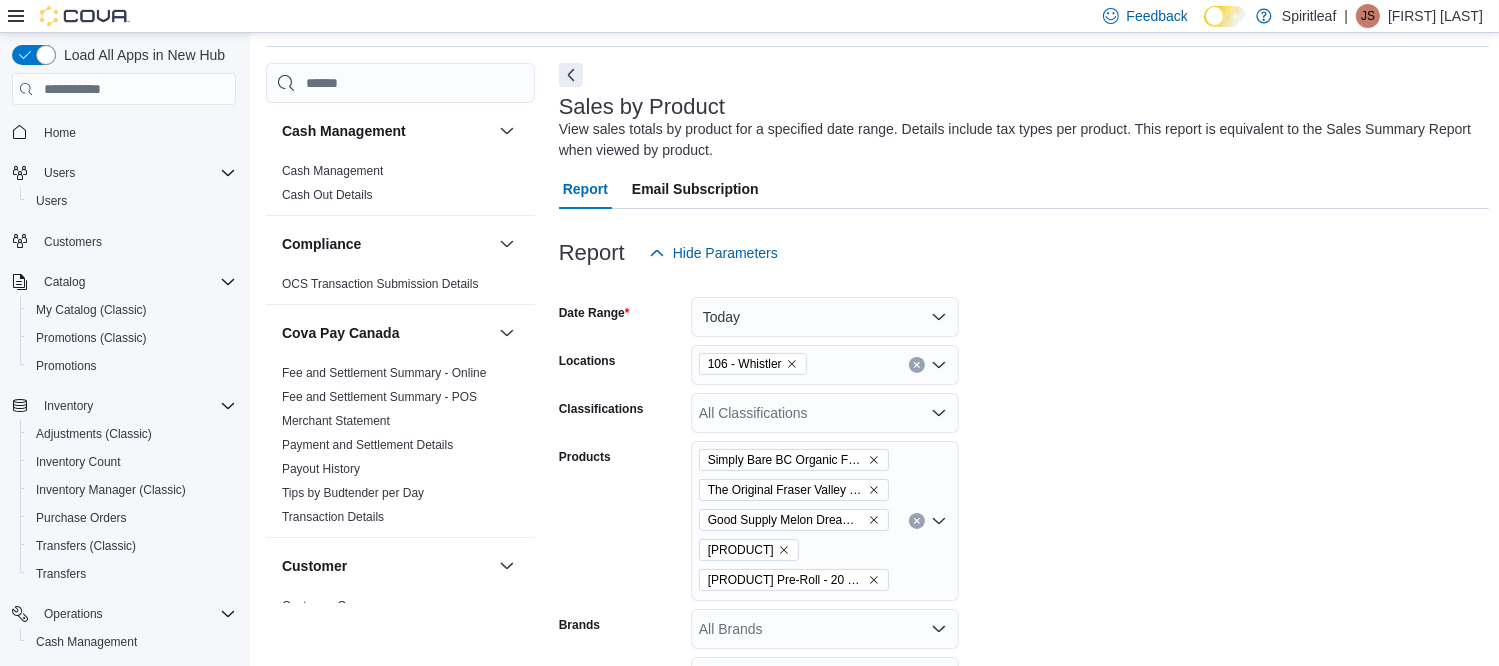 click 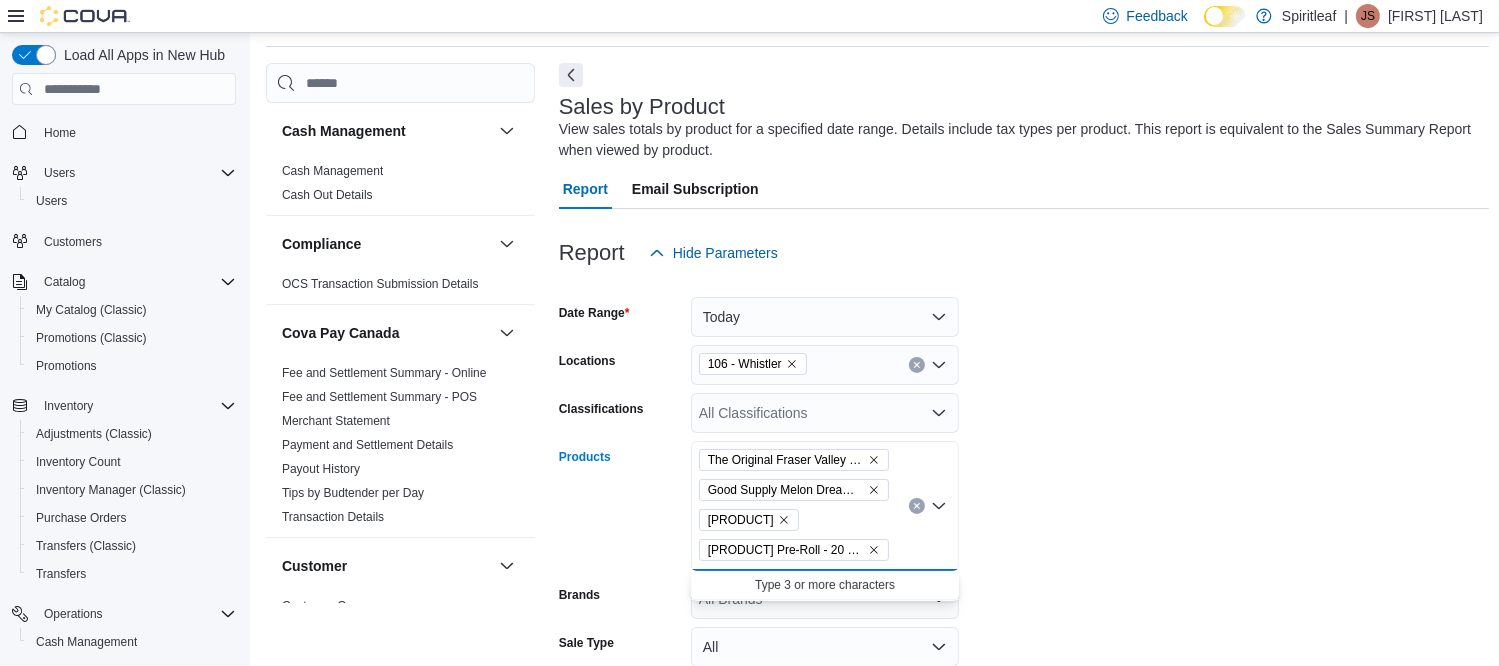 click 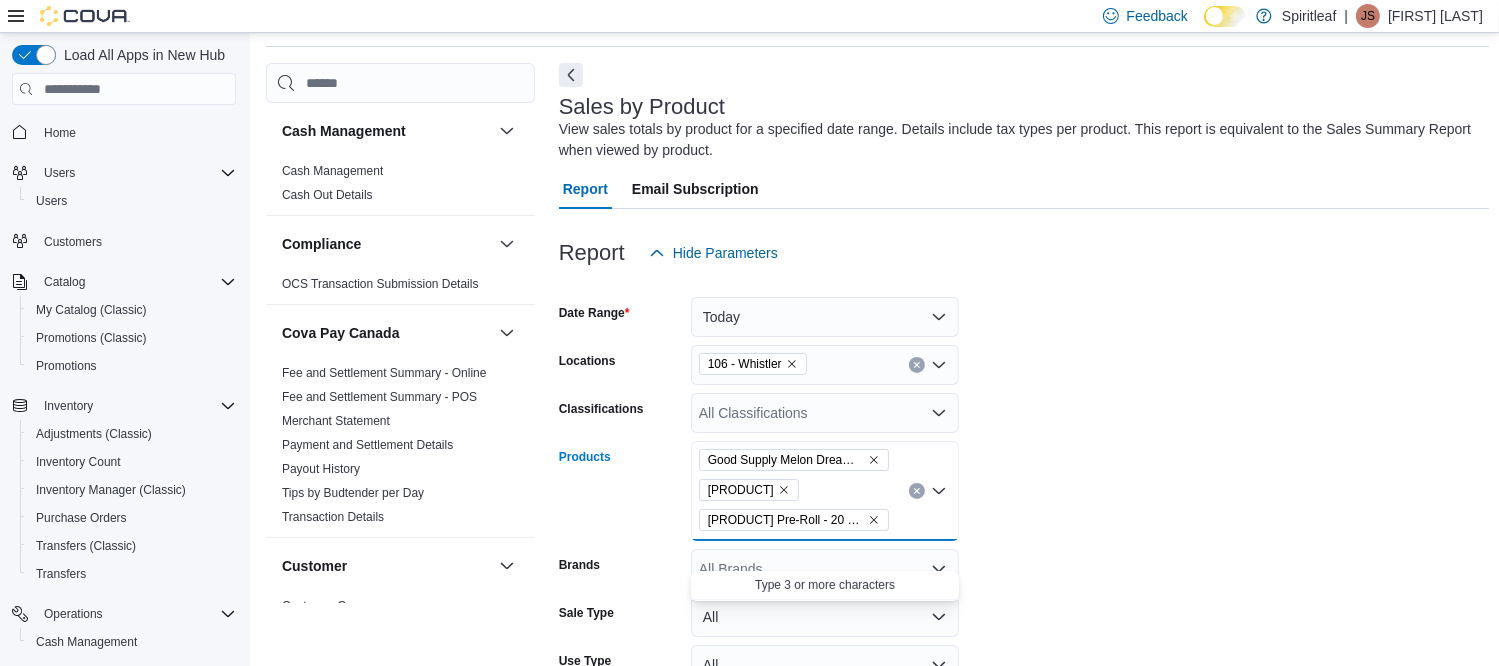 click 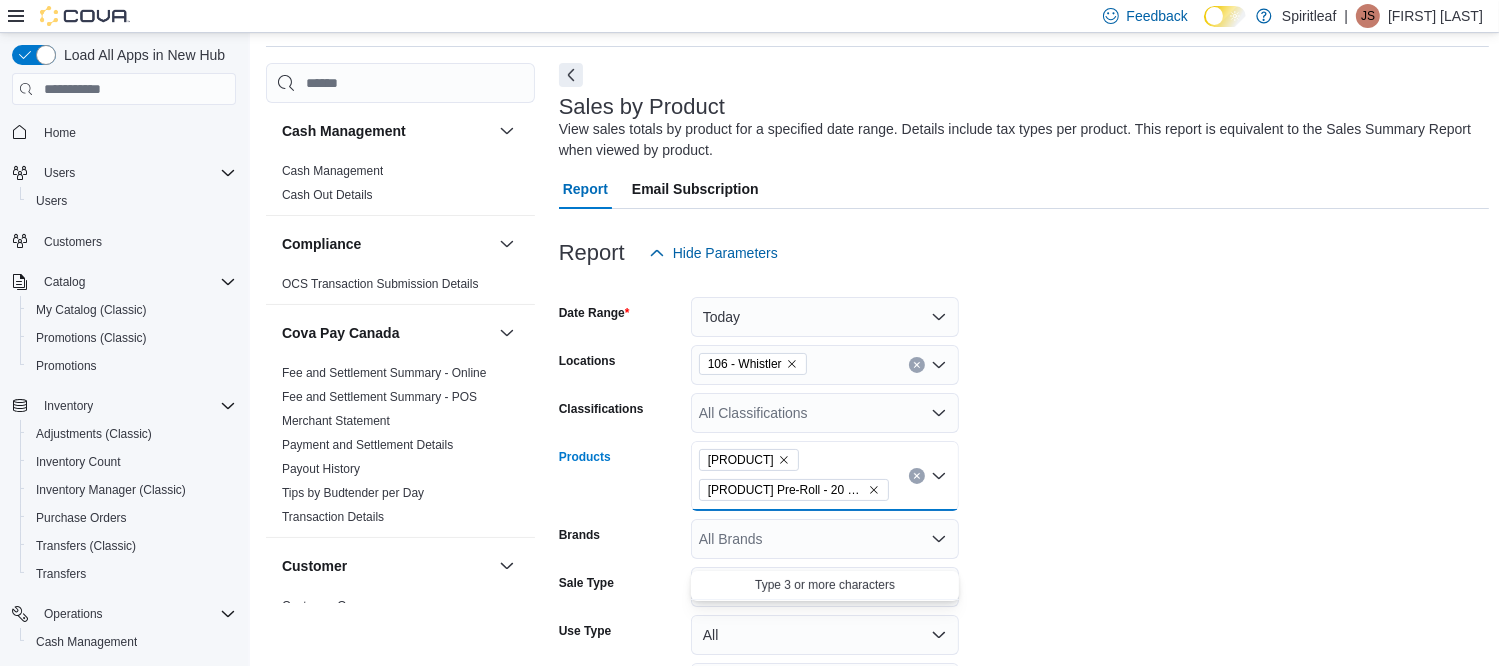 click 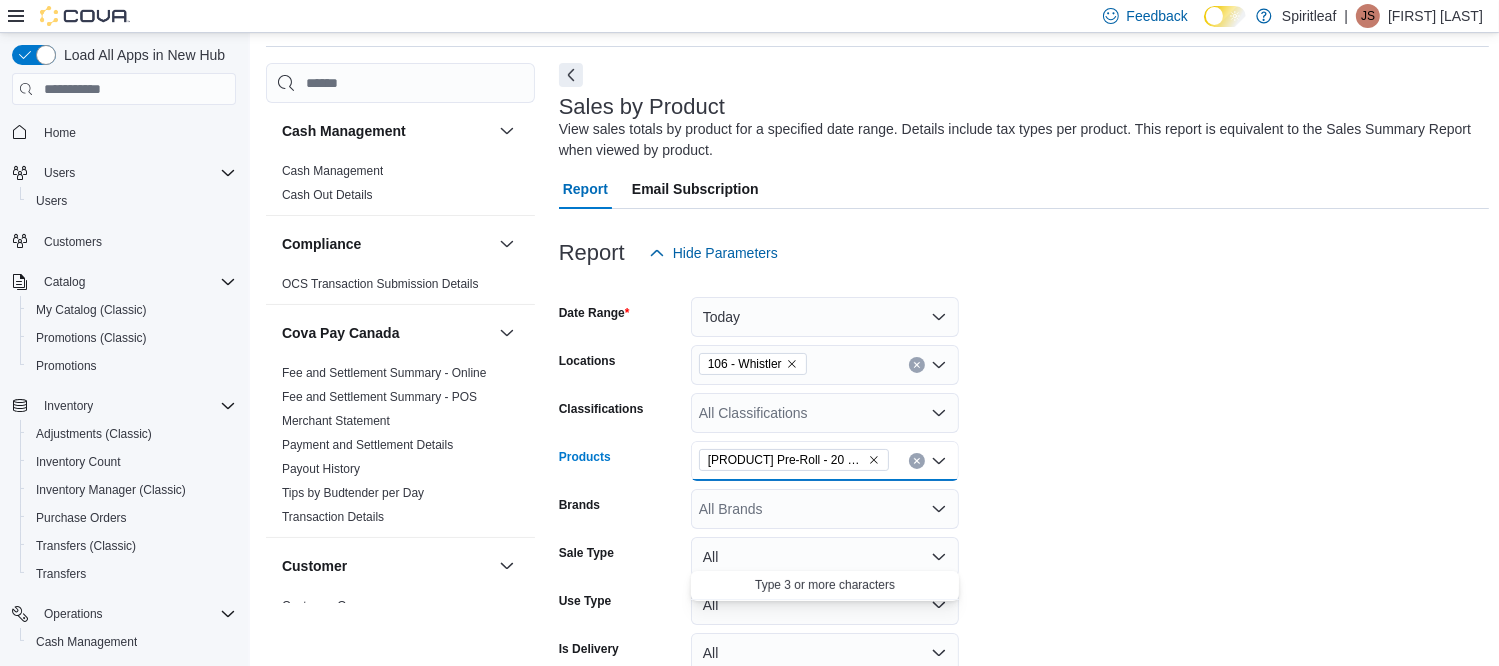 click 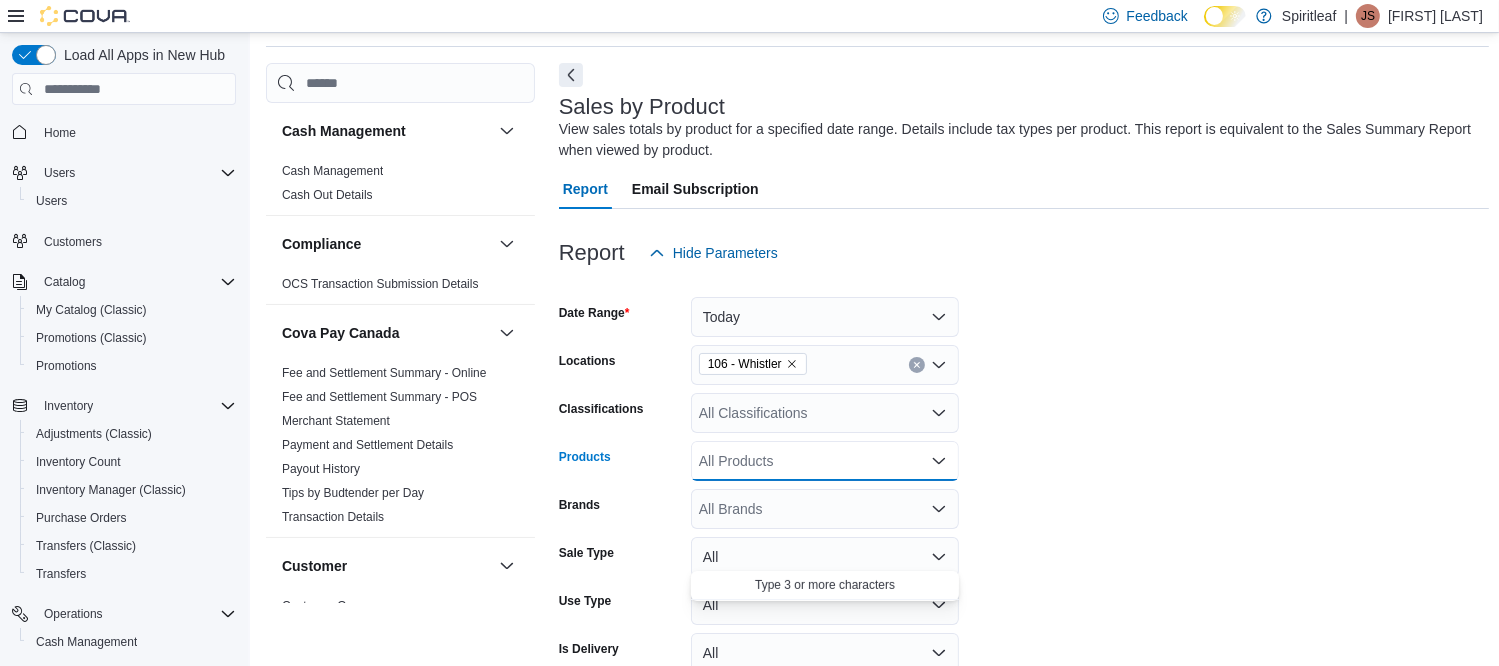 click on "All Products Combo box. Selected. Combo box input. All Products. Type some text or, to display a list of choices, press Down Arrow. To exit the list of choices, press Escape." at bounding box center (825, 461) 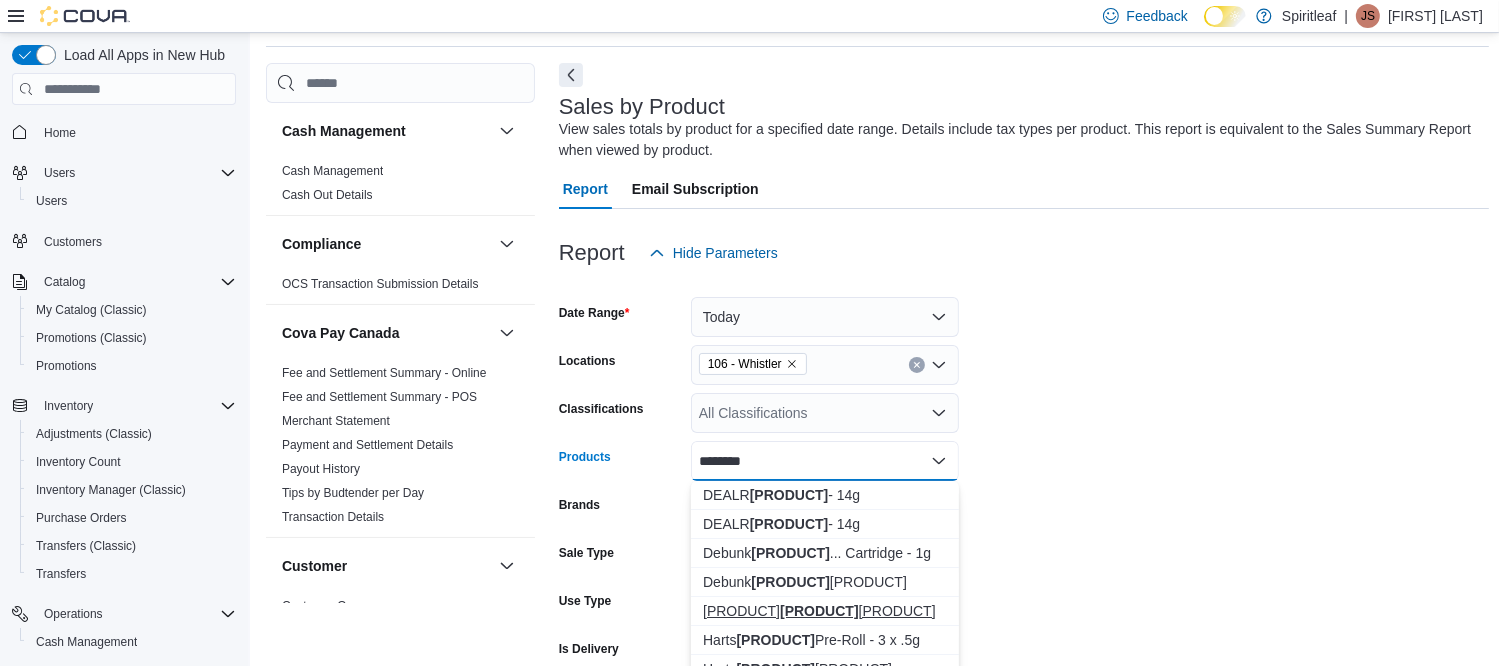 type on "********" 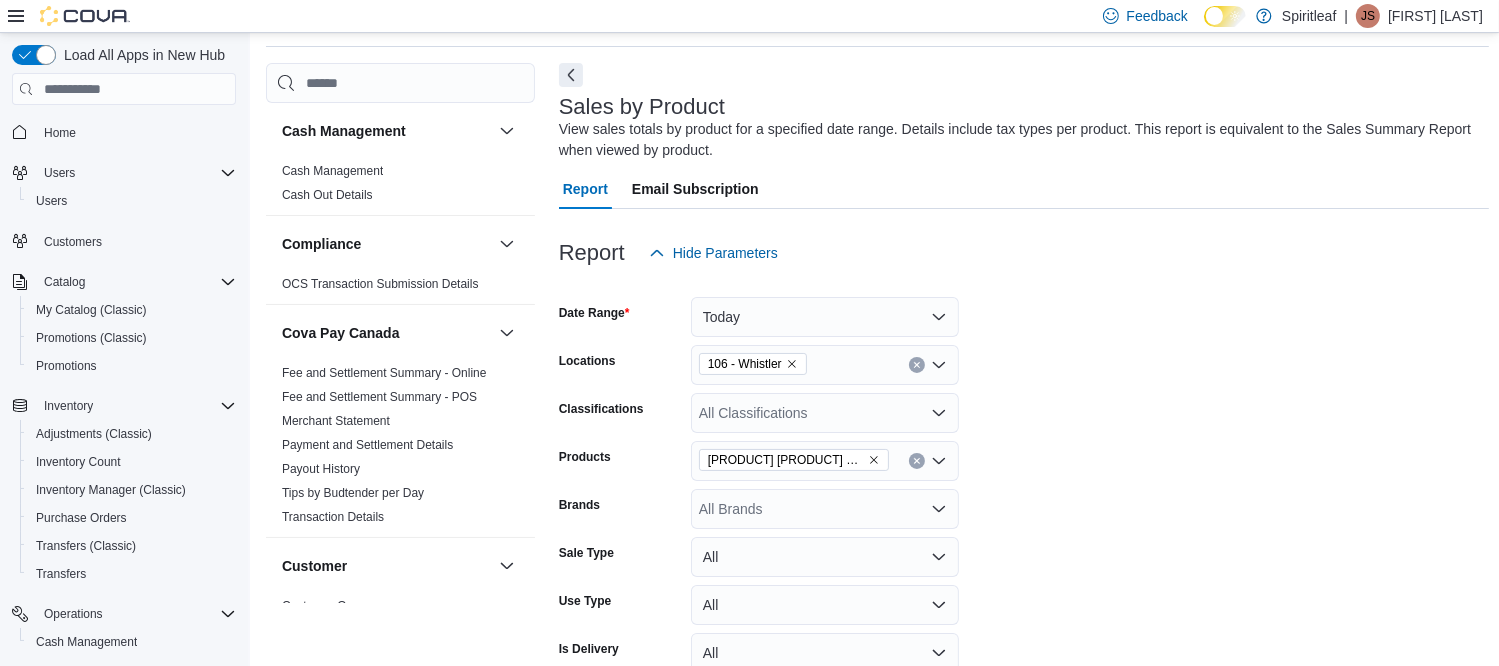 click on "Date Range Today Locations 106 - Whistler Classifications All Classifications Products Lunch Frozen Melonade Pen - 1.2g Brands All Brands Sale Type All Use Type All Is Delivery All Export  Run Report" at bounding box center [1024, 501] 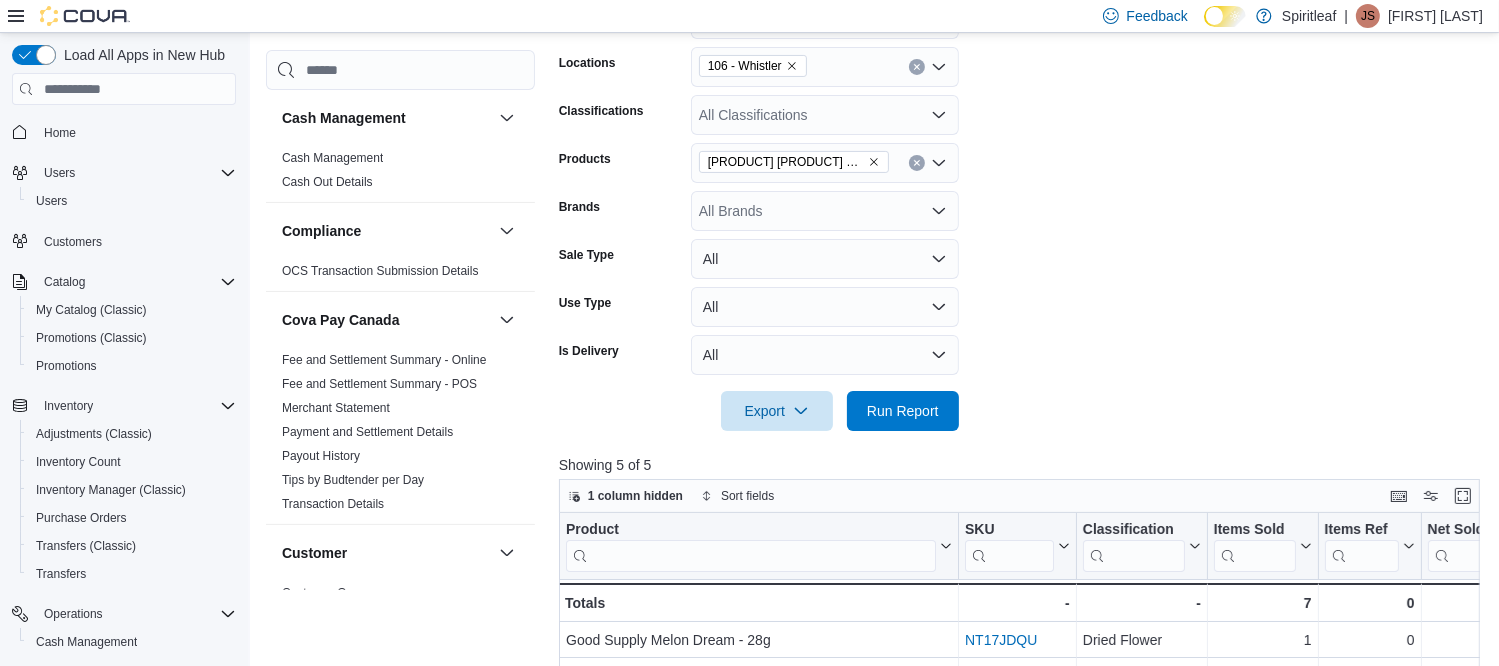 scroll, scrollTop: 367, scrollLeft: 0, axis: vertical 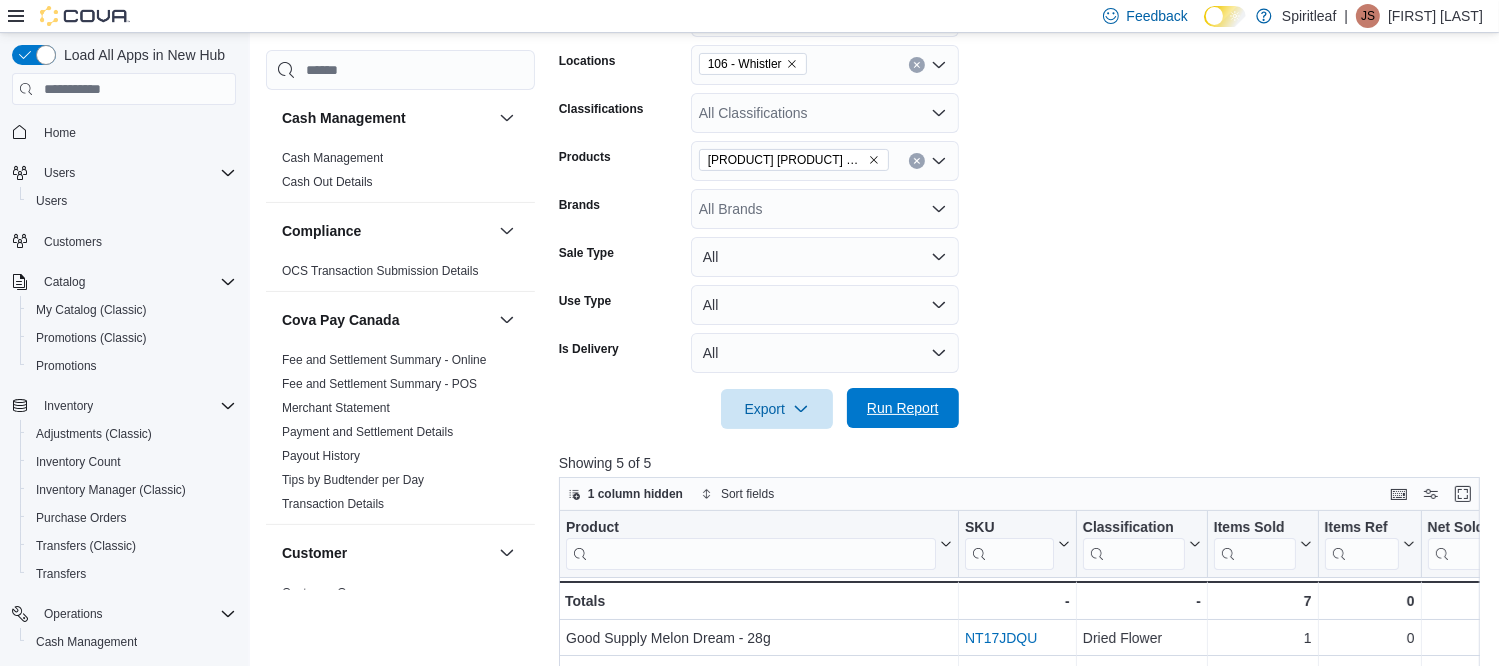 click on "Run Report" at bounding box center (903, 408) 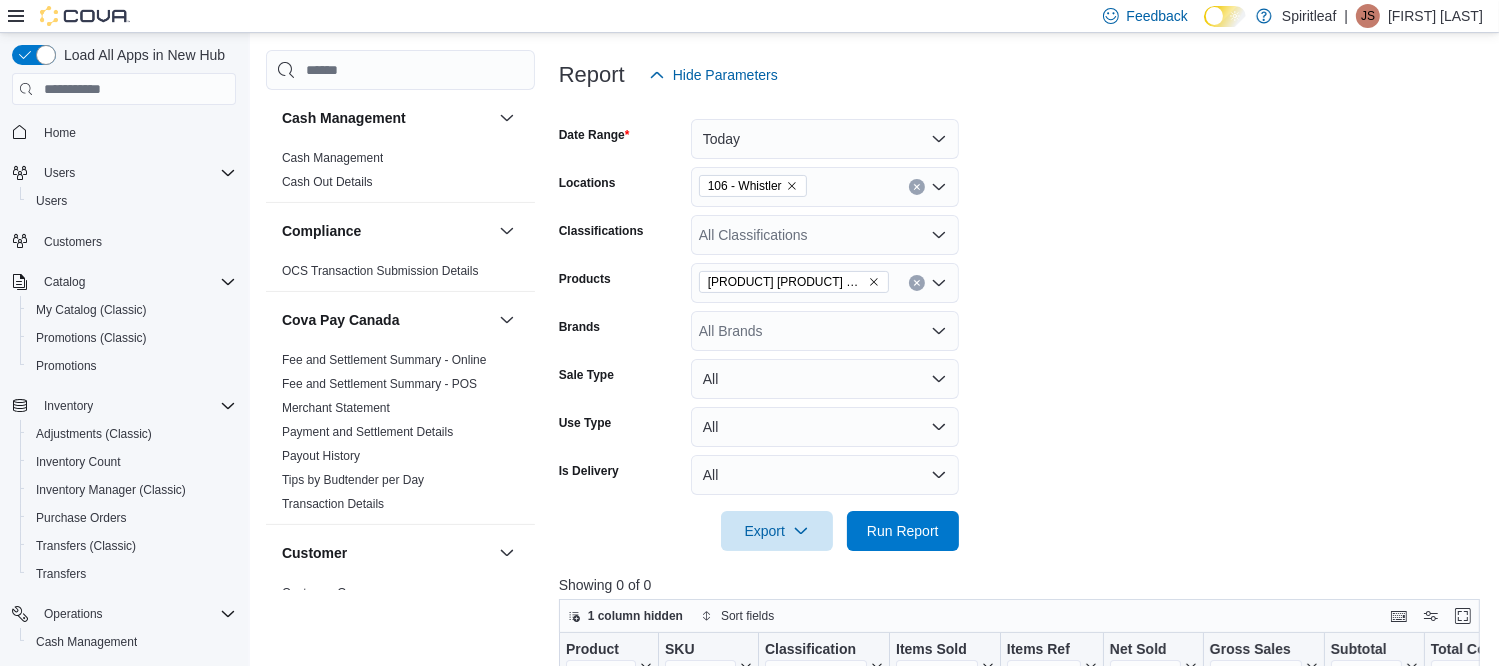 scroll, scrollTop: 167, scrollLeft: 0, axis: vertical 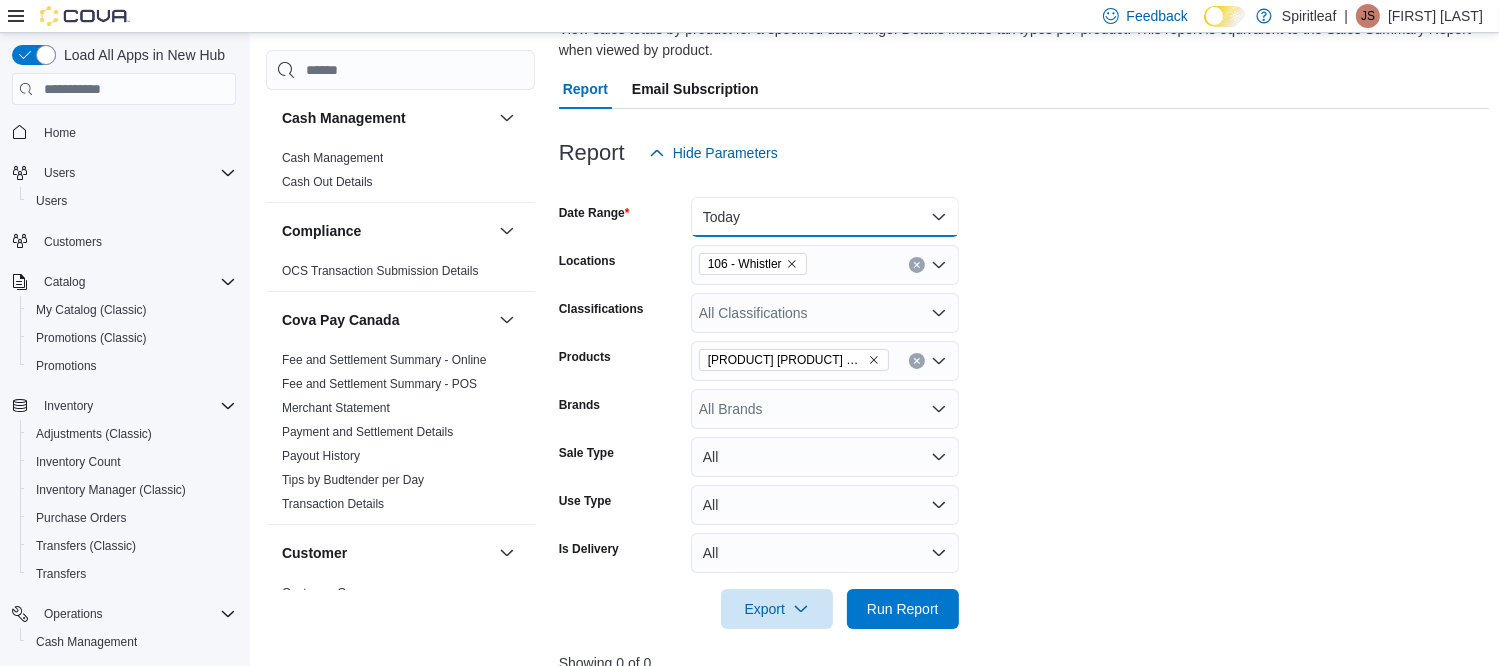 click on "Today" at bounding box center [825, 217] 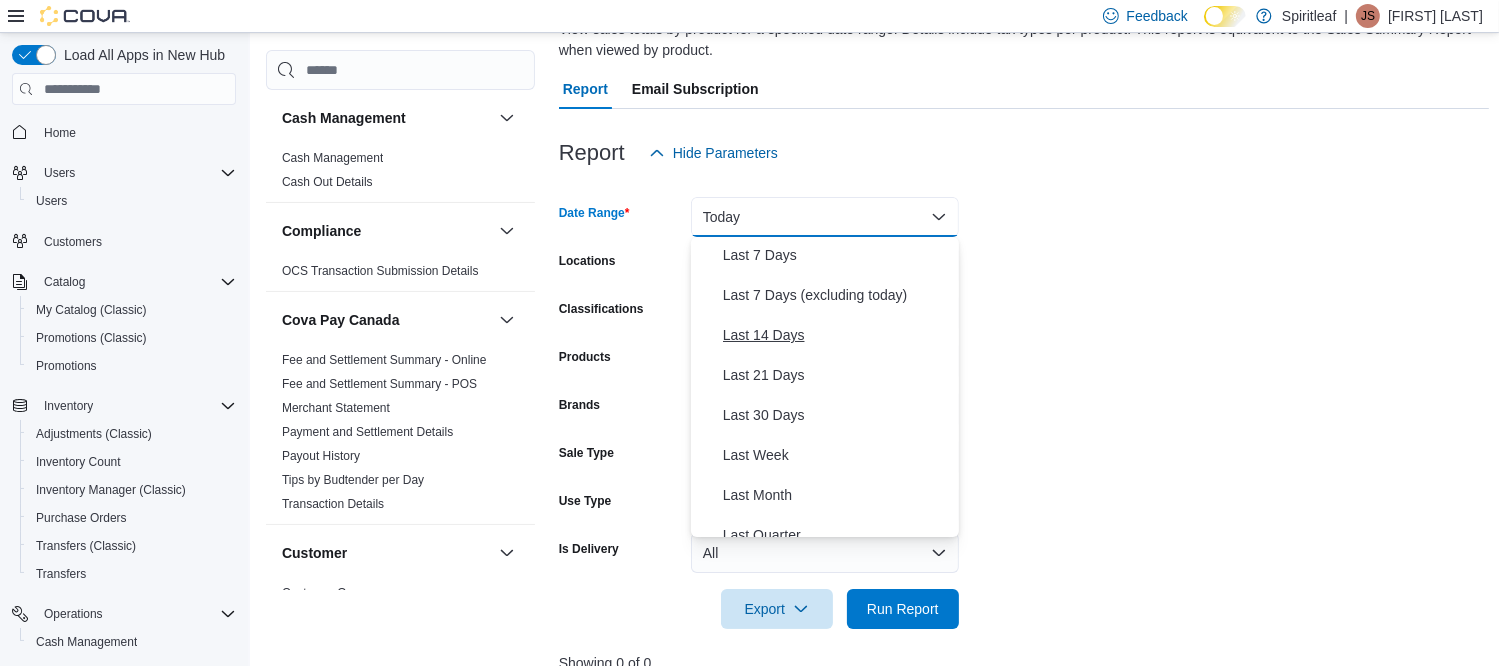 scroll, scrollTop: 300, scrollLeft: 0, axis: vertical 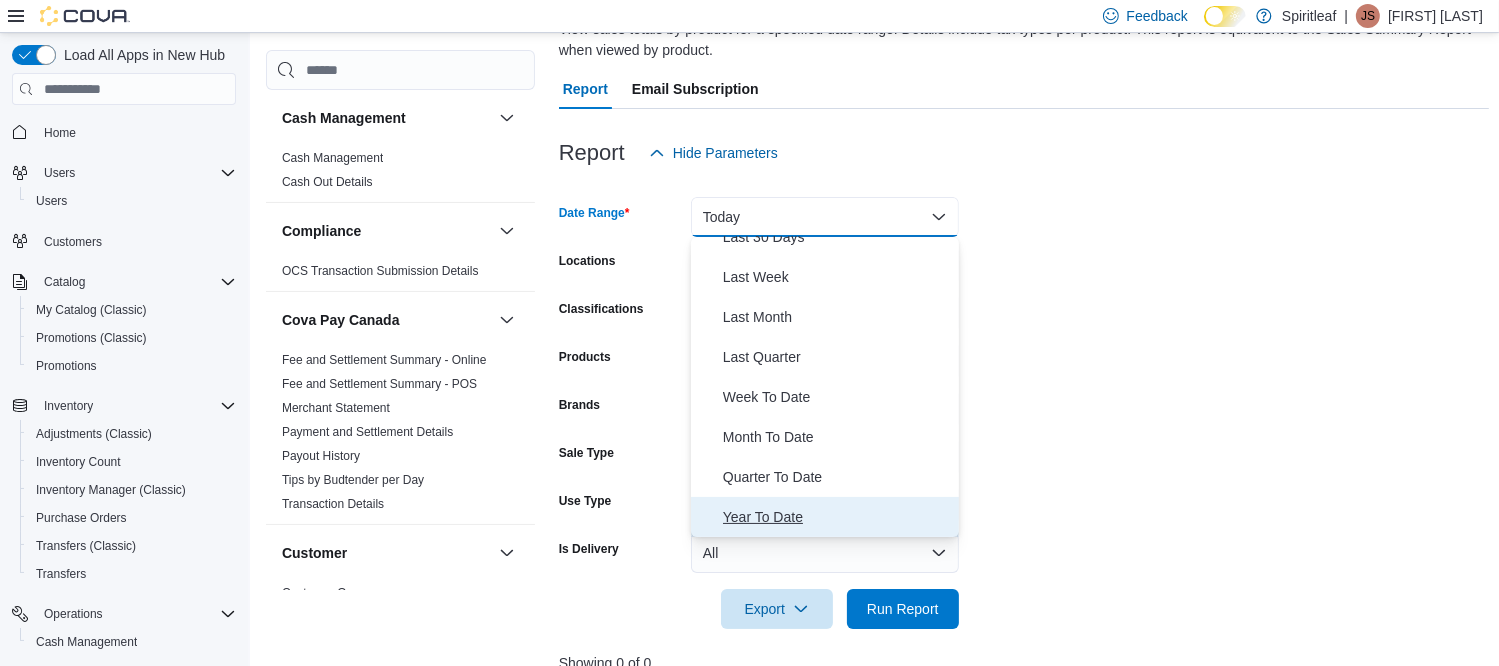 click on "Year To Date" at bounding box center [837, 517] 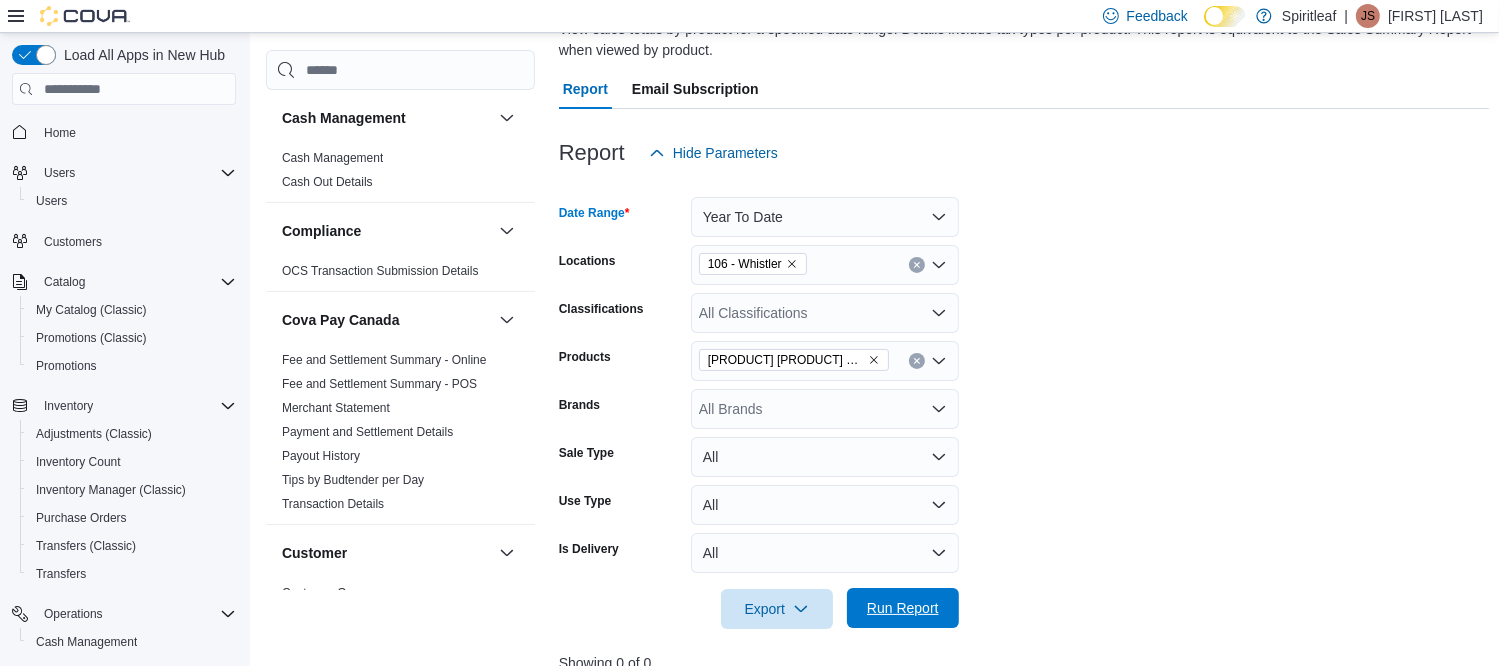 click on "Run Report" at bounding box center [903, 608] 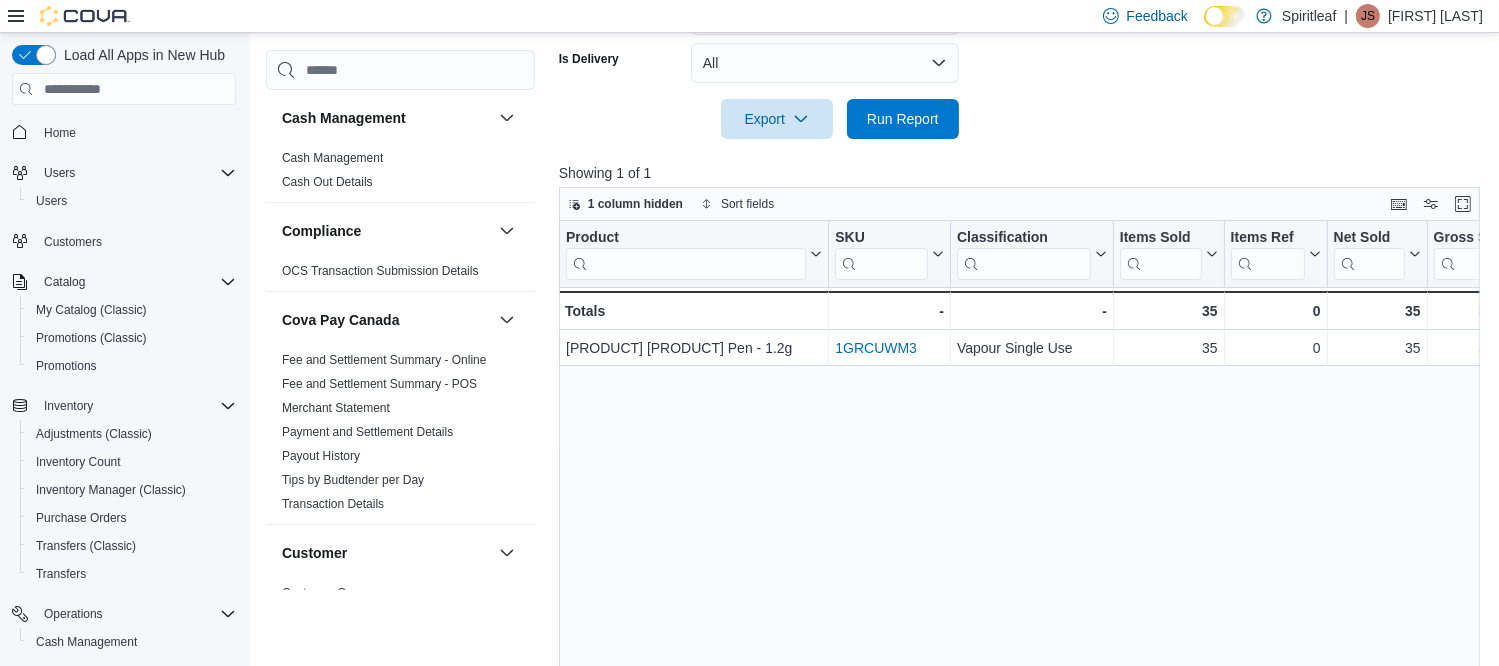 scroll, scrollTop: 727, scrollLeft: 0, axis: vertical 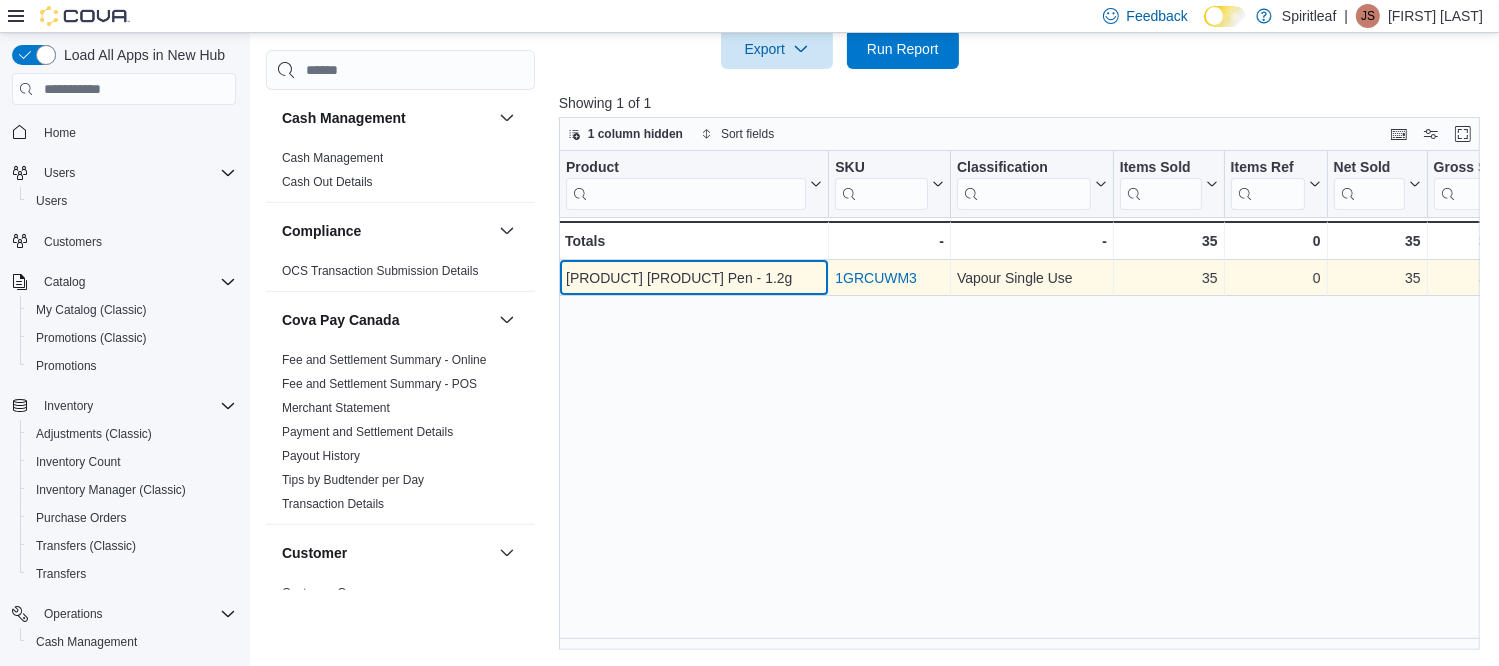 click on "Lunch Frozen Melonade Pen - 1.2g" at bounding box center (694, 278) 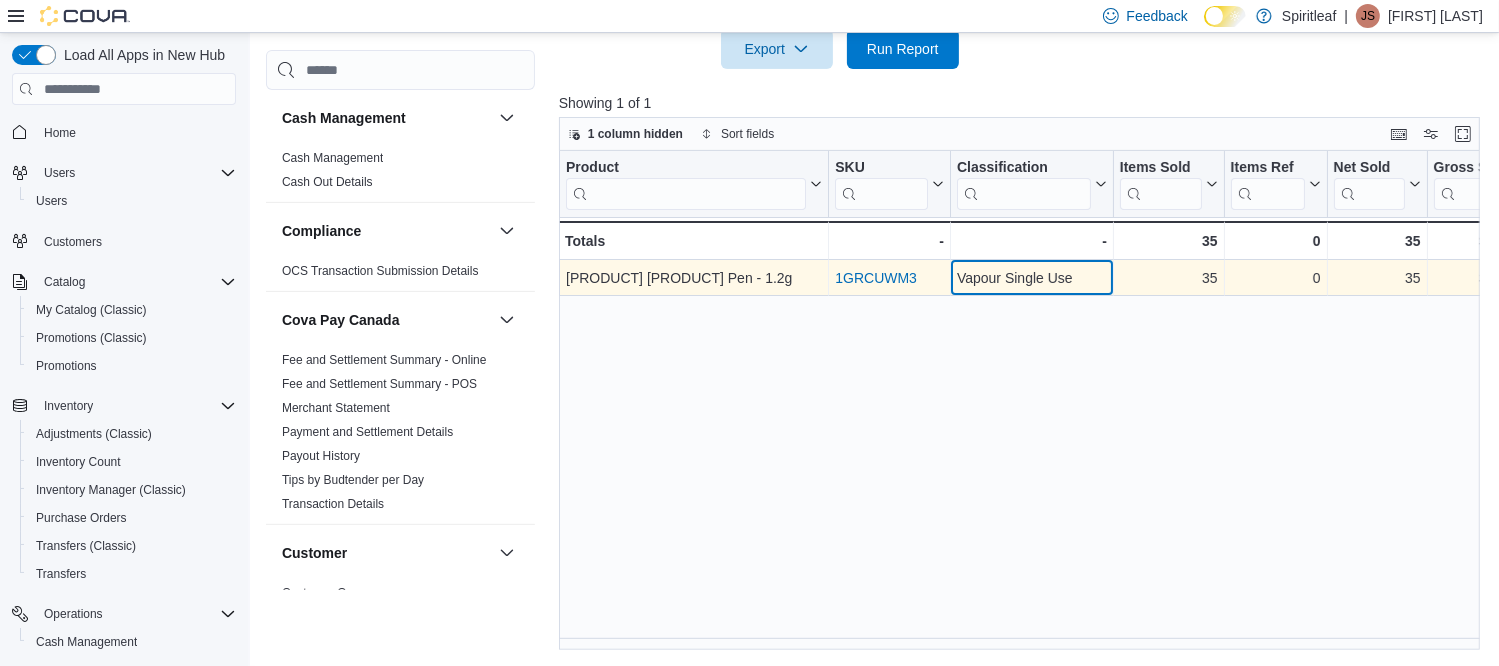 click on "Vapour Single Use" at bounding box center (1032, 278) 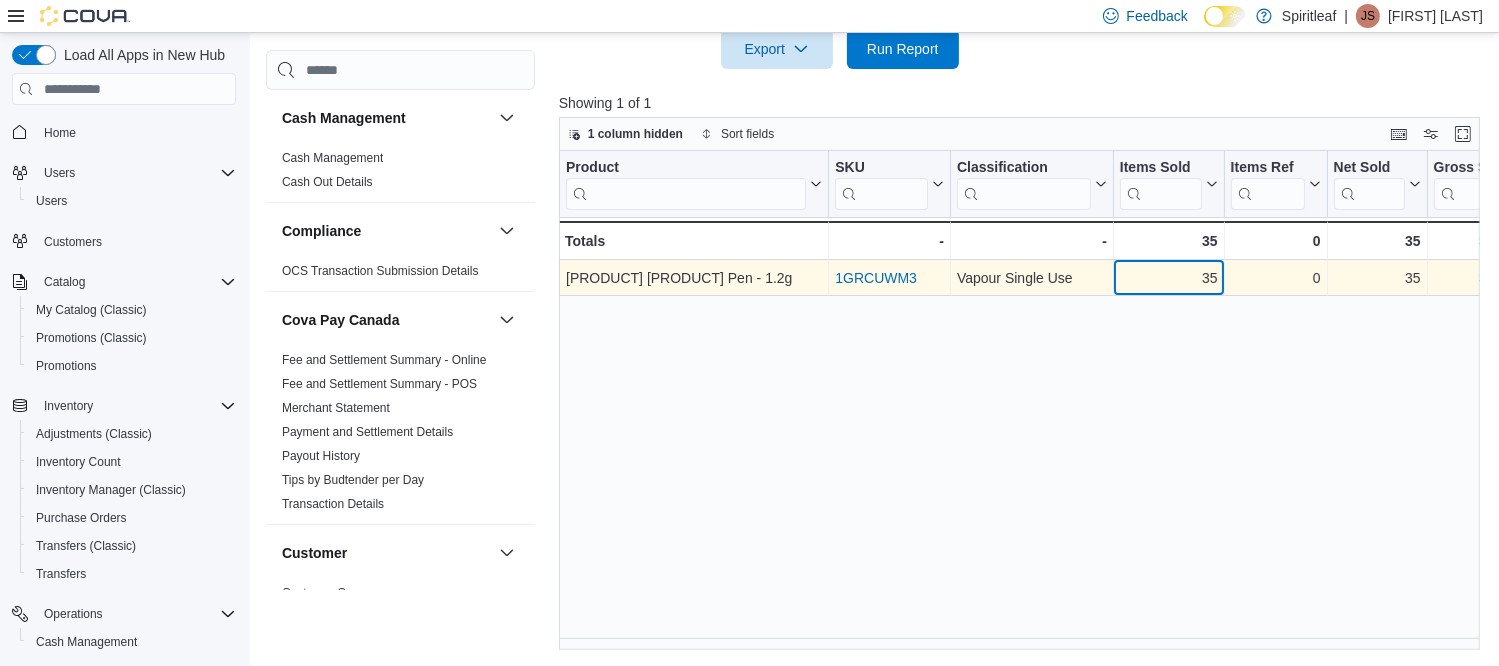 click on "35" at bounding box center (1169, 278) 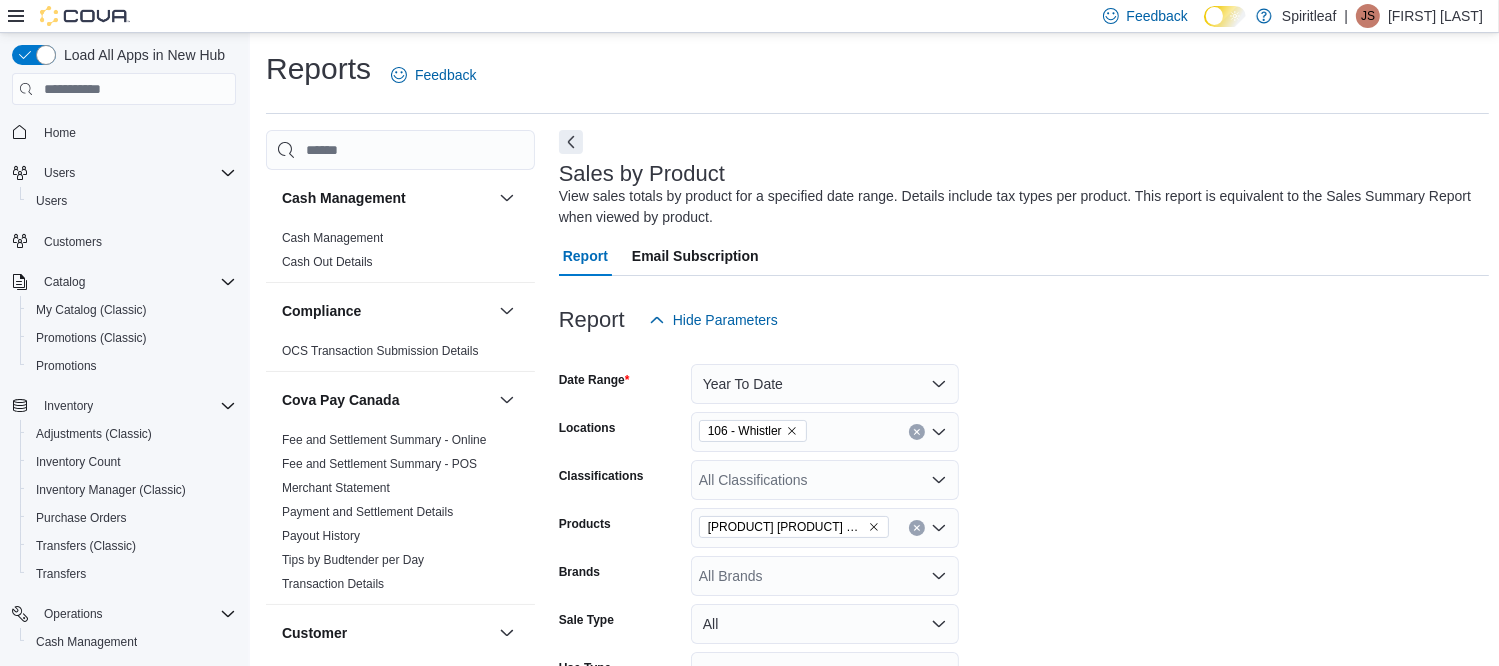 scroll, scrollTop: 200, scrollLeft: 0, axis: vertical 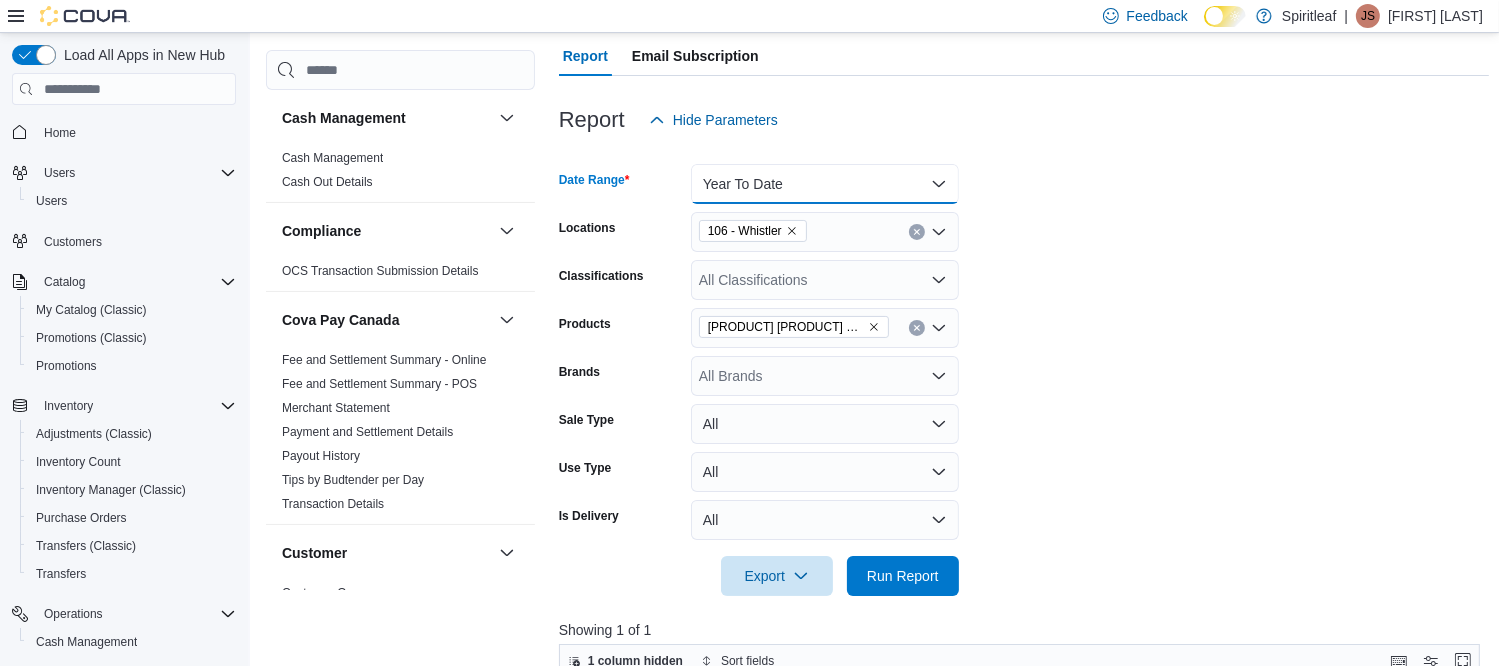 click on "Year To Date" at bounding box center (825, 184) 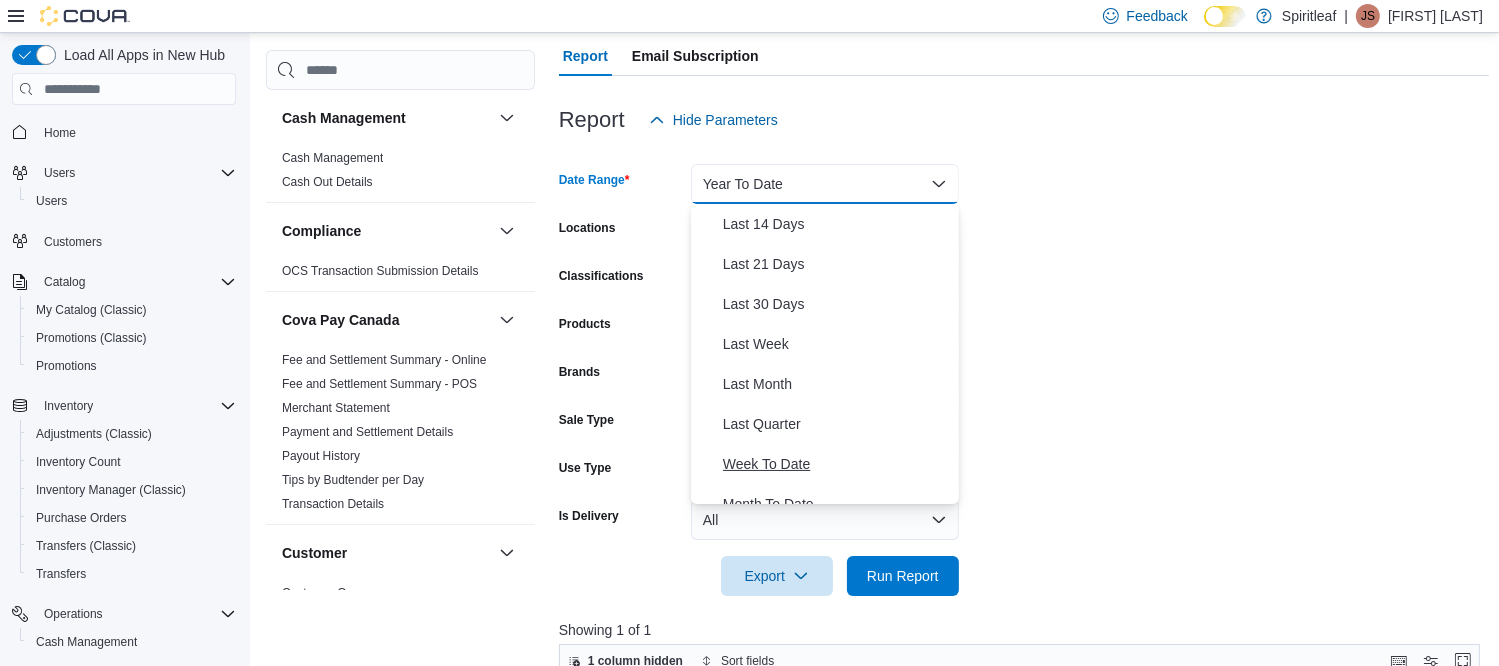 scroll, scrollTop: 300, scrollLeft: 0, axis: vertical 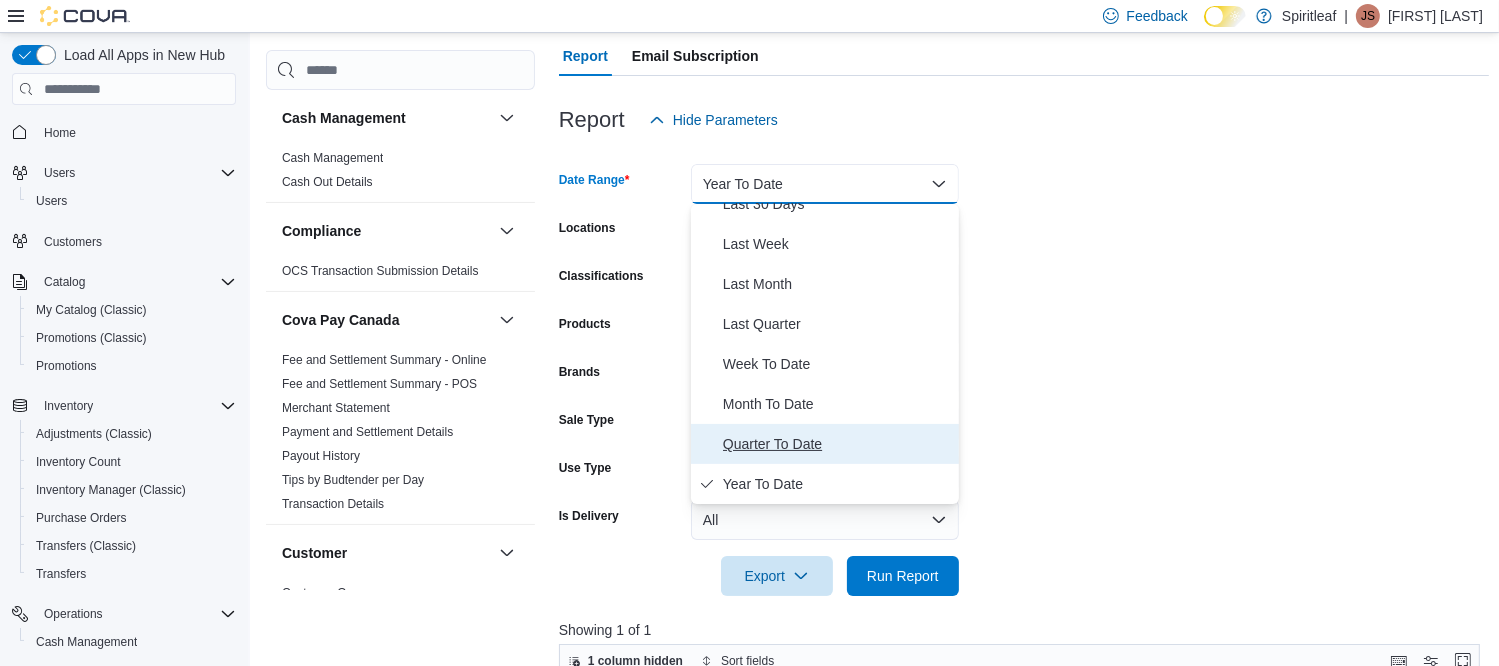 click on "Quarter To Date" at bounding box center [837, 444] 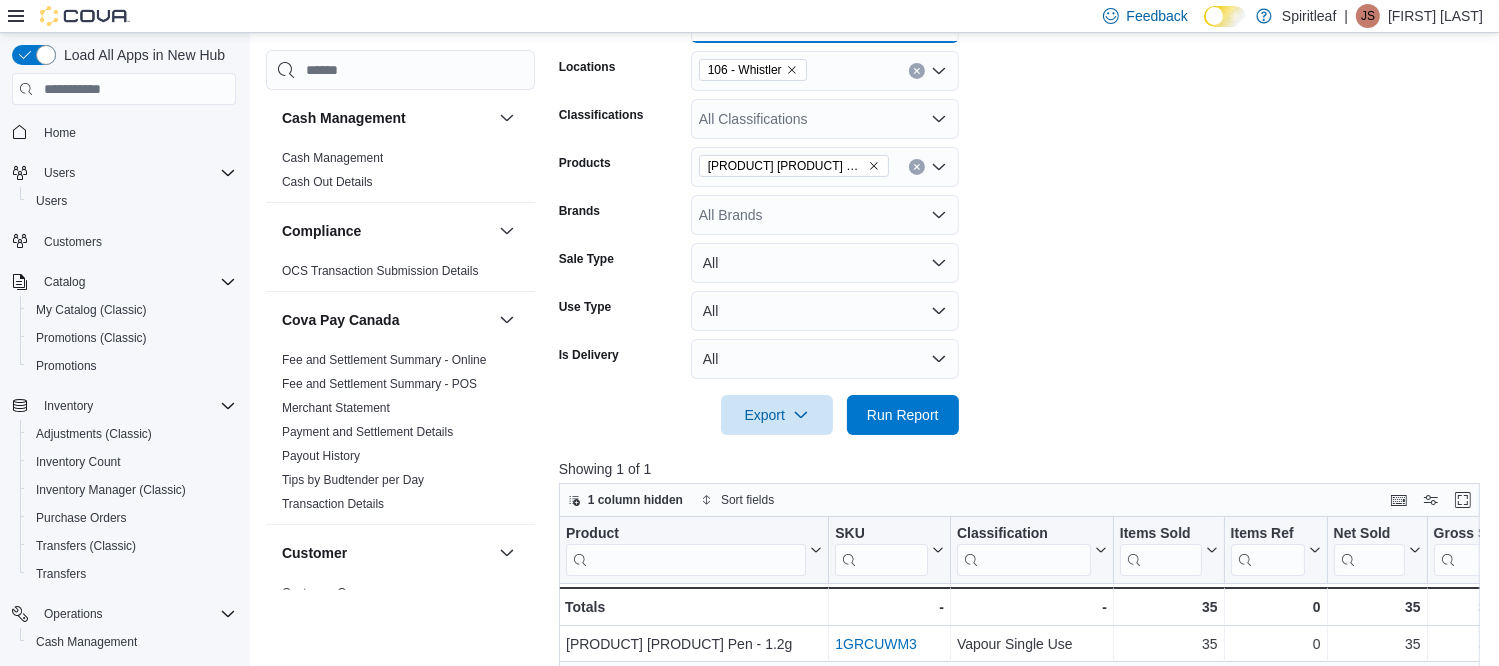 scroll, scrollTop: 600, scrollLeft: 0, axis: vertical 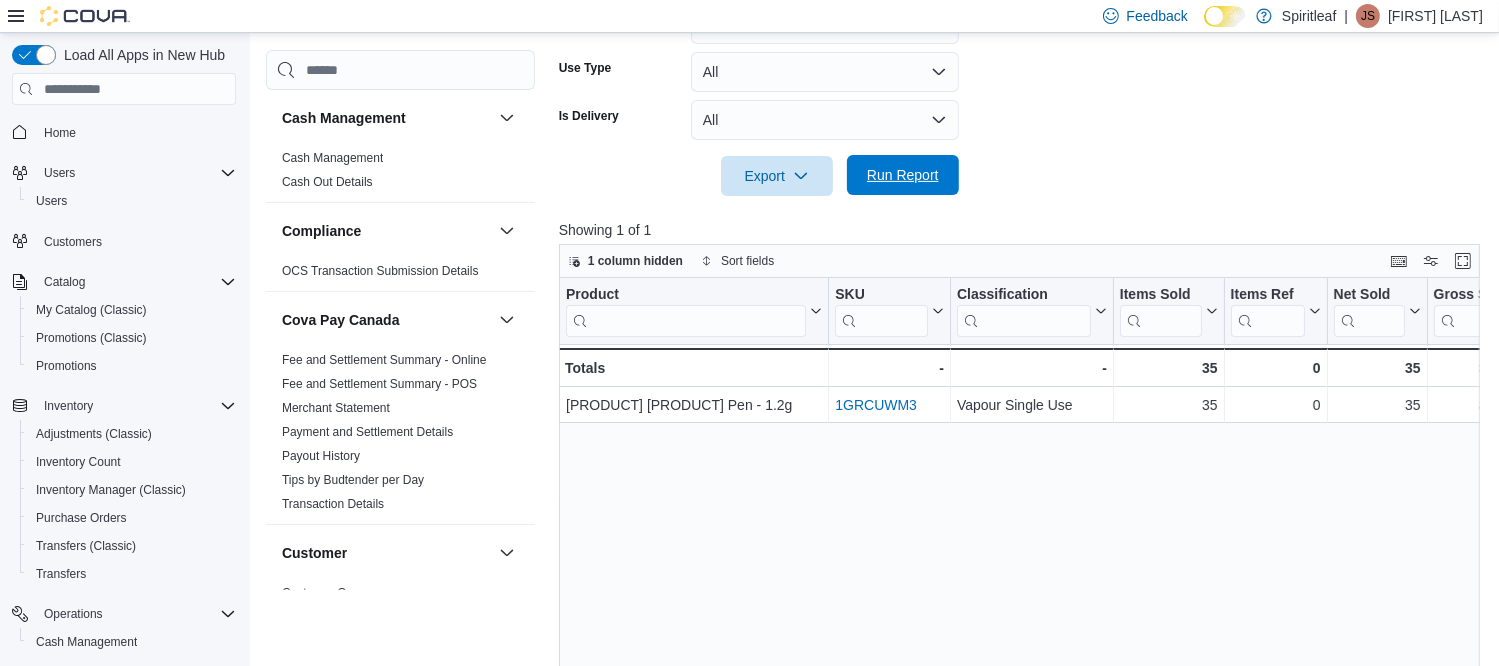 click on "Run Report" at bounding box center [903, 175] 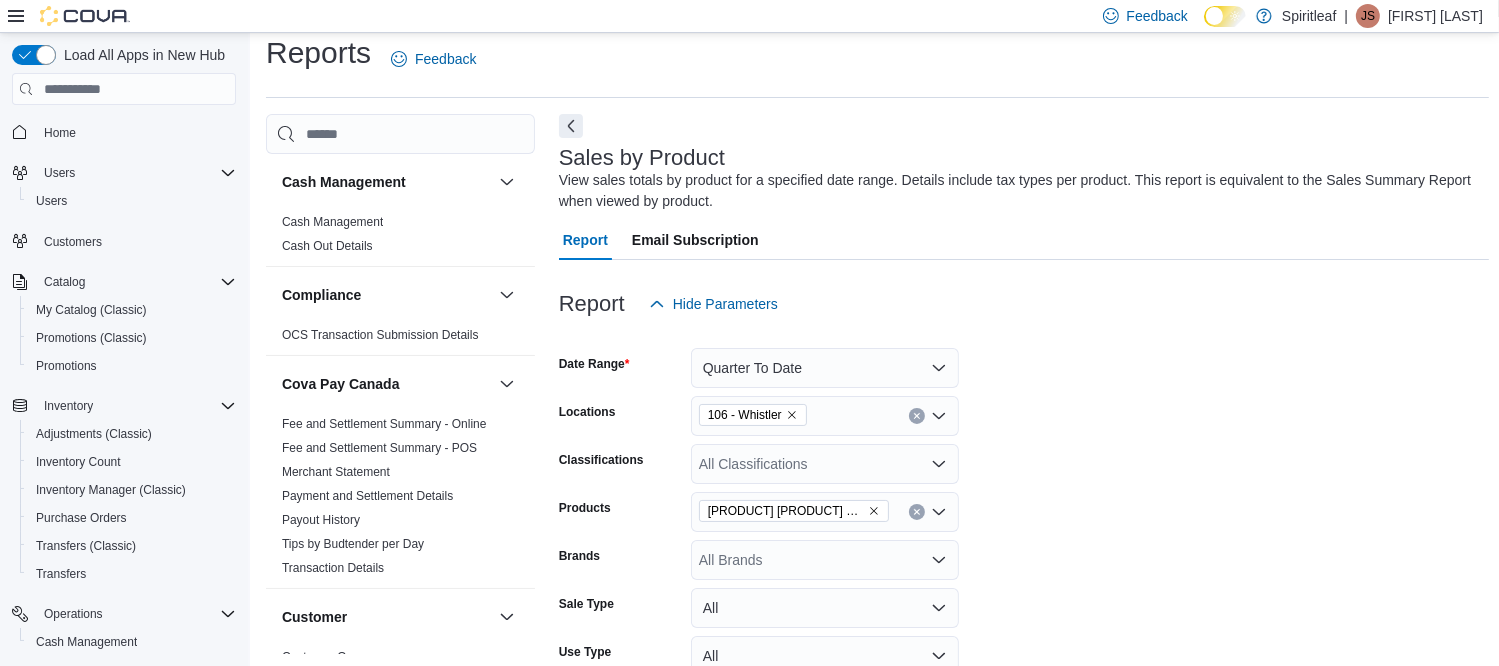 scroll, scrollTop: 0, scrollLeft: 0, axis: both 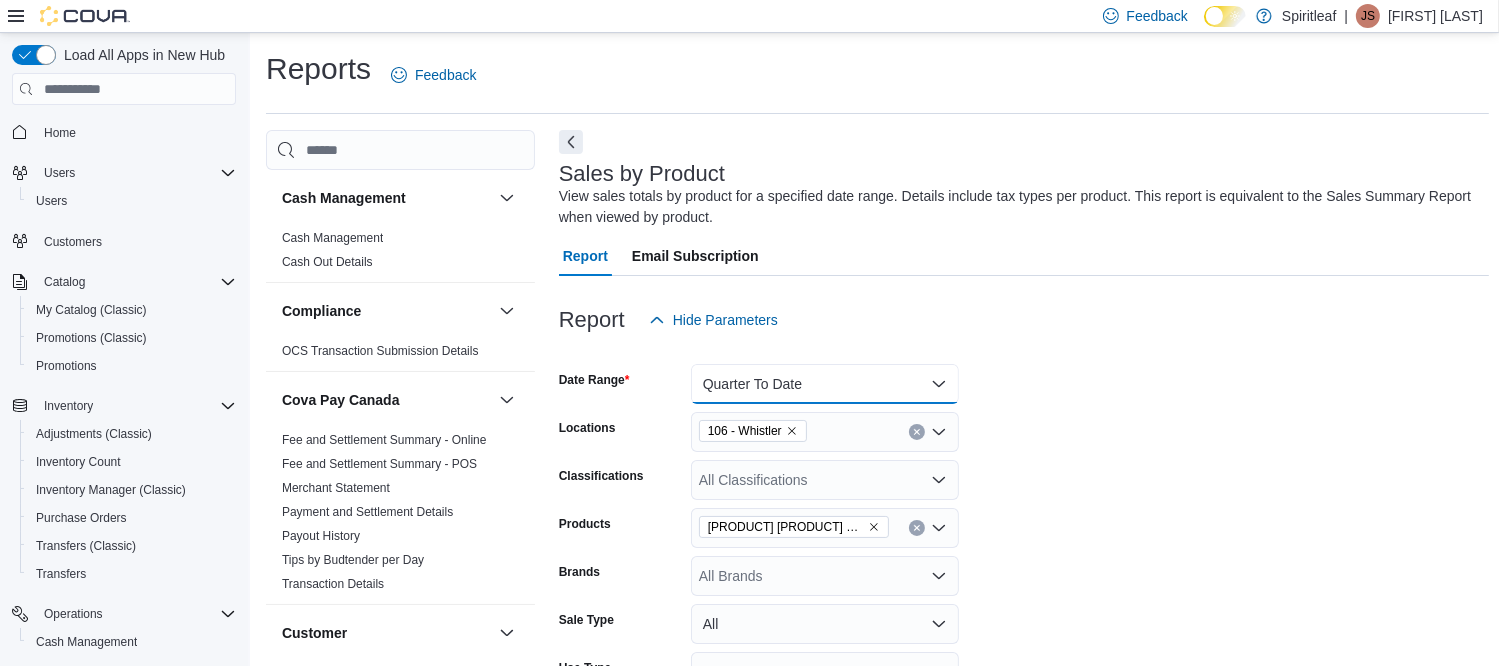 click on "Quarter To Date" at bounding box center [825, 384] 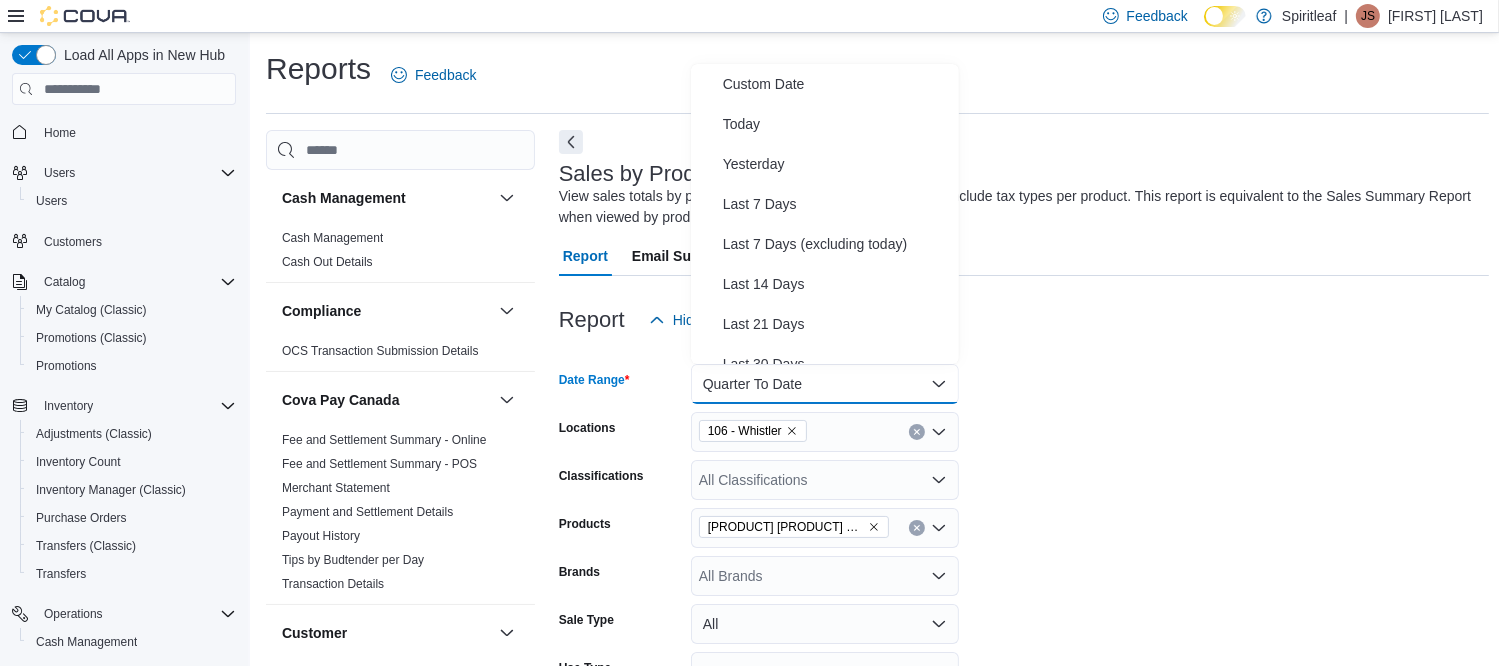 scroll, scrollTop: 300, scrollLeft: 0, axis: vertical 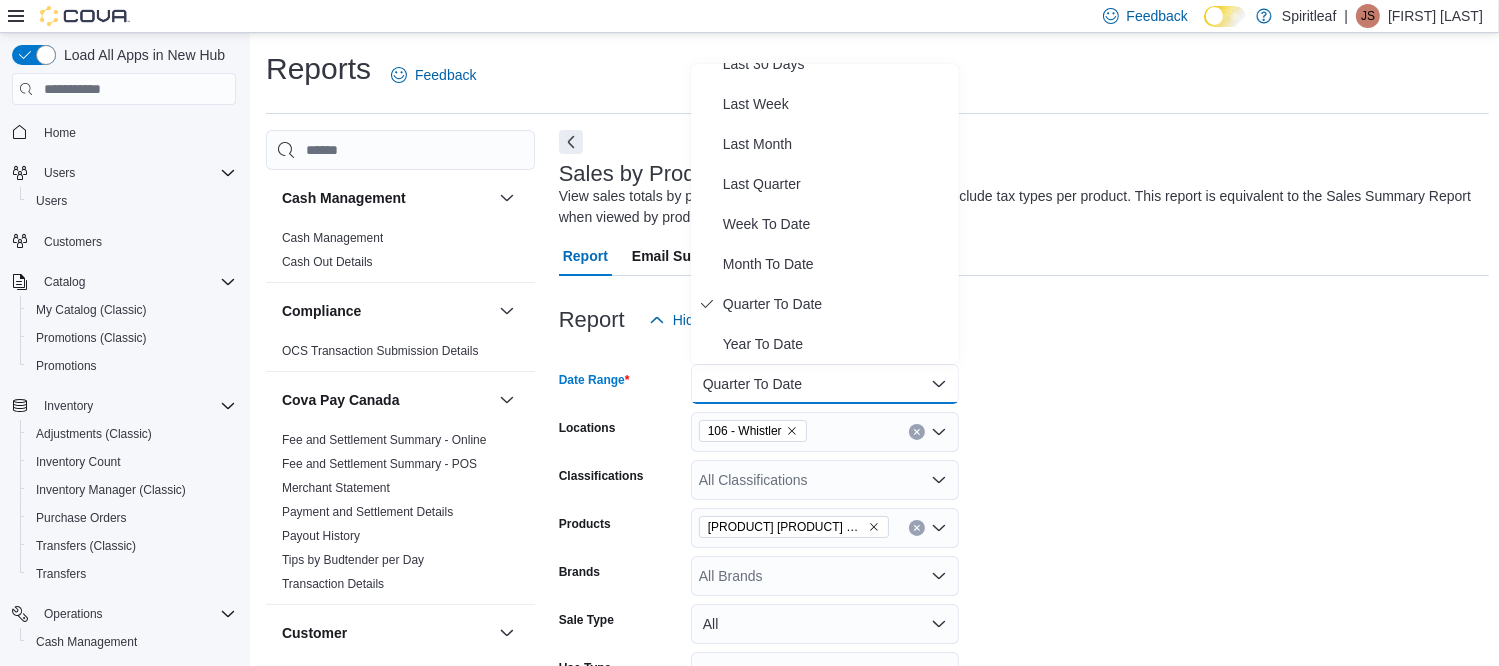 click on "Quarter To Date" at bounding box center [825, 384] 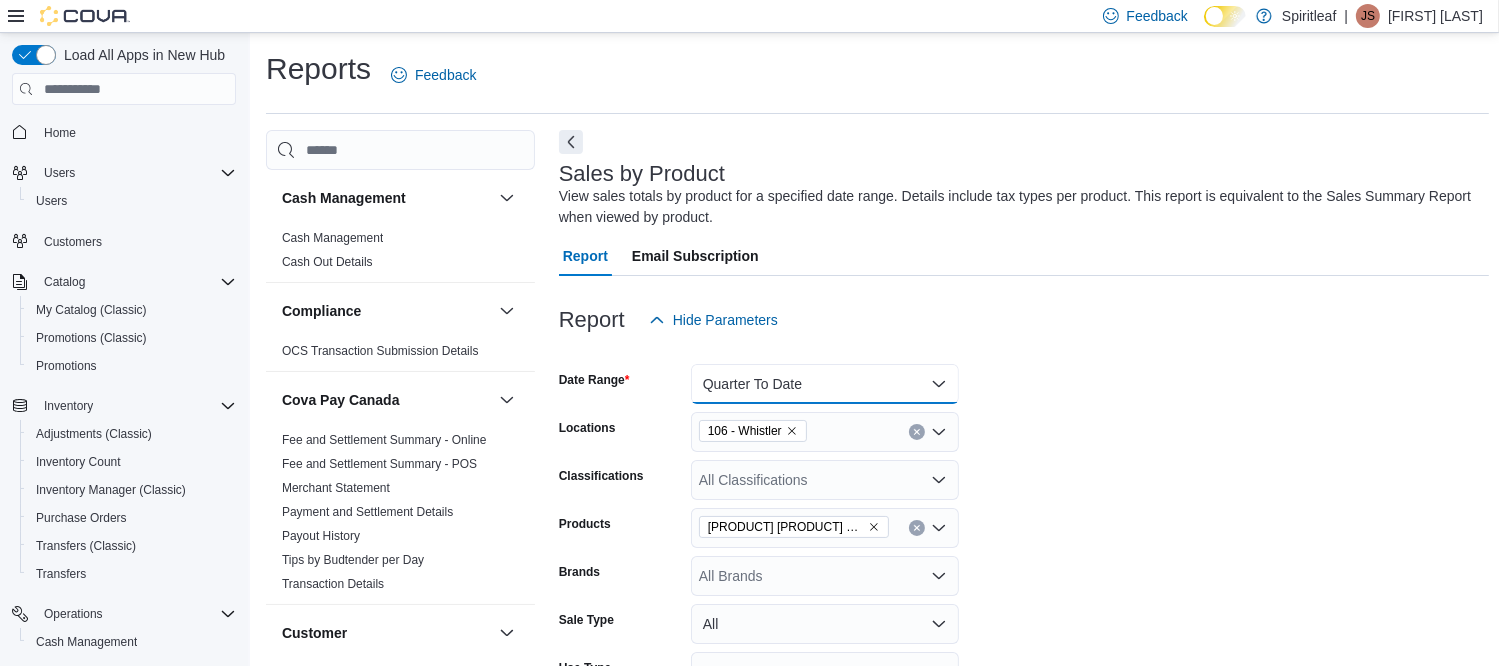 click on "Quarter To Date" at bounding box center [825, 384] 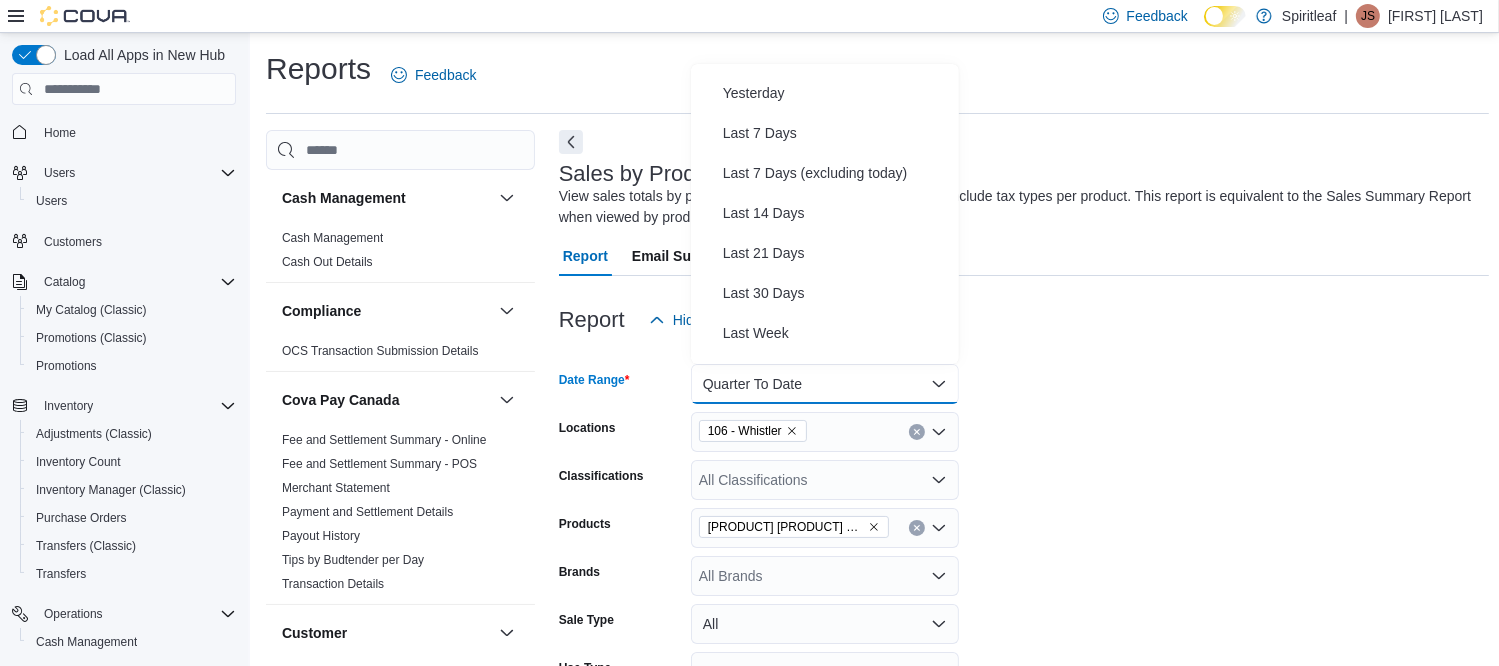 scroll, scrollTop: 0, scrollLeft: 0, axis: both 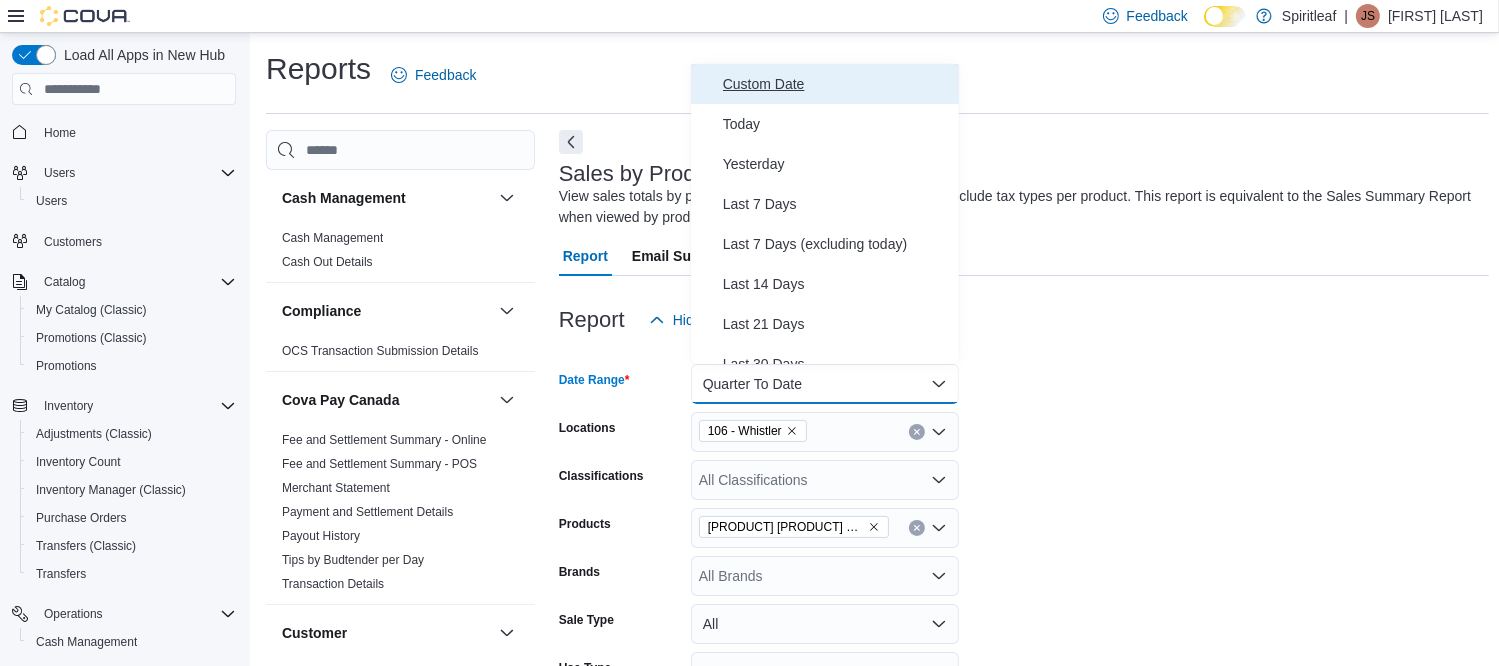 click on "Custom Date" at bounding box center [837, 84] 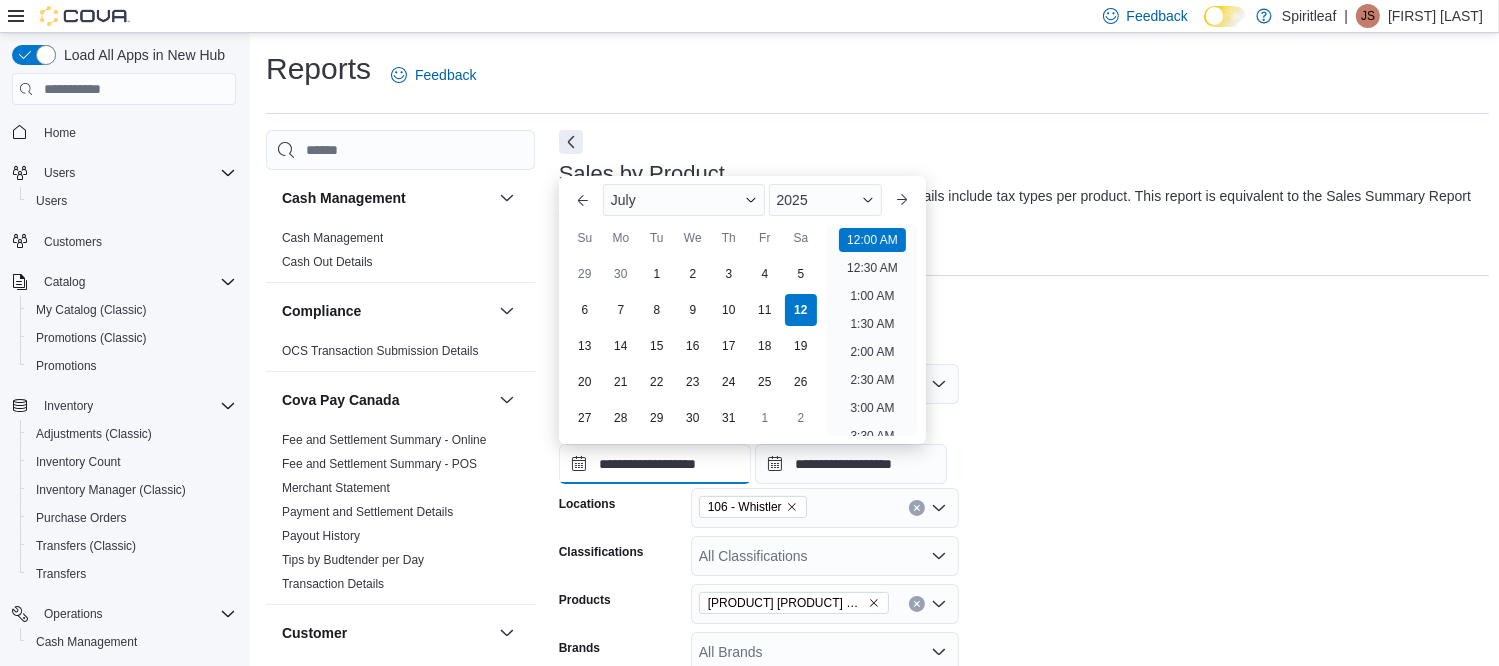 click on "**********" at bounding box center [655, 464] 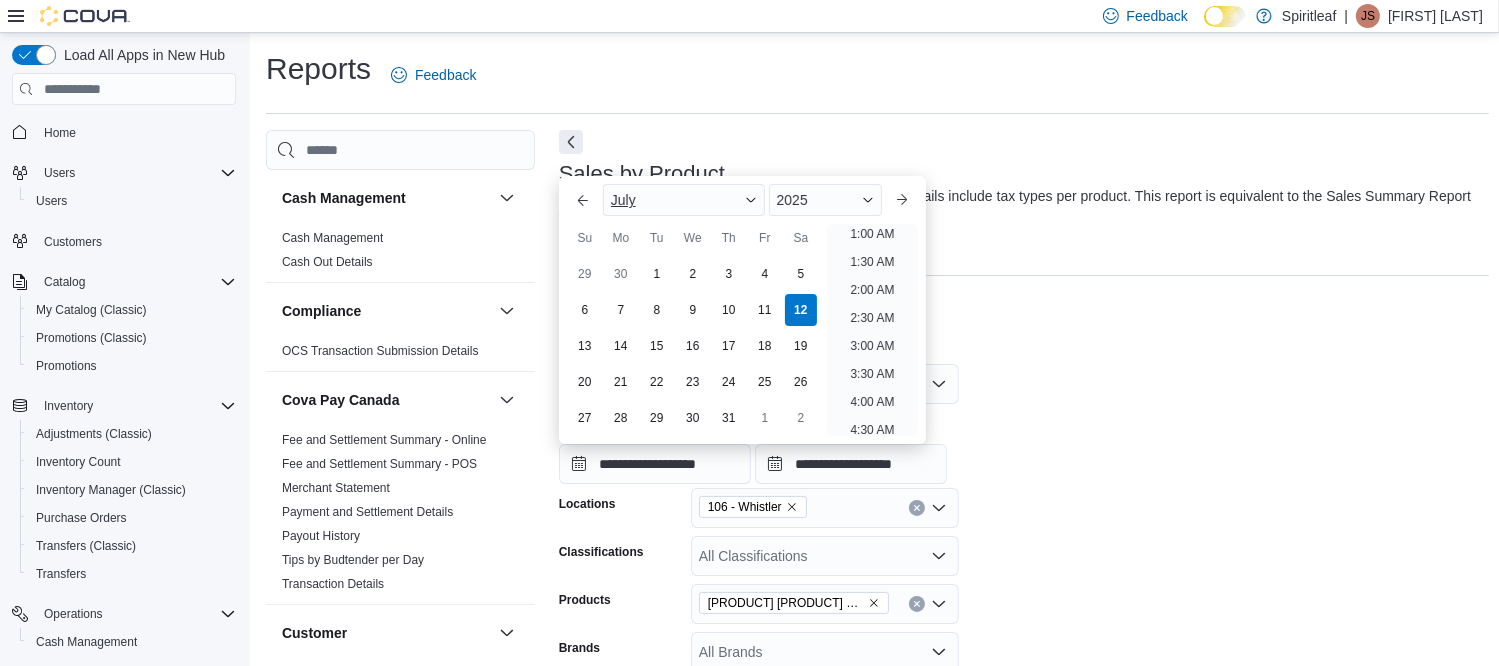 click on "July" at bounding box center (684, 200) 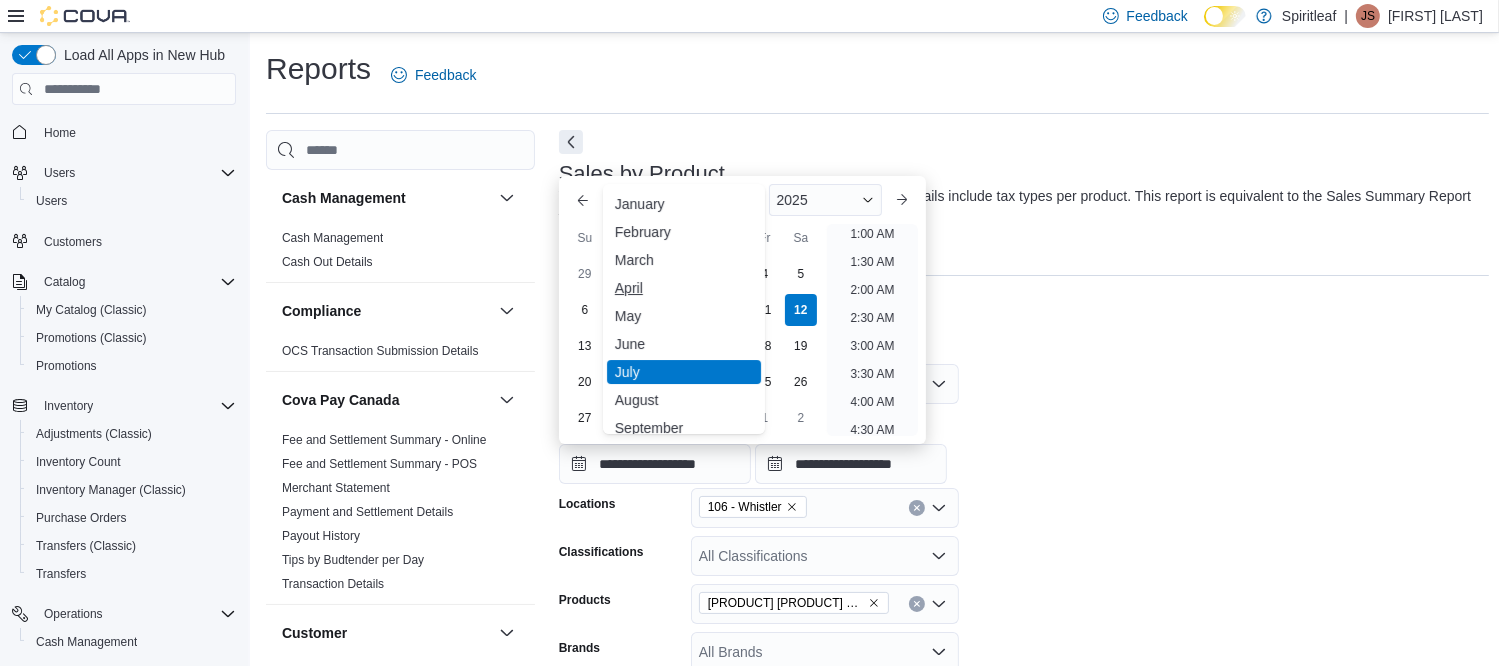 click on "April" at bounding box center (684, 288) 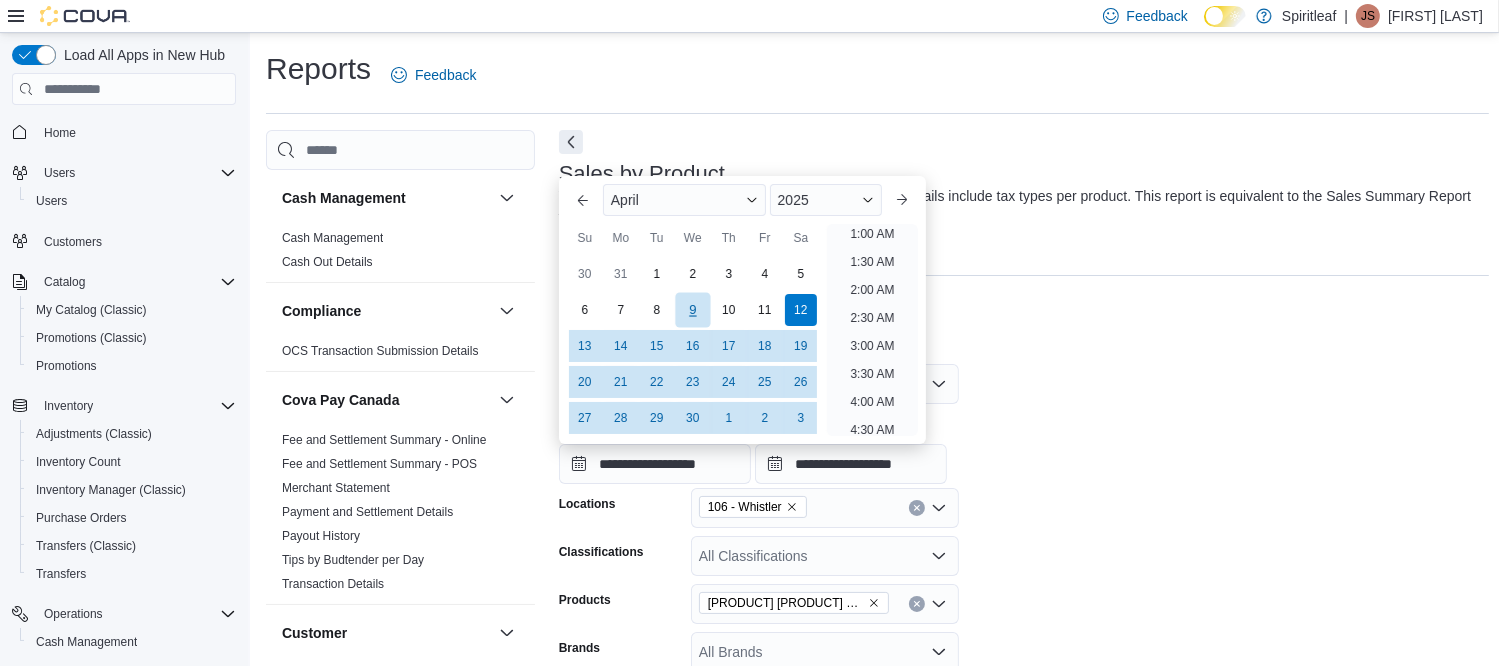 scroll, scrollTop: 4, scrollLeft: 0, axis: vertical 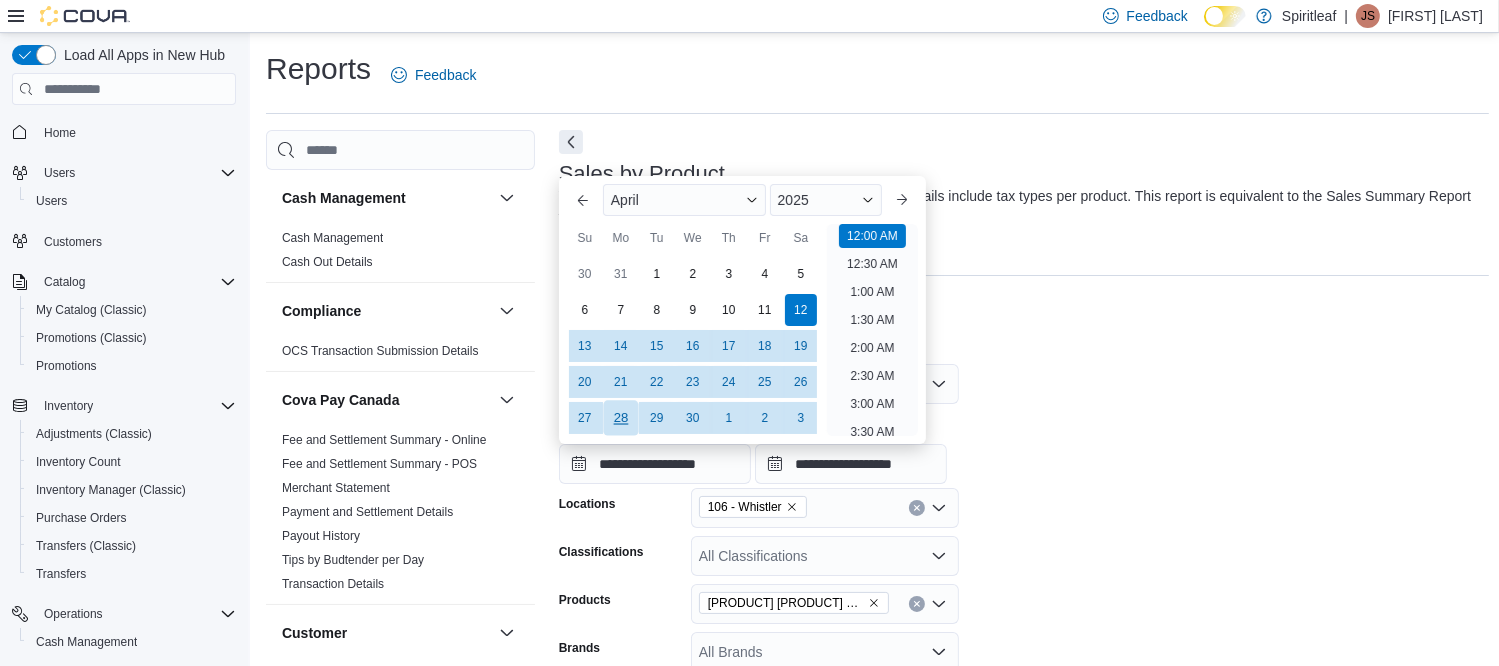 click on "28" at bounding box center [620, 418] 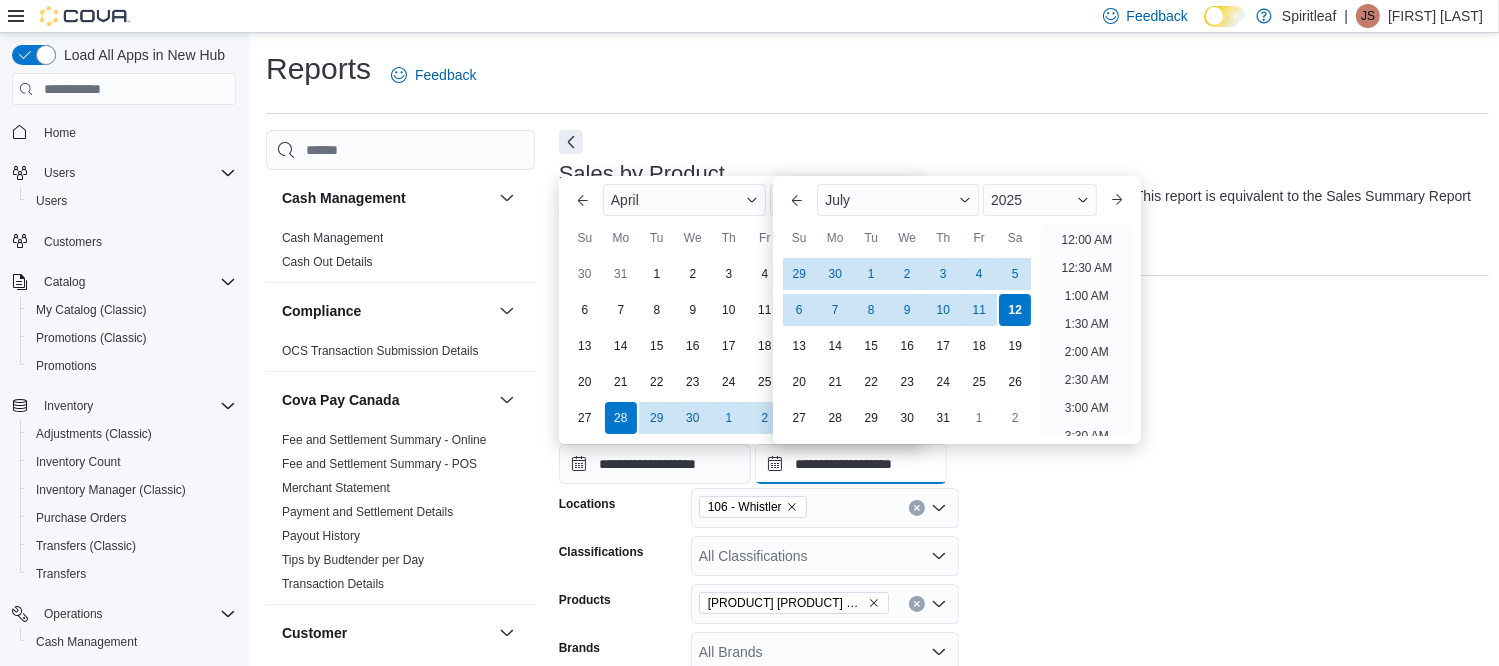 click on "**********" at bounding box center [851, 464] 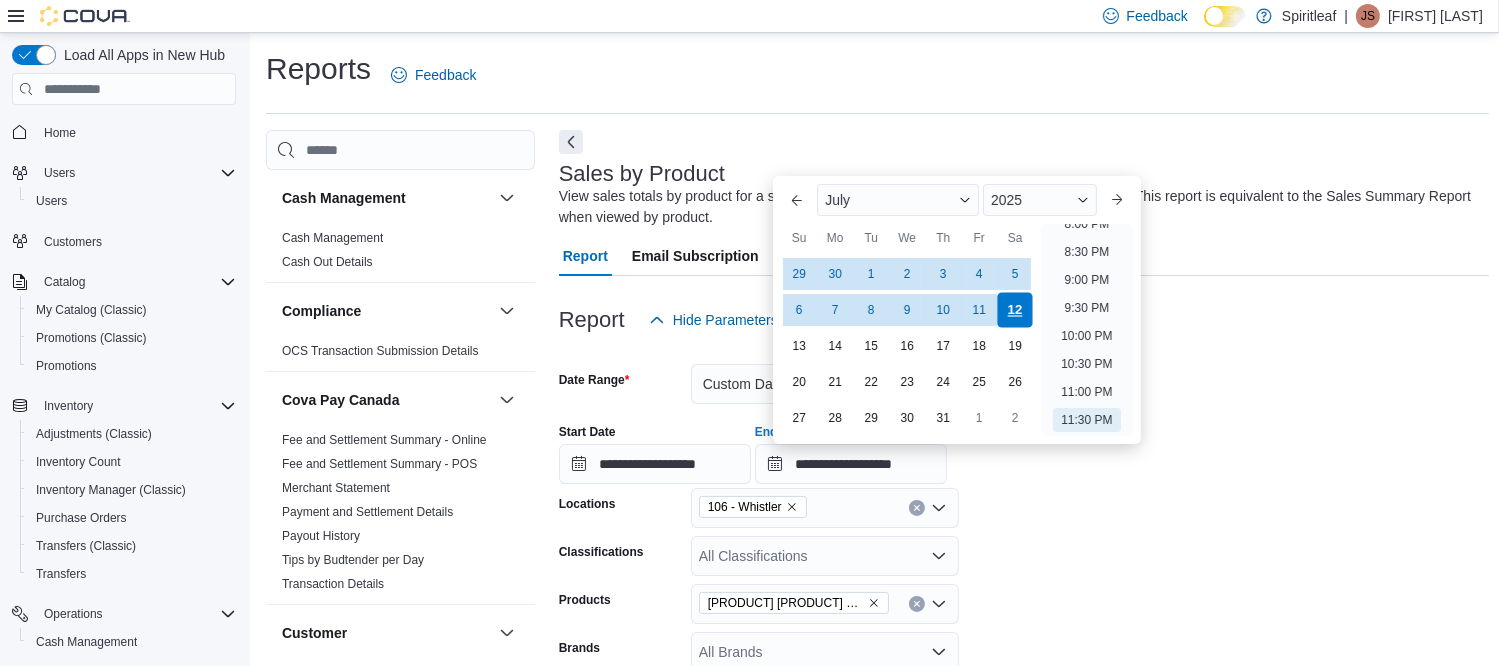 click on "12" at bounding box center (1015, 310) 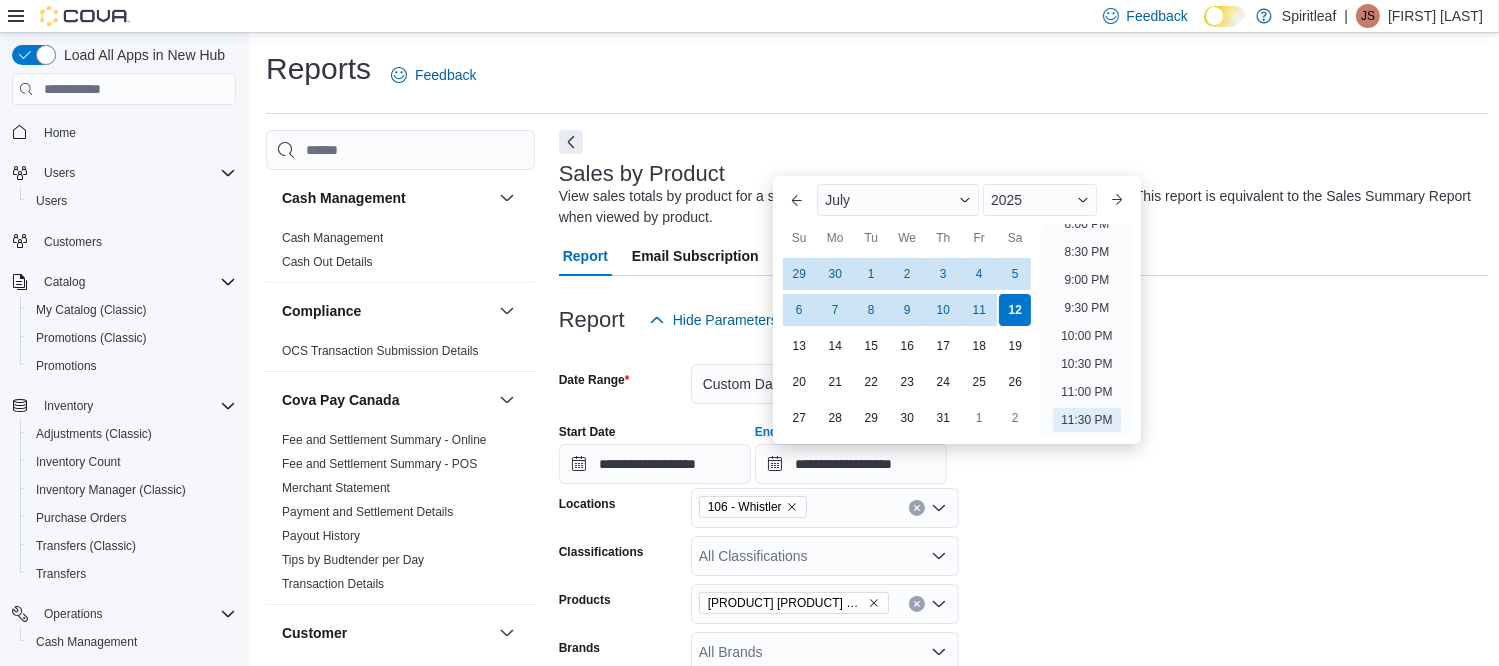 click on "**********" at bounding box center [1024, 606] 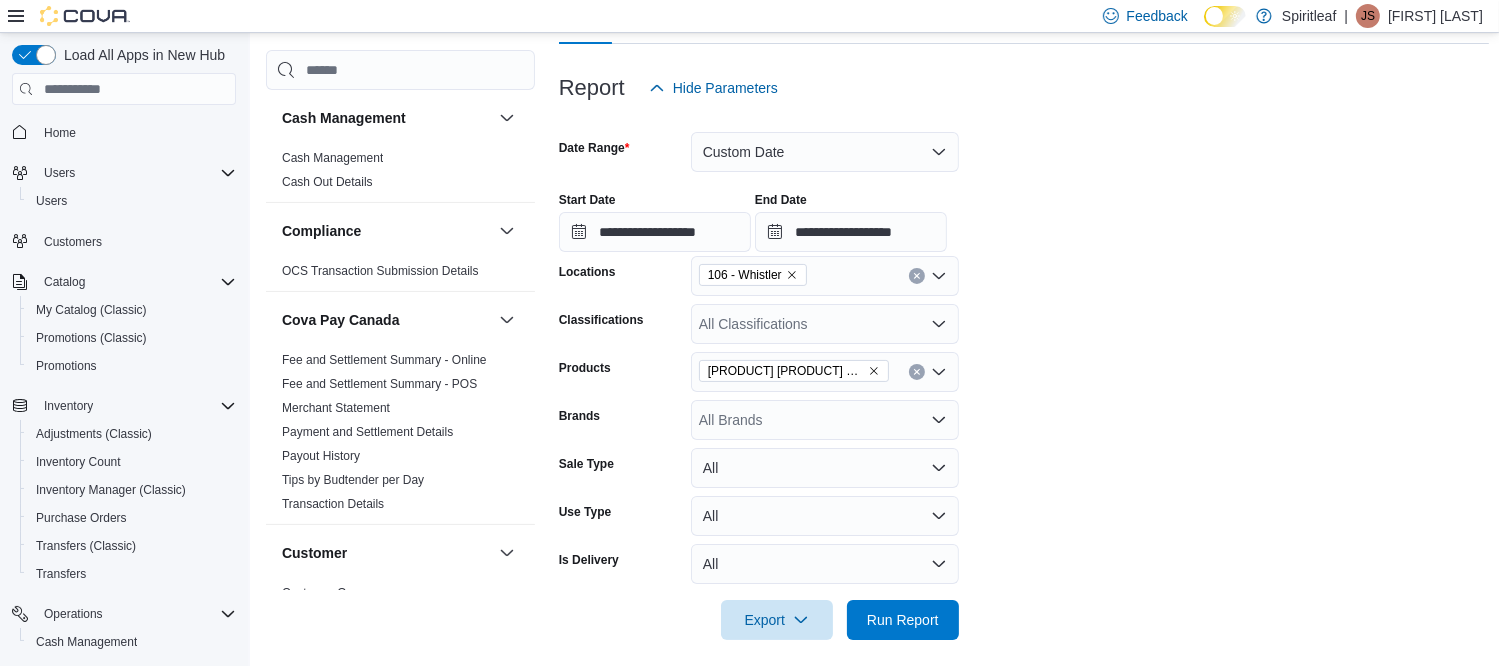 scroll, scrollTop: 500, scrollLeft: 0, axis: vertical 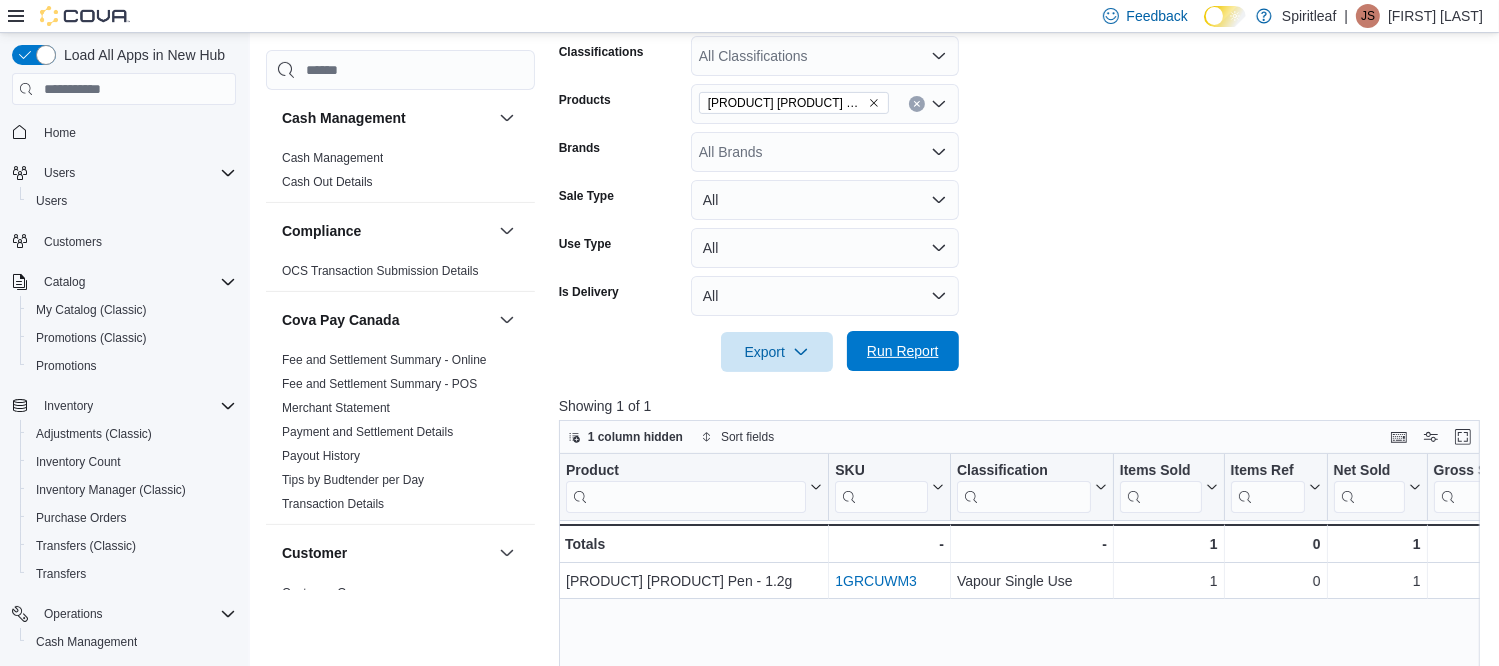 click on "Run Report" at bounding box center [903, 351] 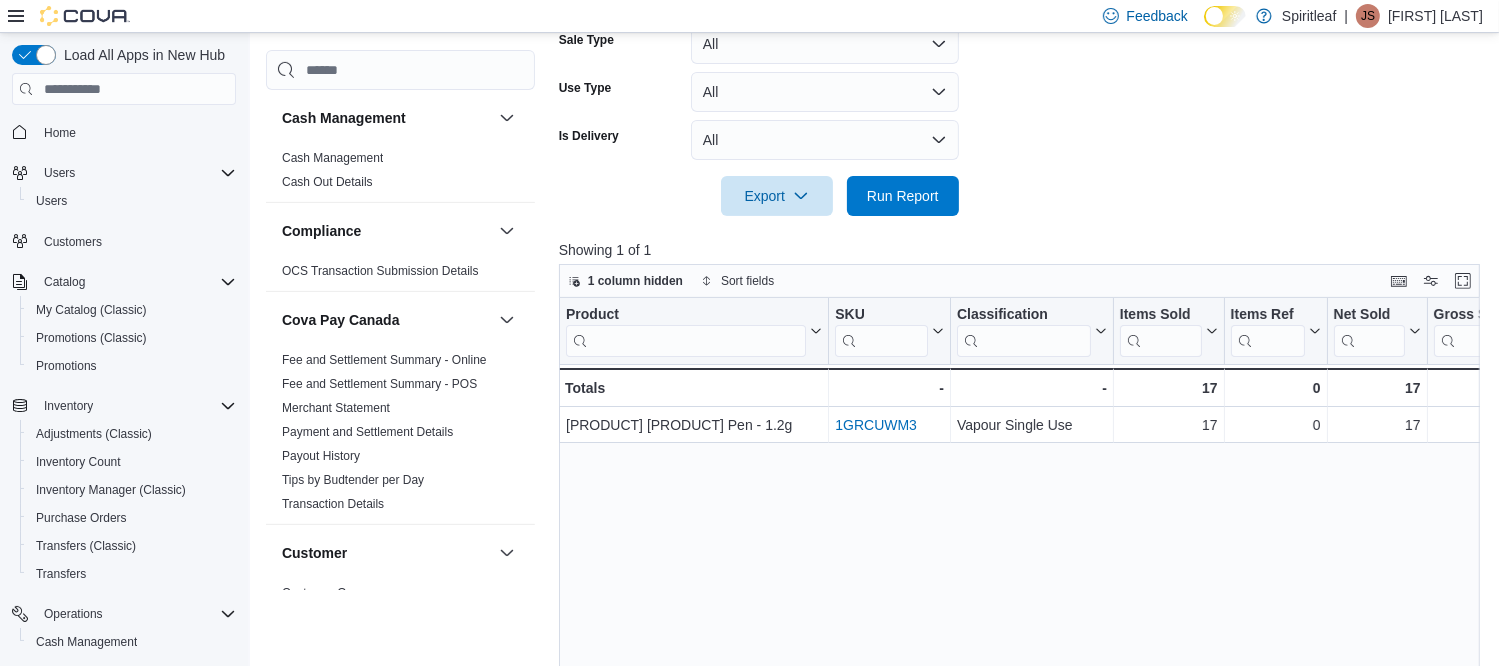 scroll, scrollTop: 803, scrollLeft: 0, axis: vertical 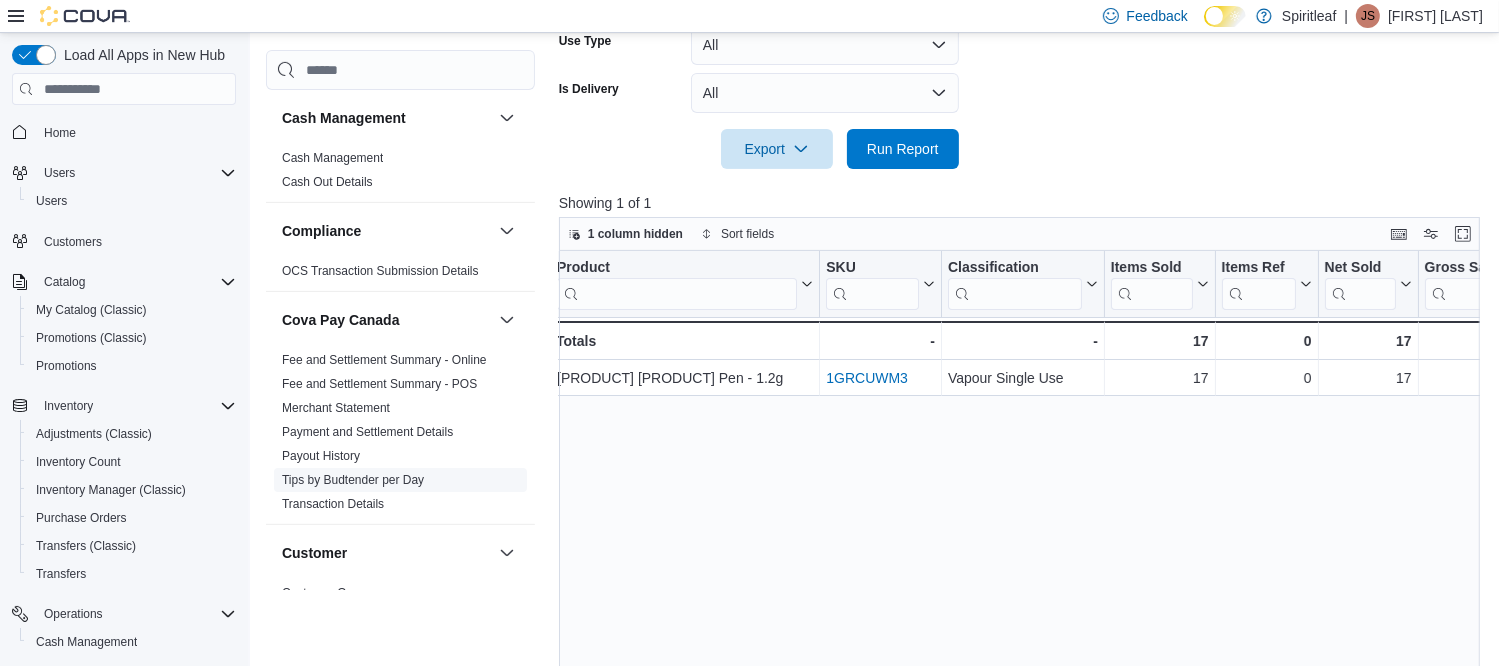 click on "Tips by Budtender per Day" at bounding box center [353, 480] 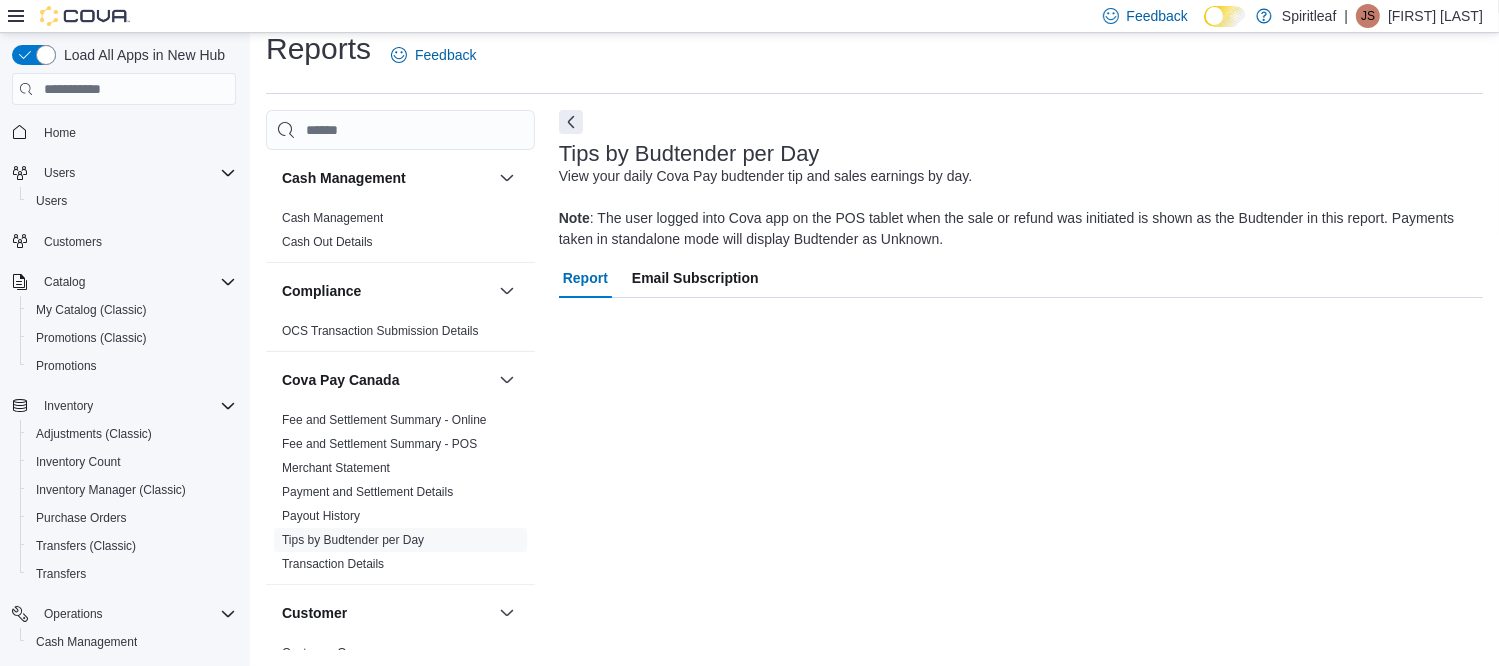 scroll, scrollTop: 20, scrollLeft: 0, axis: vertical 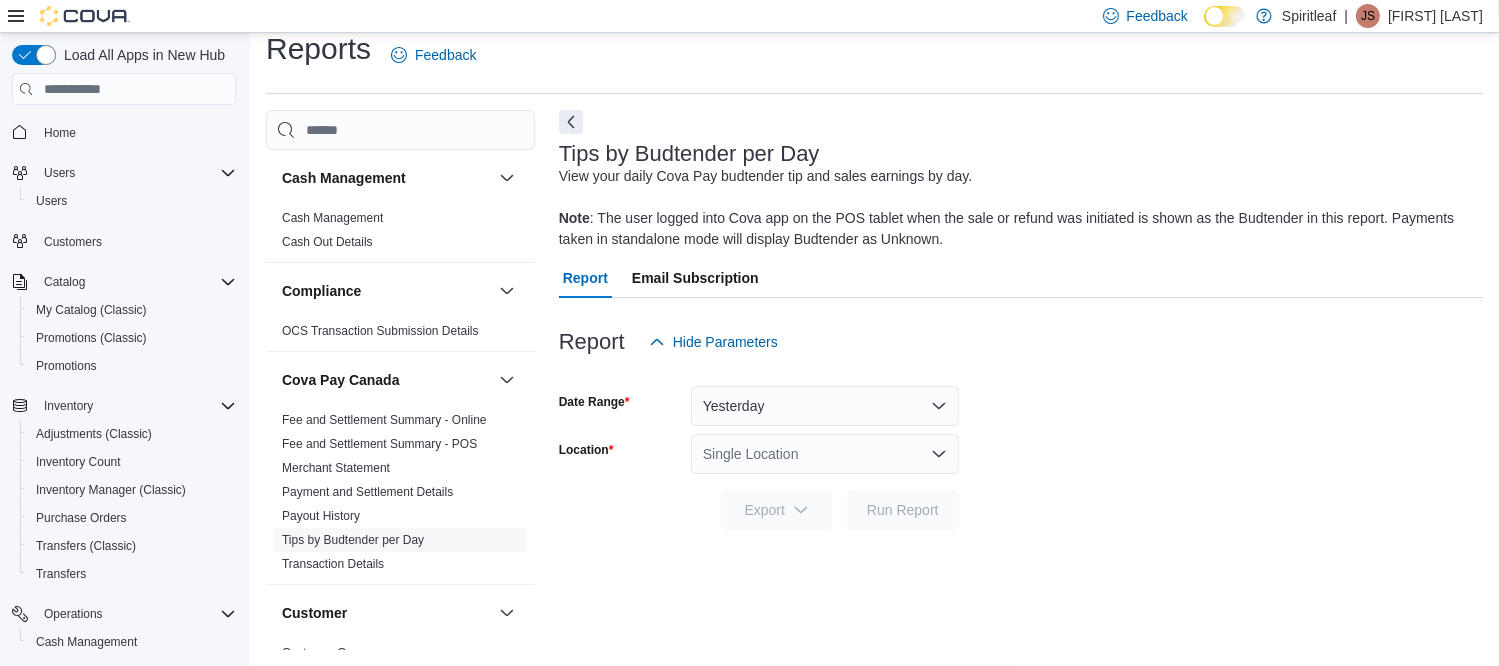 click on "Single Location" at bounding box center [825, 454] 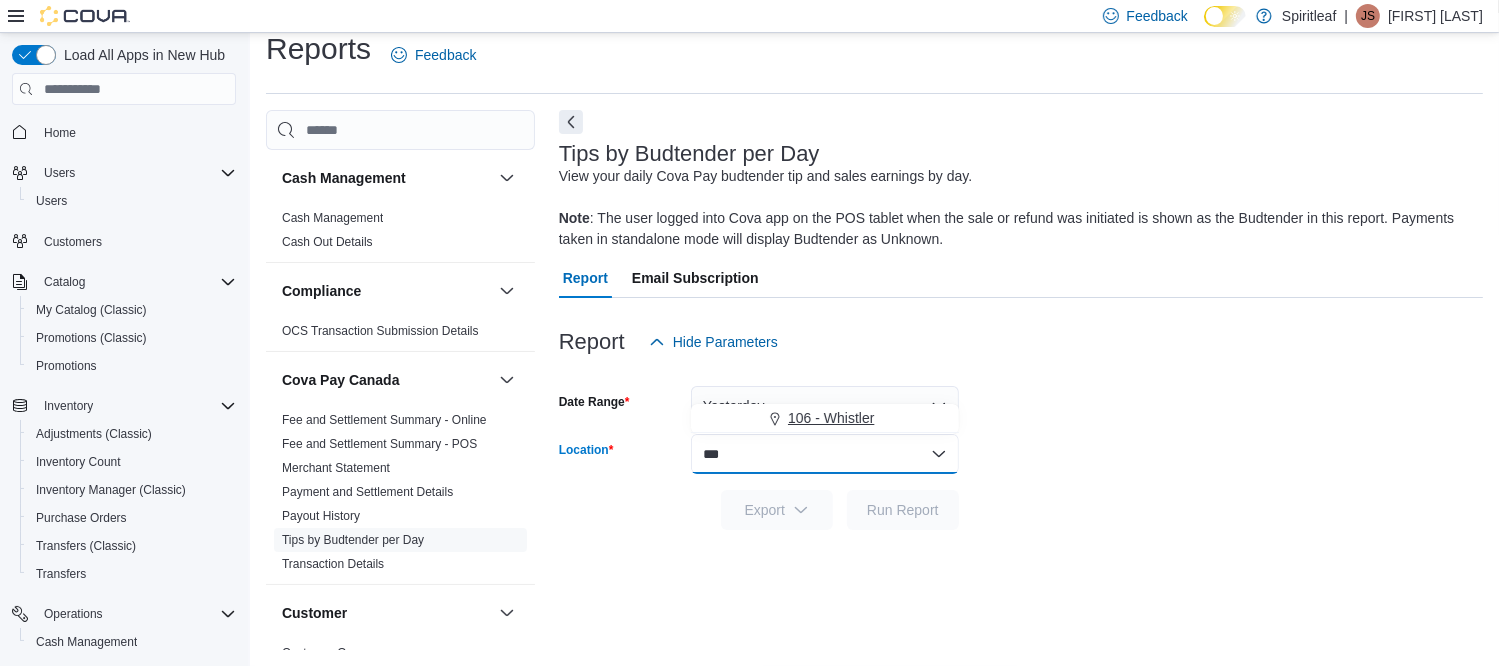 type on "***" 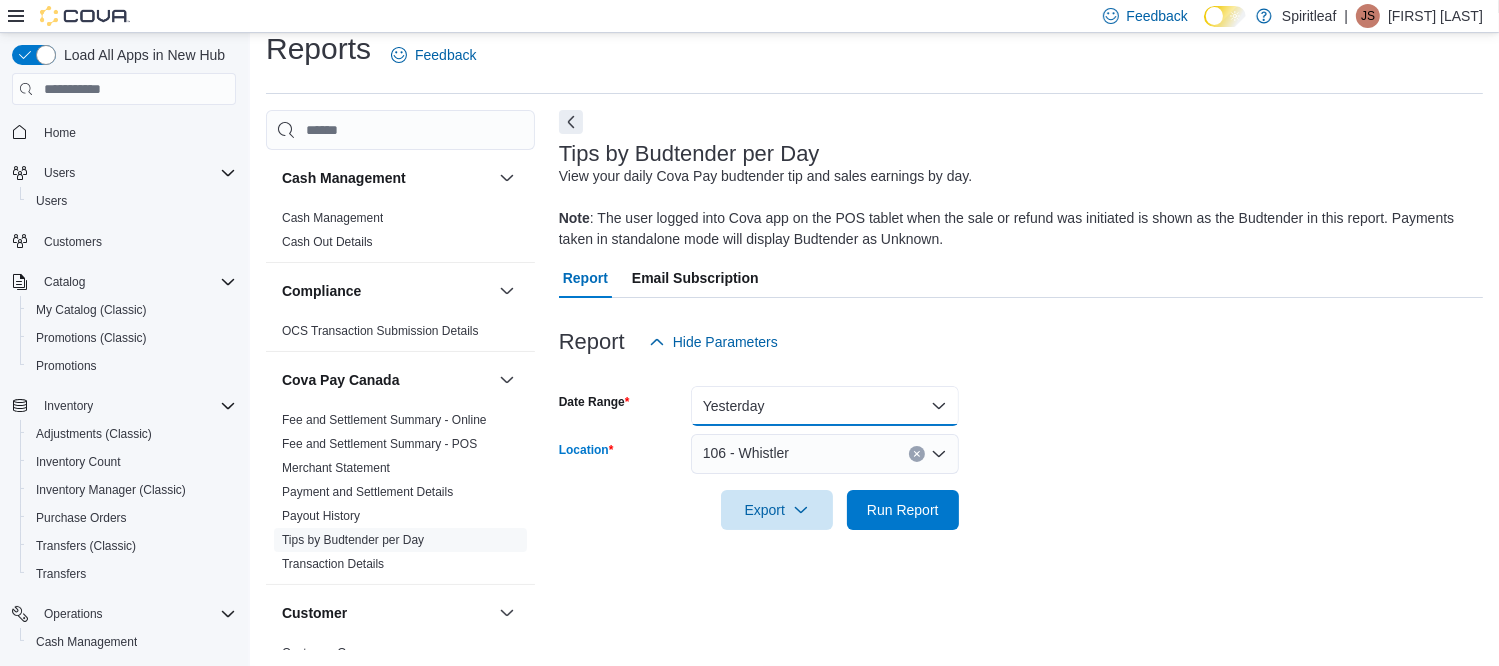 click on "Yesterday" at bounding box center [825, 406] 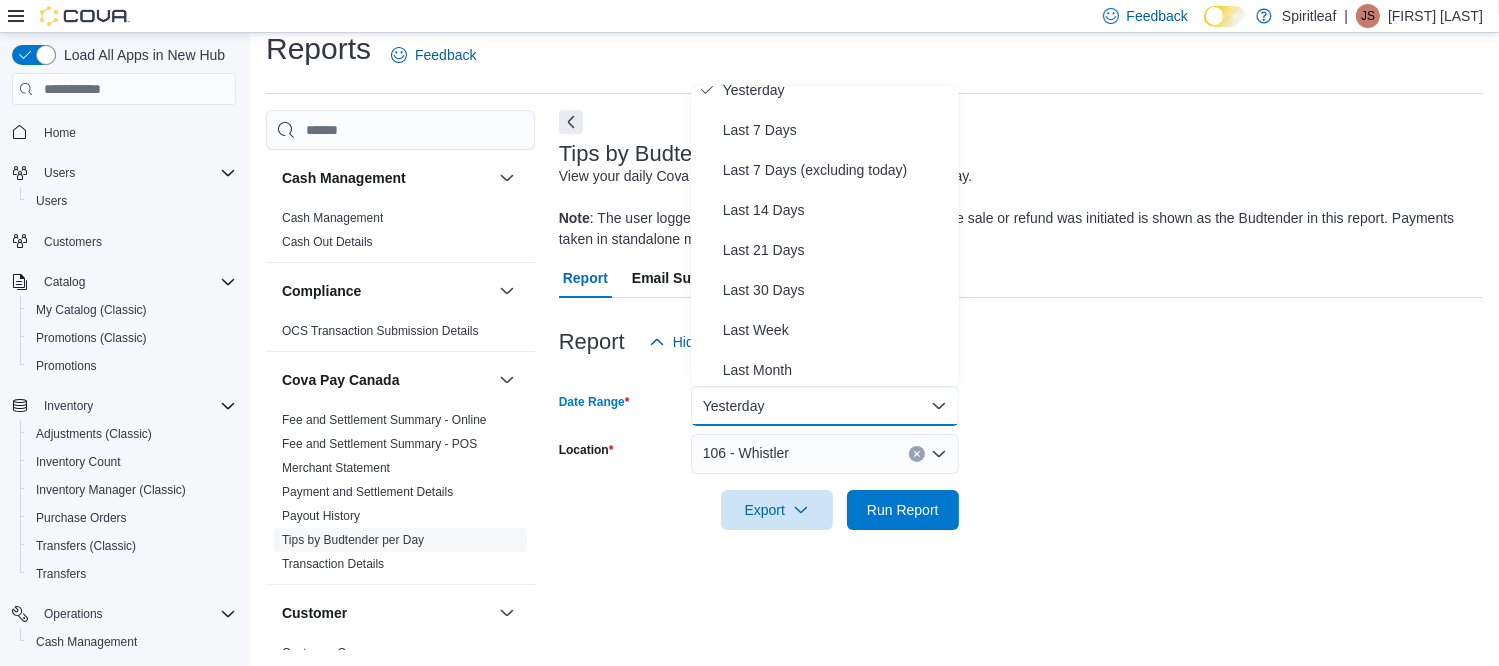 scroll, scrollTop: 300, scrollLeft: 0, axis: vertical 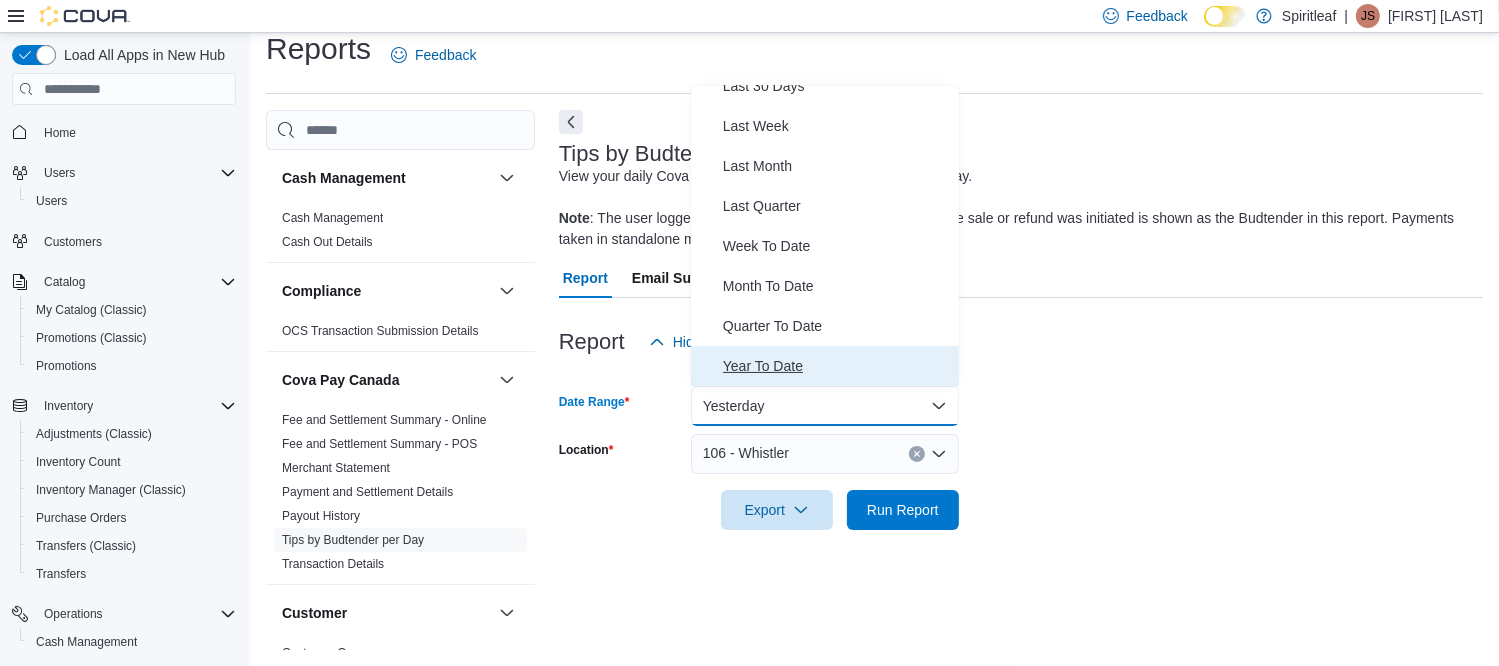 click on "Year To Date" at bounding box center [825, 366] 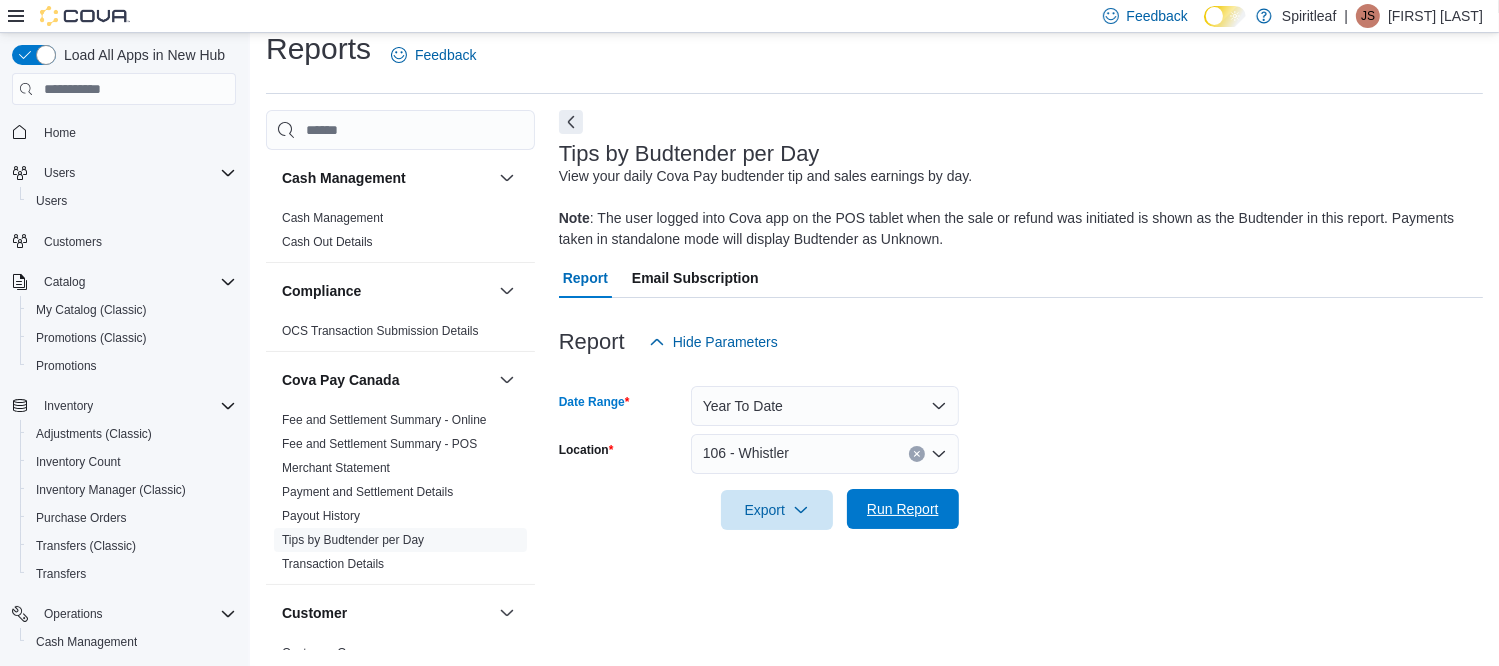 click on "Run Report" at bounding box center (903, 509) 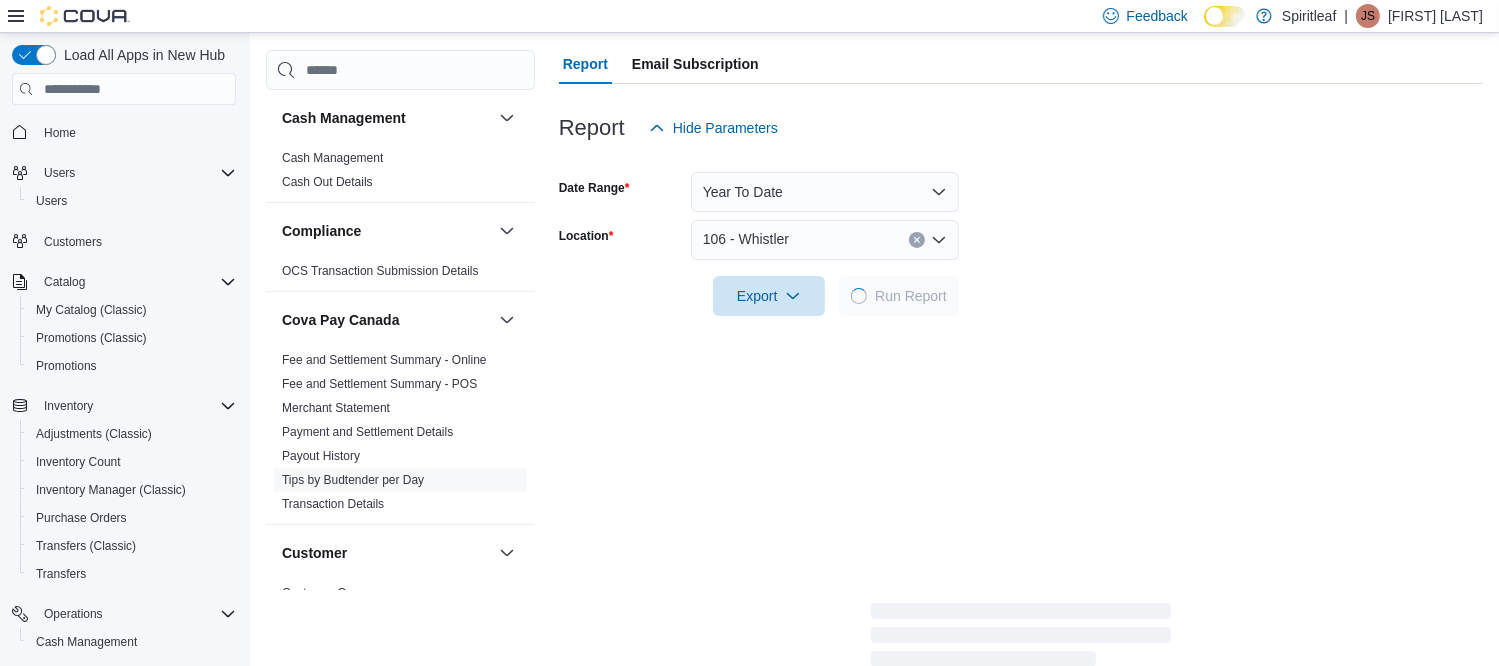 scroll, scrollTop: 420, scrollLeft: 0, axis: vertical 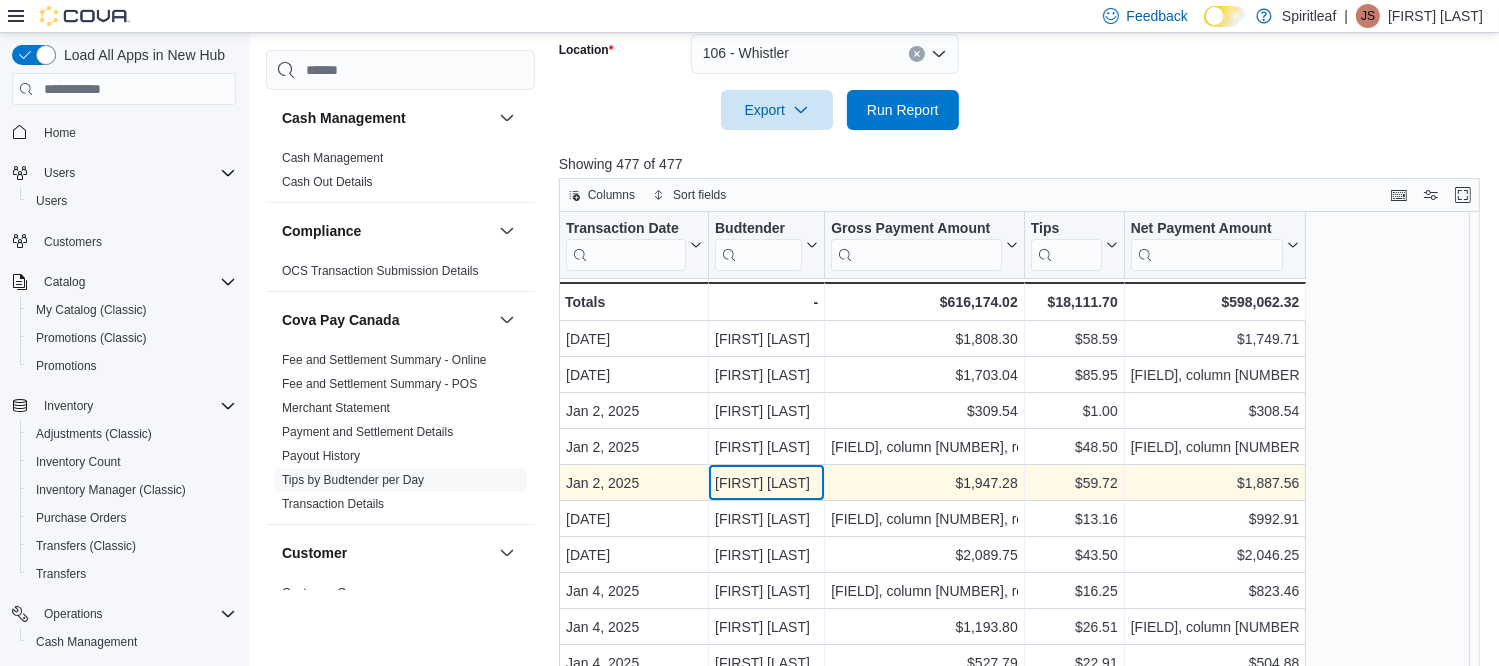 click on "[FIRST] [LAST]" at bounding box center (766, 483) 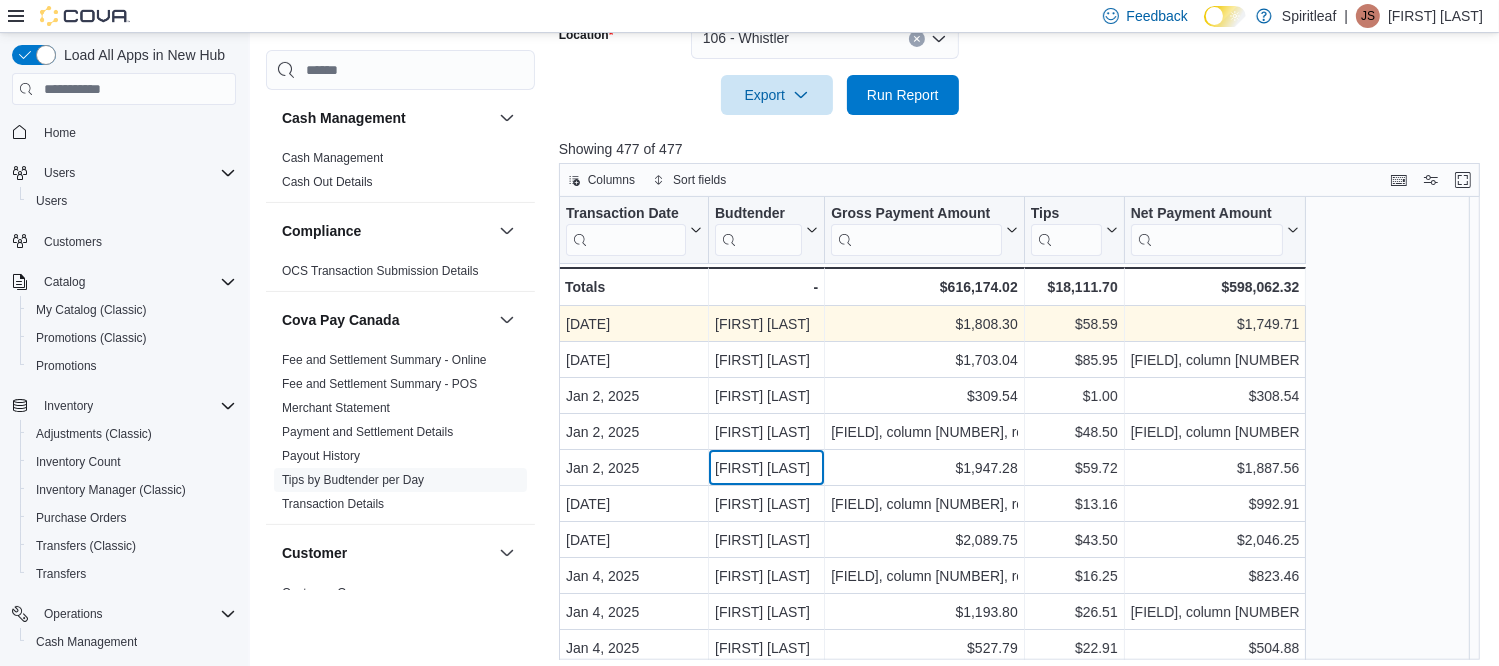 scroll, scrollTop: 480, scrollLeft: 0, axis: vertical 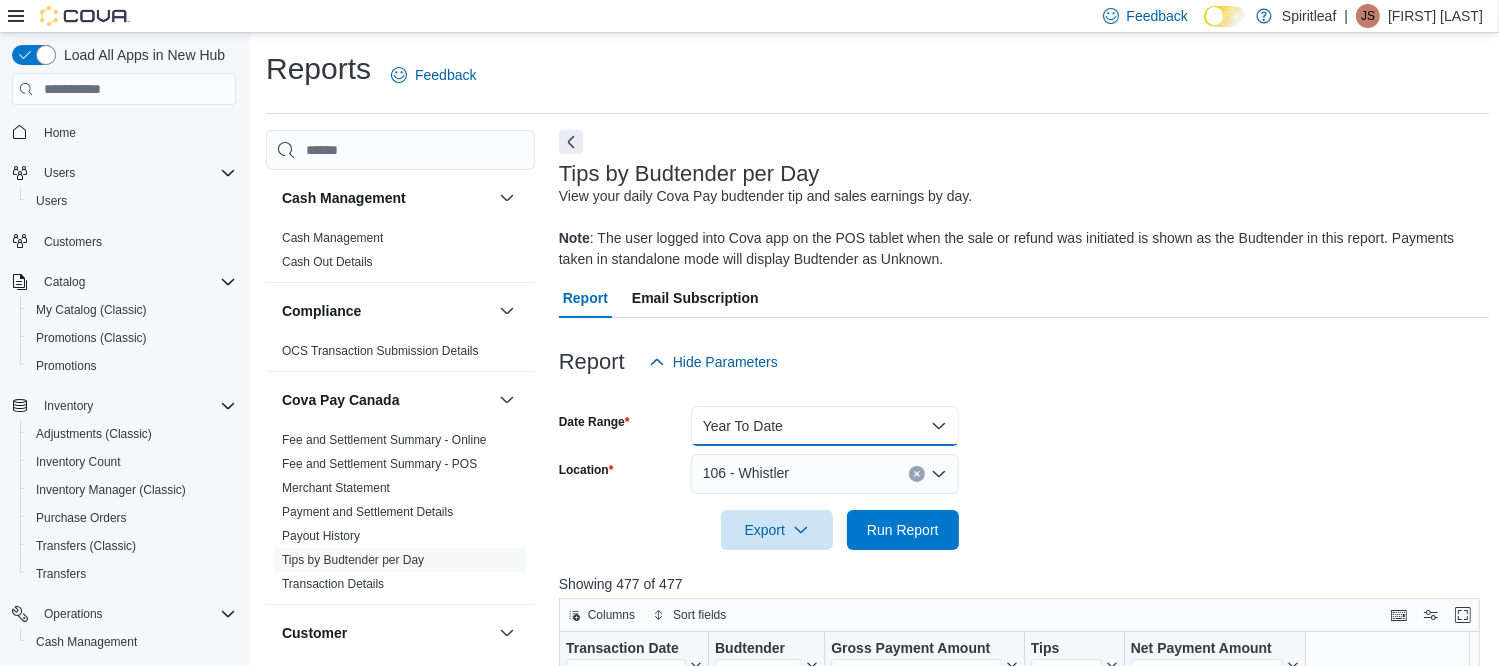 click on "Year To Date" at bounding box center (825, 426) 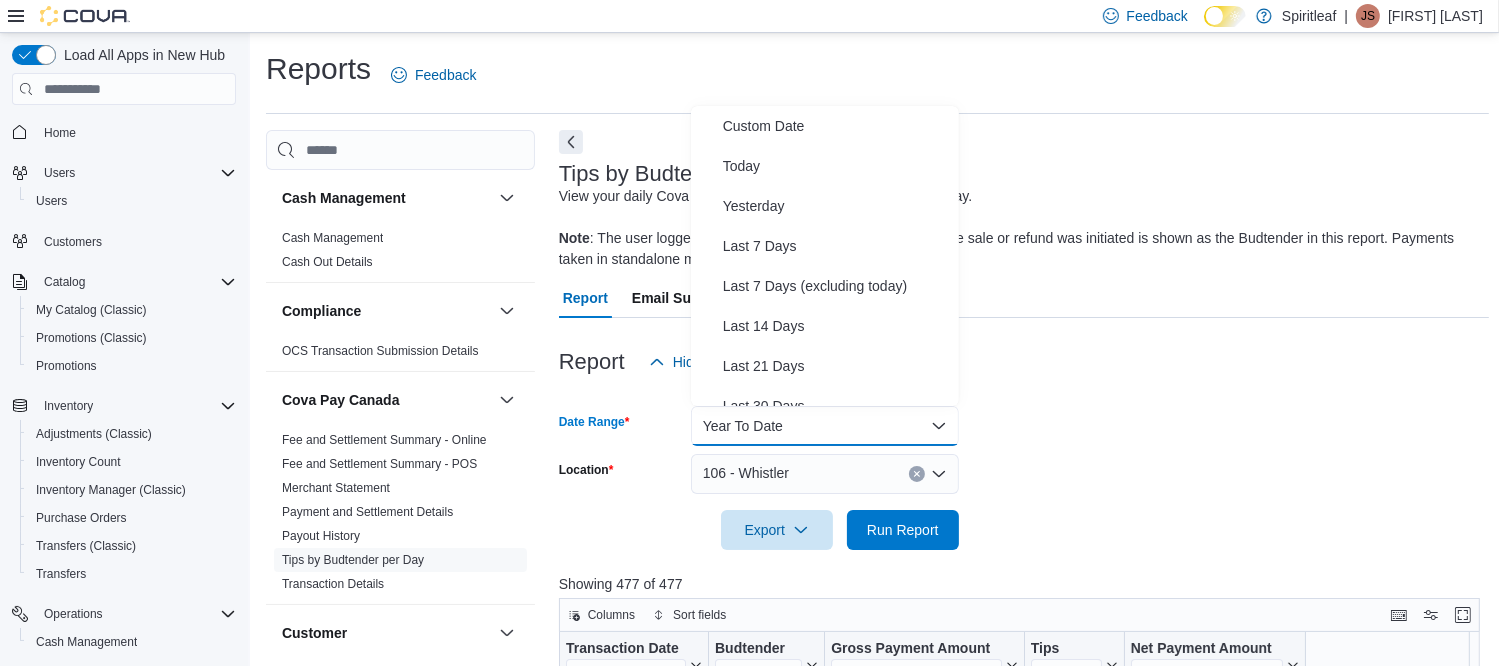 scroll, scrollTop: 300, scrollLeft: 0, axis: vertical 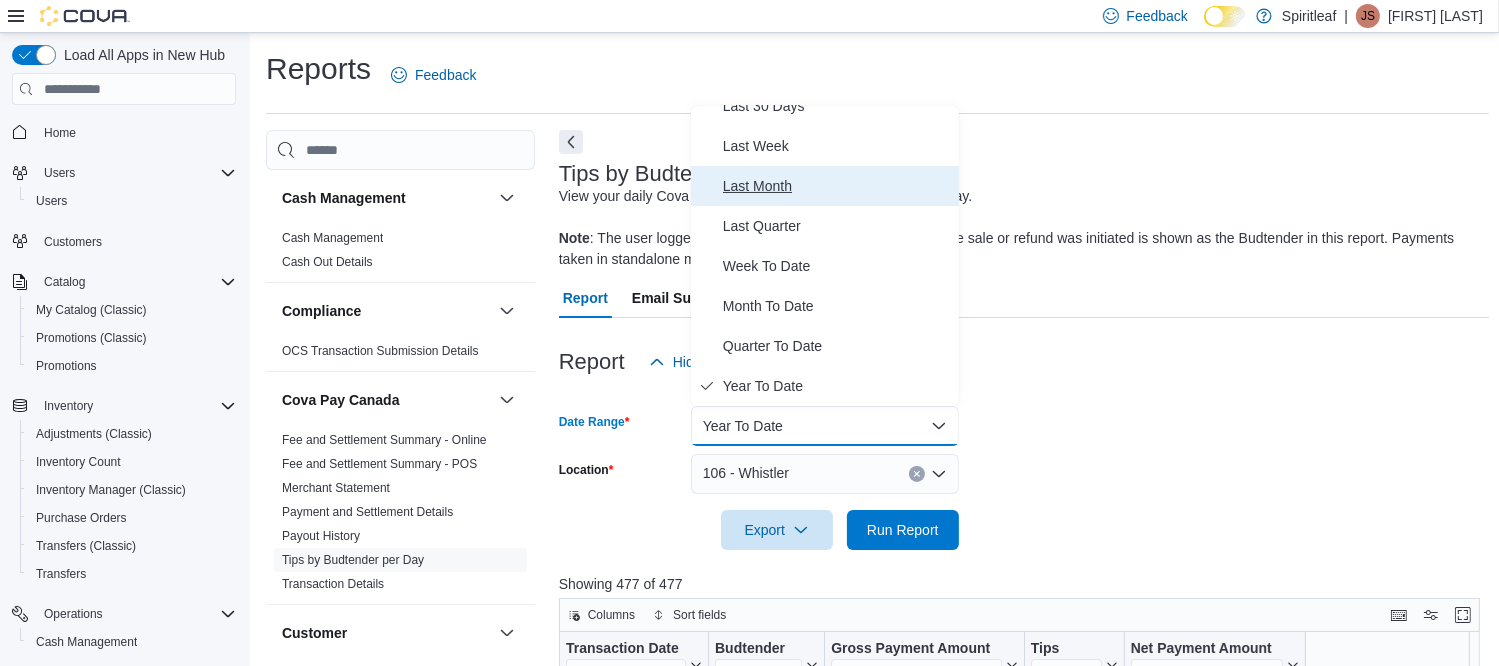 click on "Last Month" at bounding box center (825, 186) 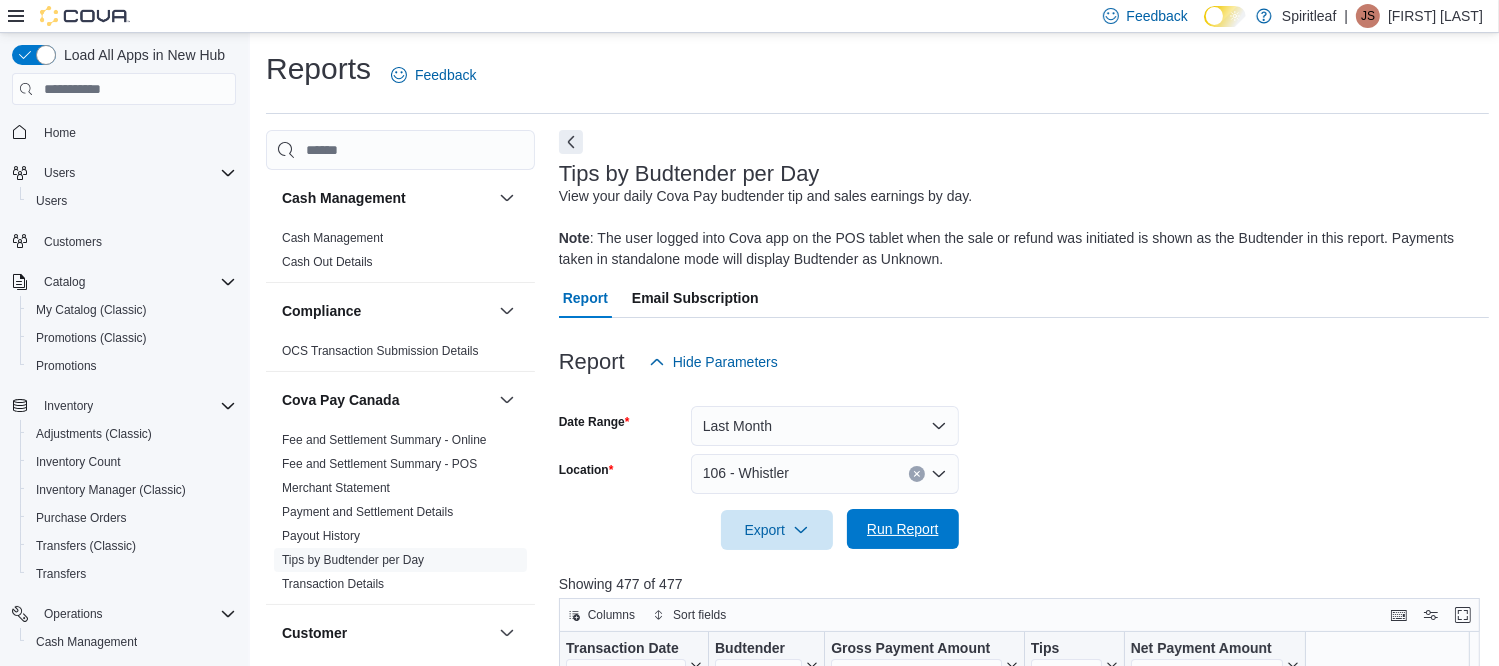 click on "Run Report" at bounding box center [903, 529] 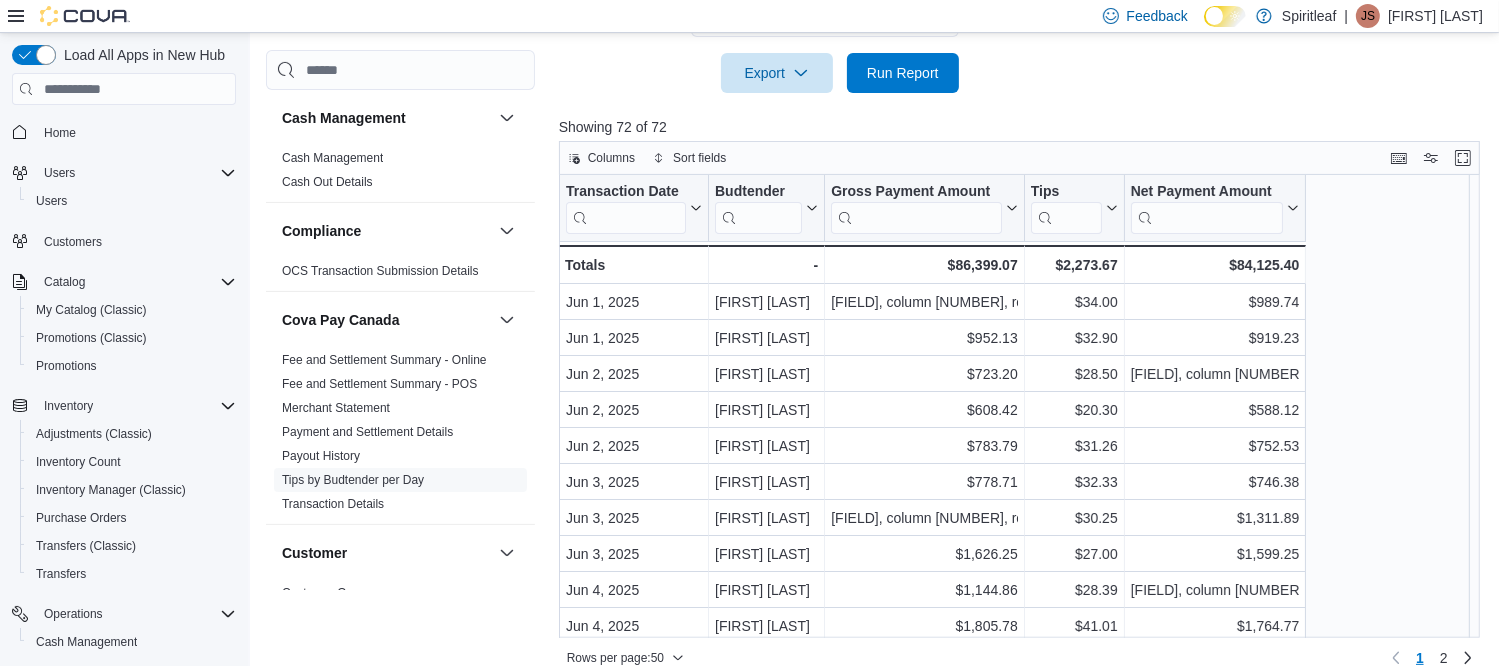 scroll, scrollTop: 480, scrollLeft: 0, axis: vertical 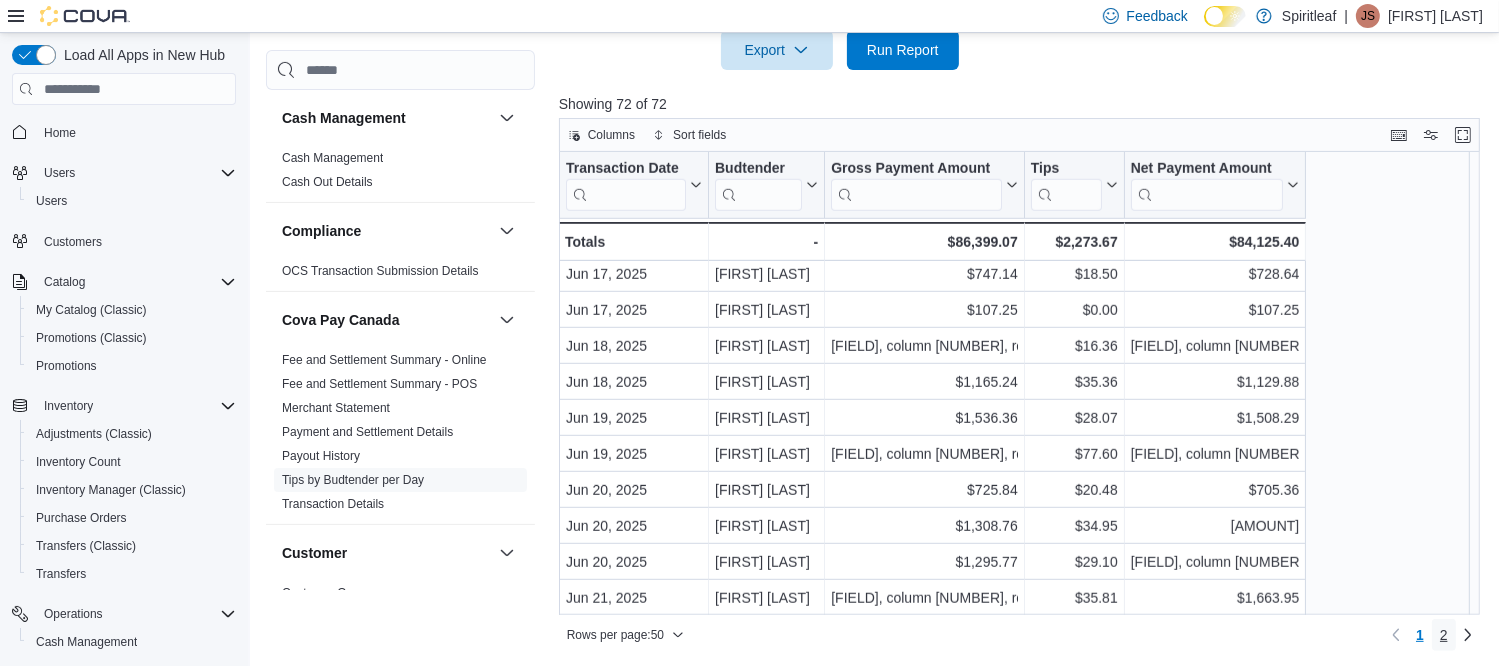 click on "2" at bounding box center [1444, 635] 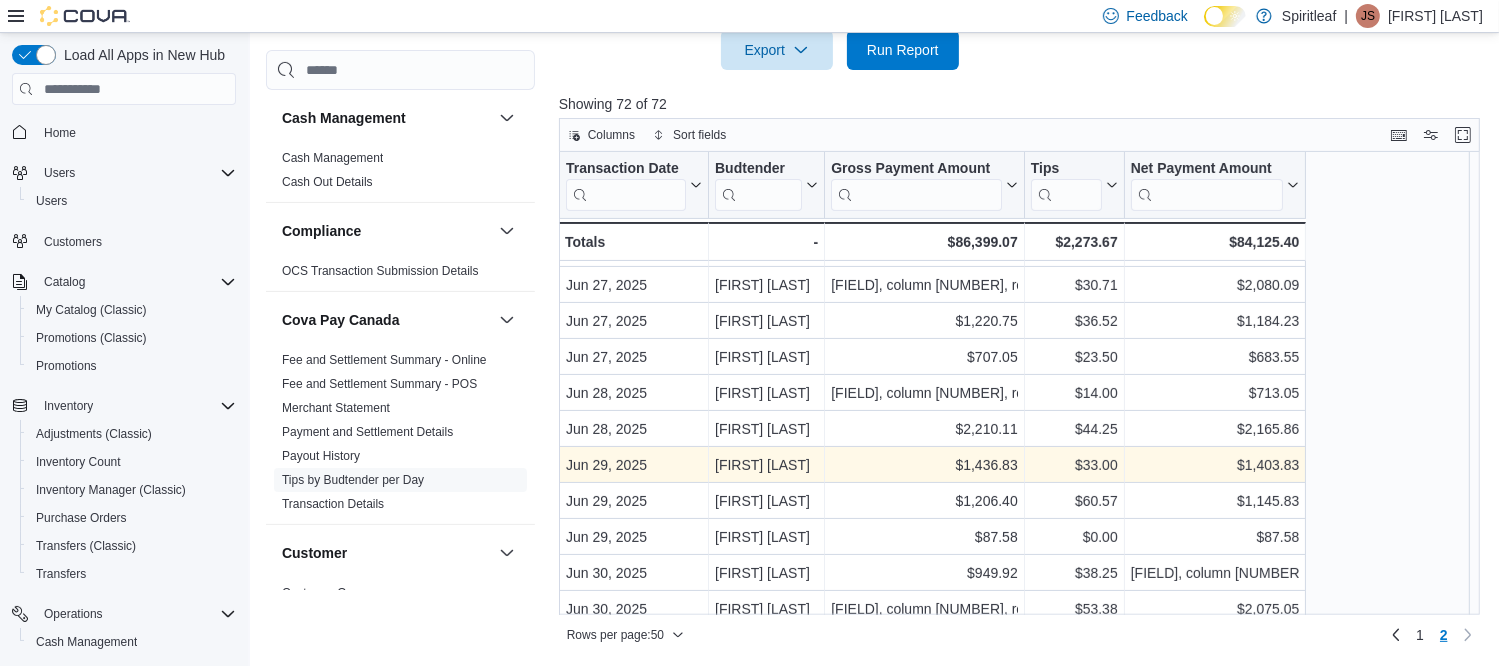 scroll, scrollTop: 438, scrollLeft: 0, axis: vertical 